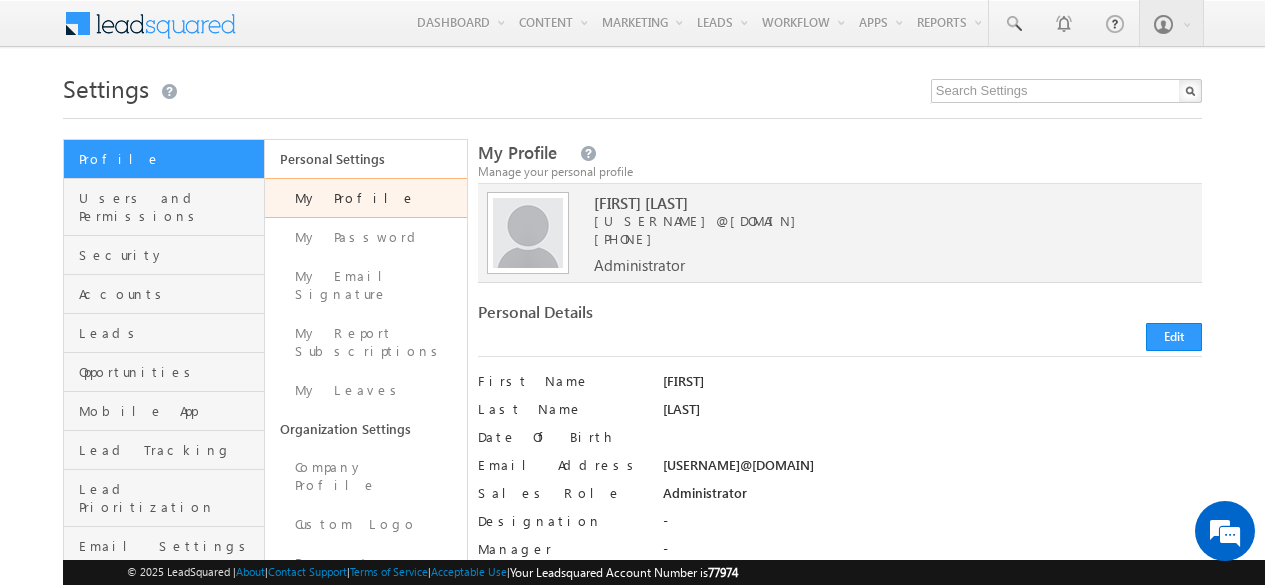 scroll, scrollTop: 0, scrollLeft: 0, axis: both 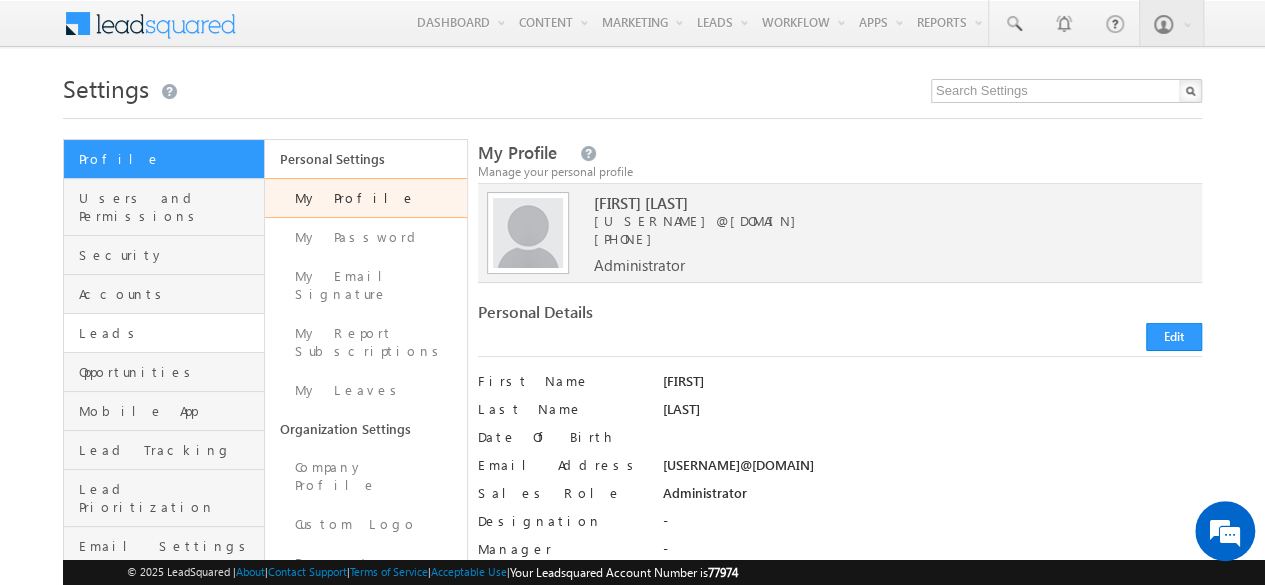 click on "Leads" at bounding box center (164, 333) 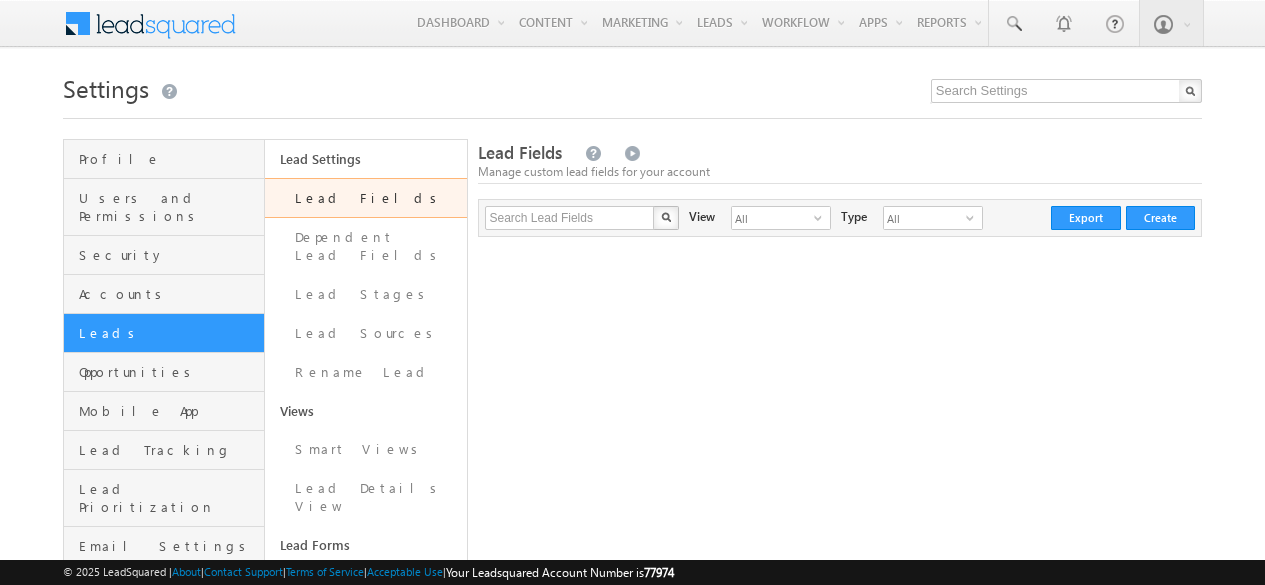 scroll, scrollTop: 0, scrollLeft: 0, axis: both 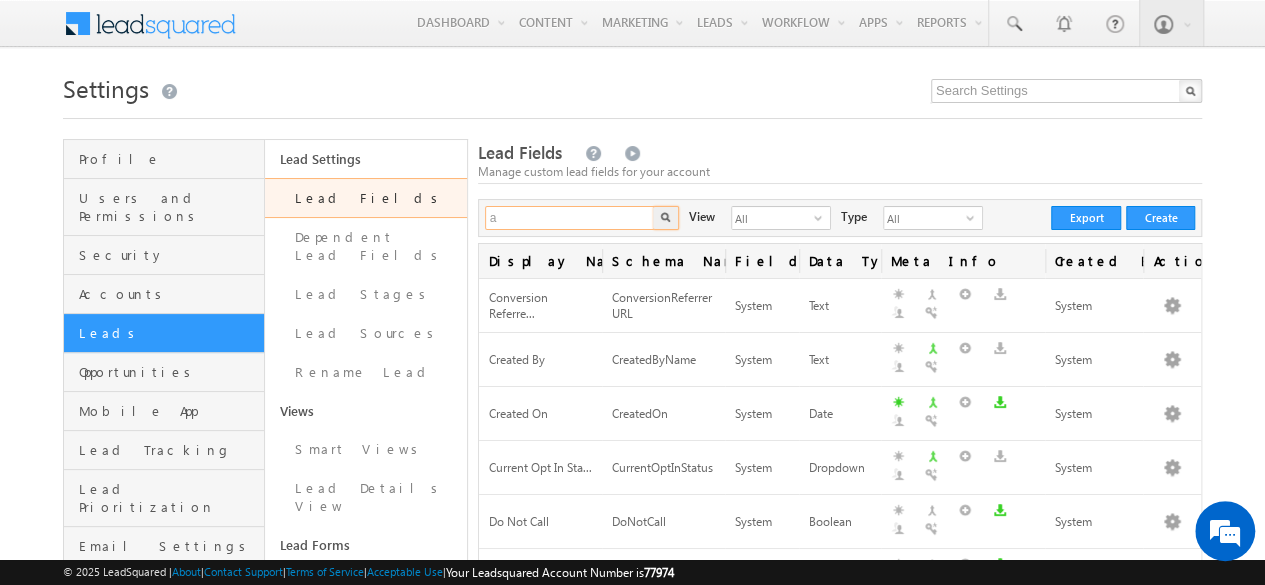 click on "a" at bounding box center [570, 218] 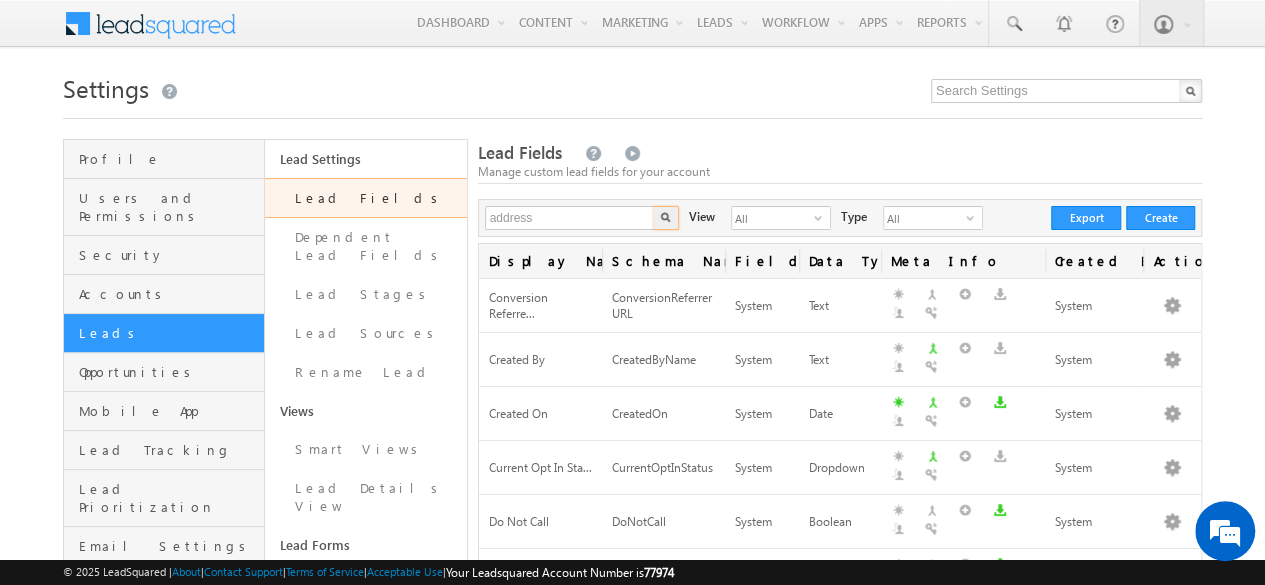 click at bounding box center [666, 218] 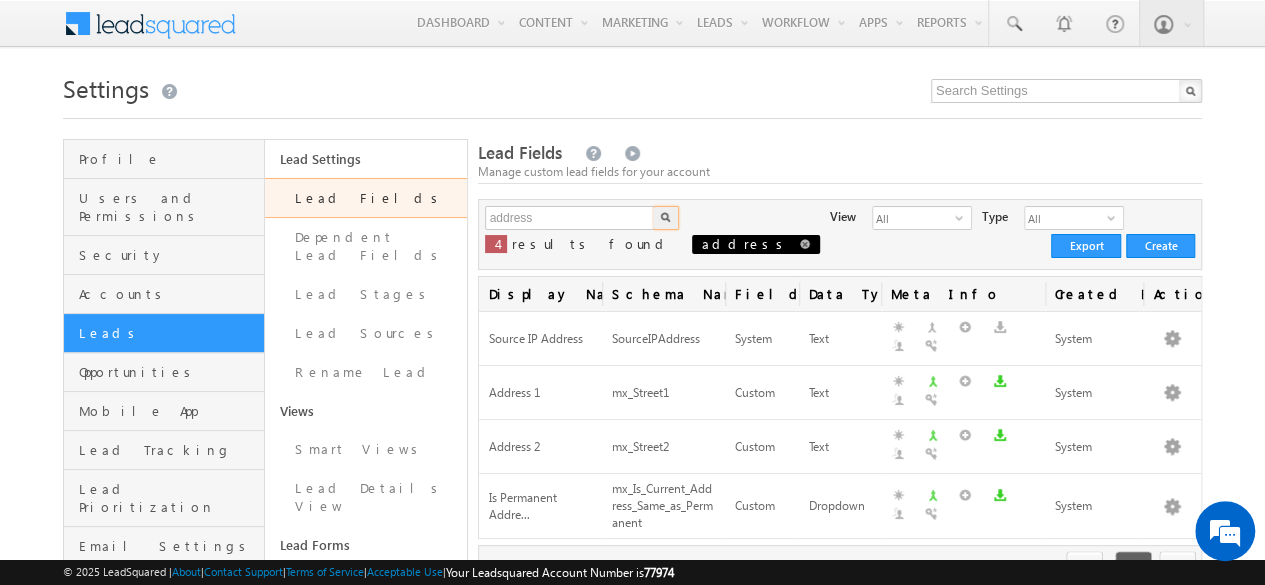 click at bounding box center (805, 244) 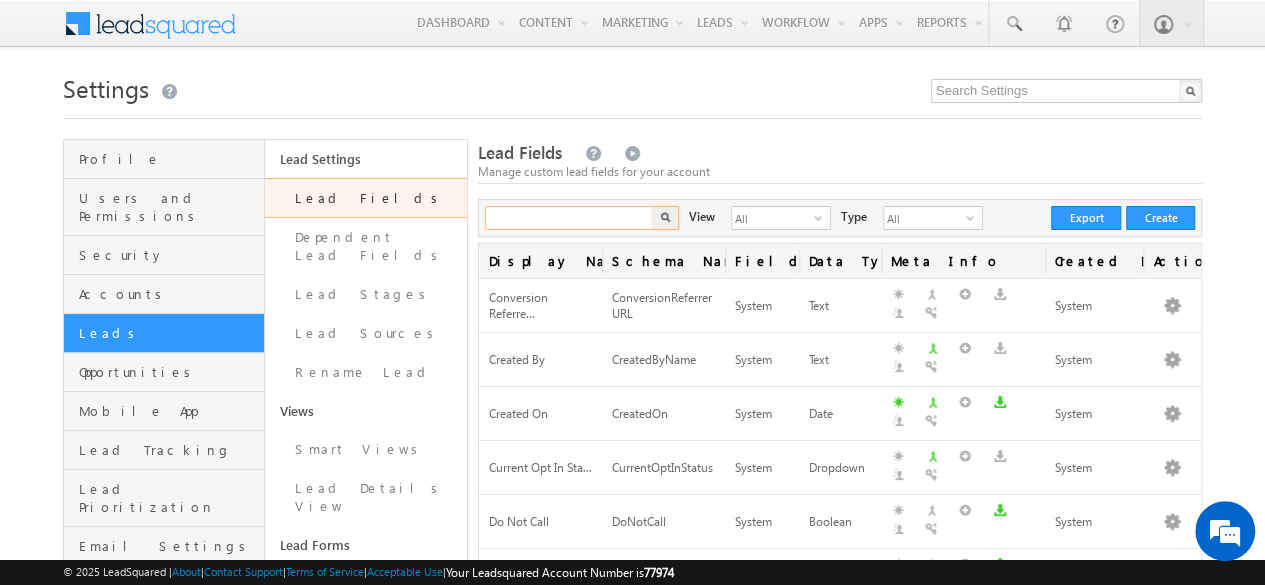 click at bounding box center [570, 218] 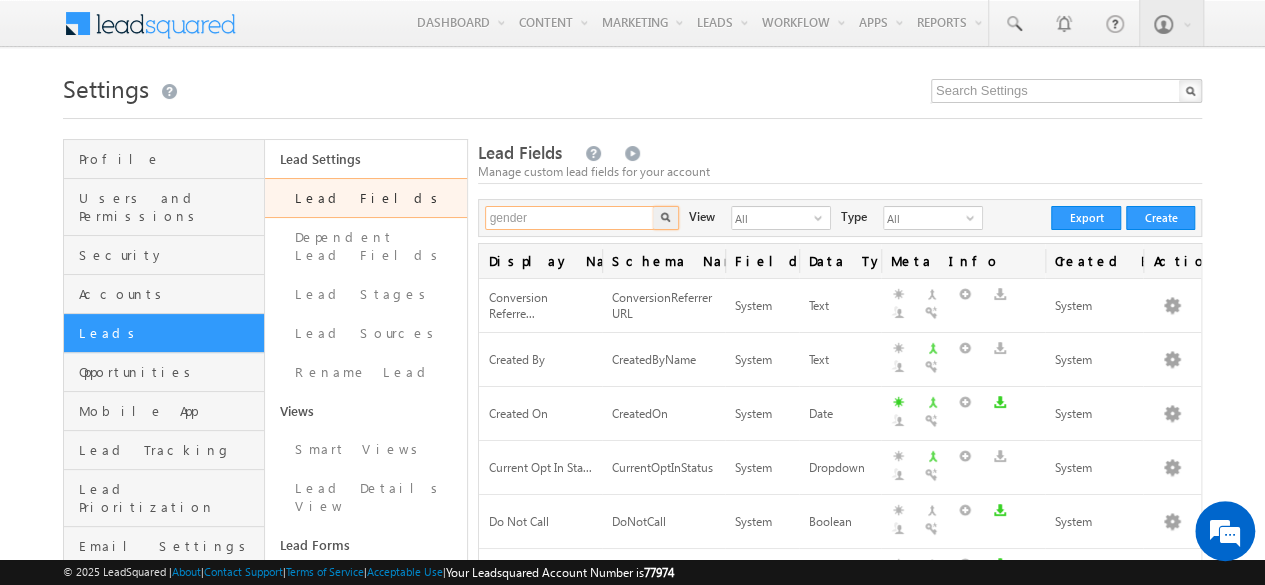 type on "gender" 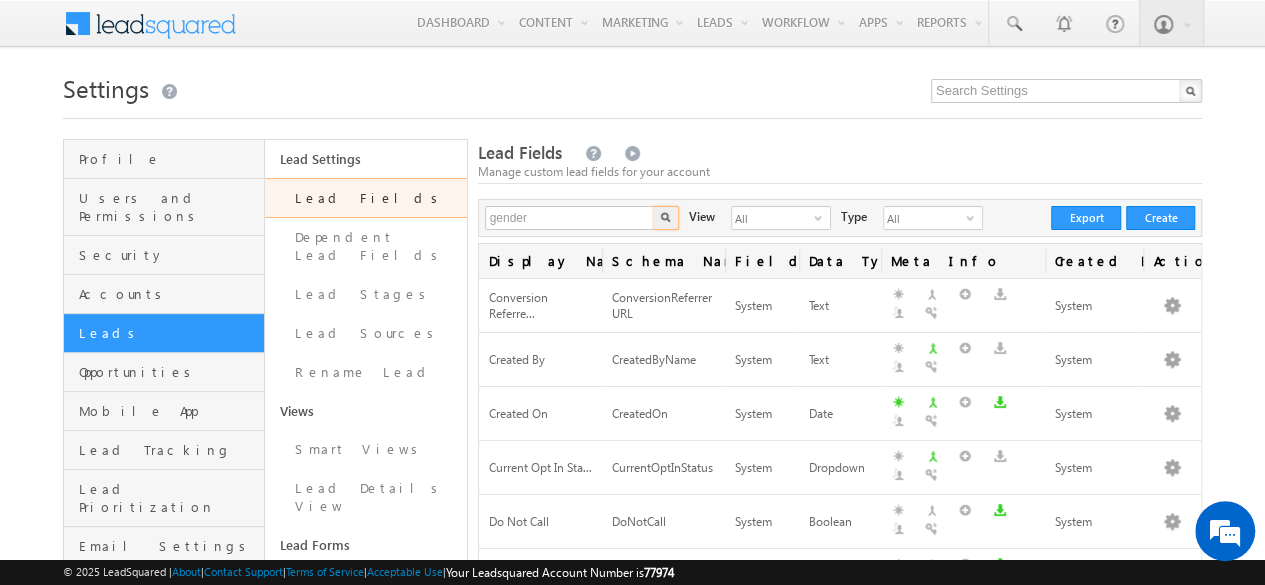 click at bounding box center [665, 217] 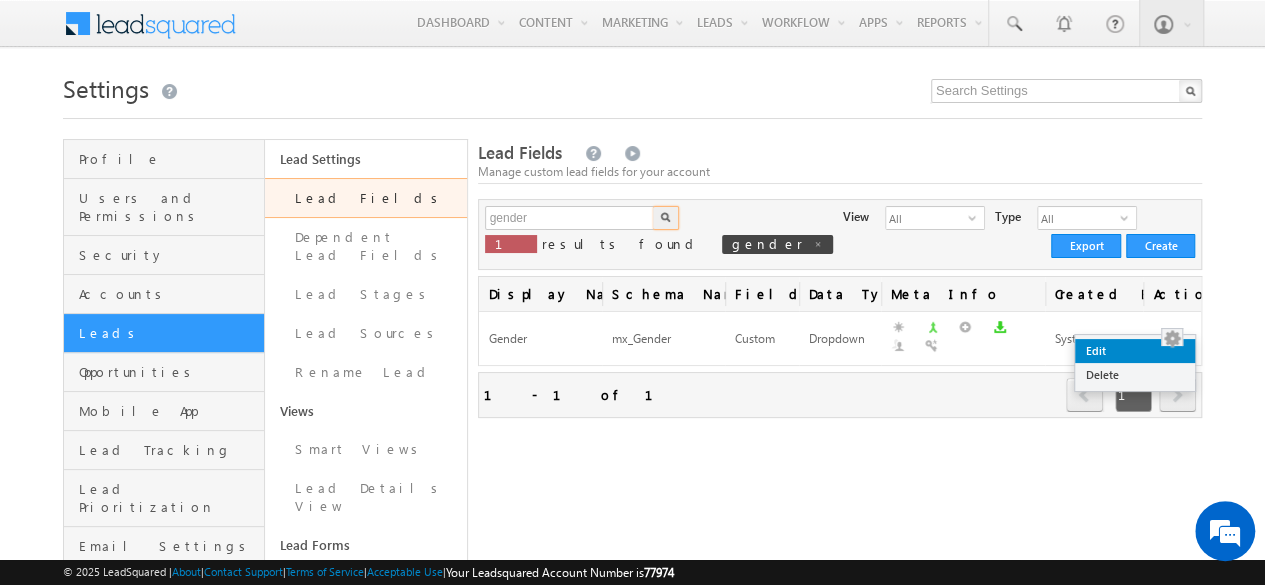 click on "Edit" at bounding box center (1135, 351) 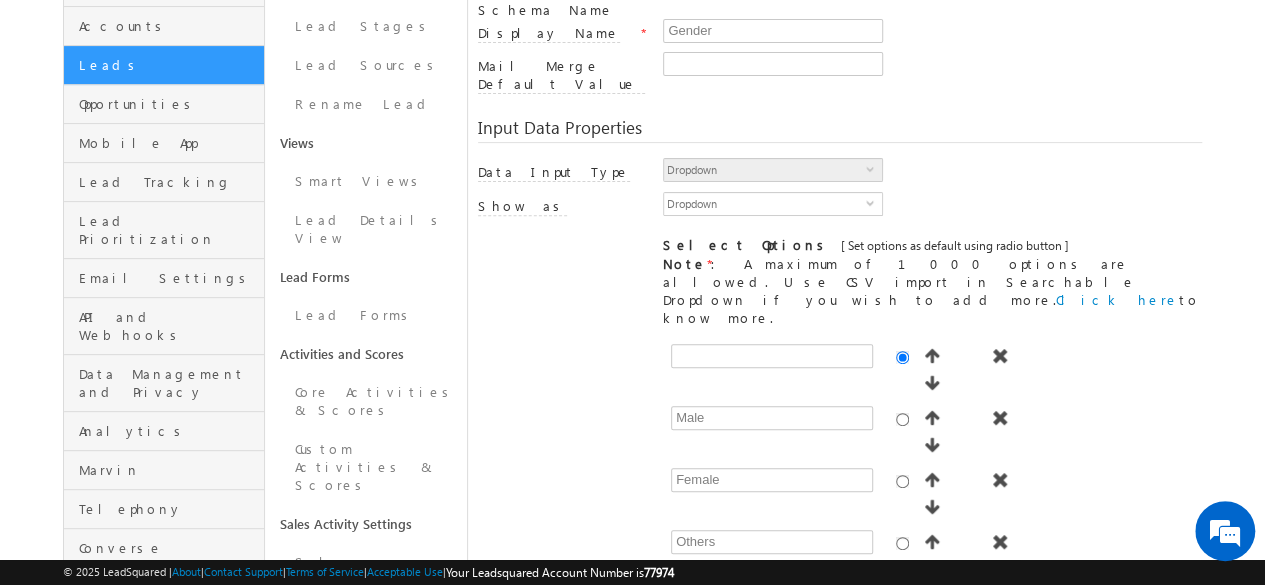 scroll, scrollTop: 0, scrollLeft: 0, axis: both 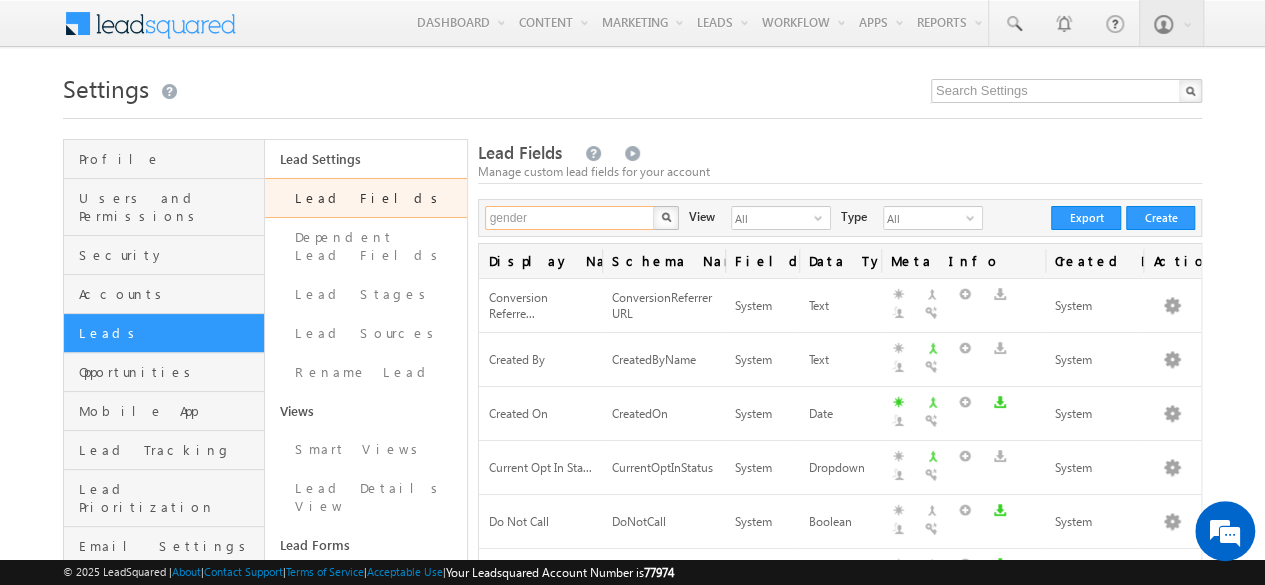 click on "gender" at bounding box center [570, 218] 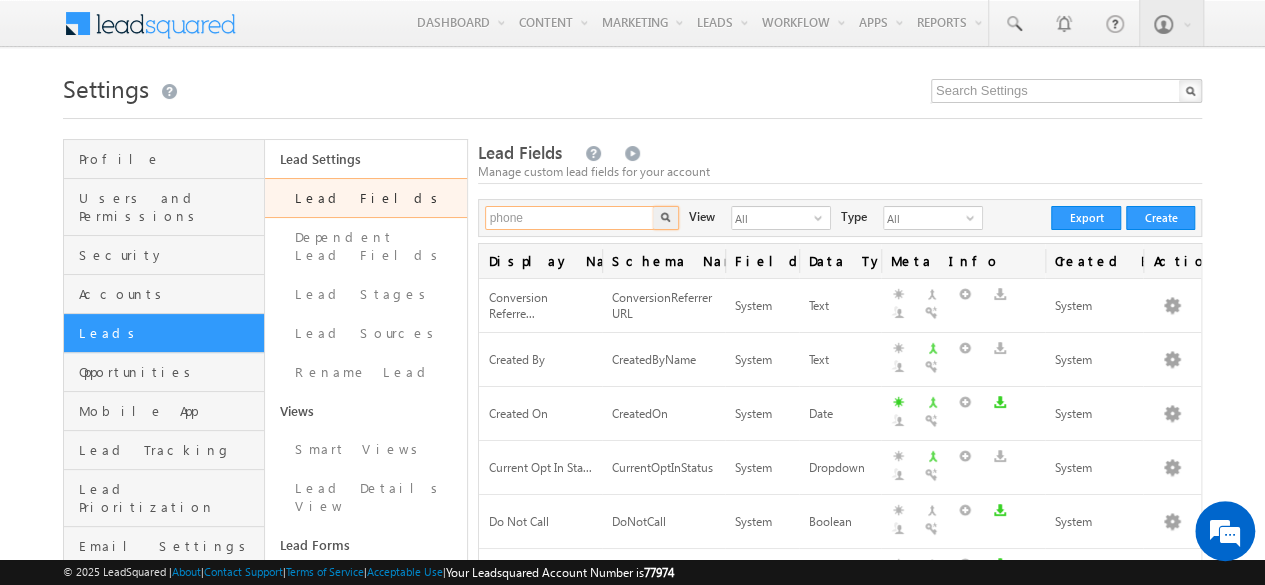 type on "phone" 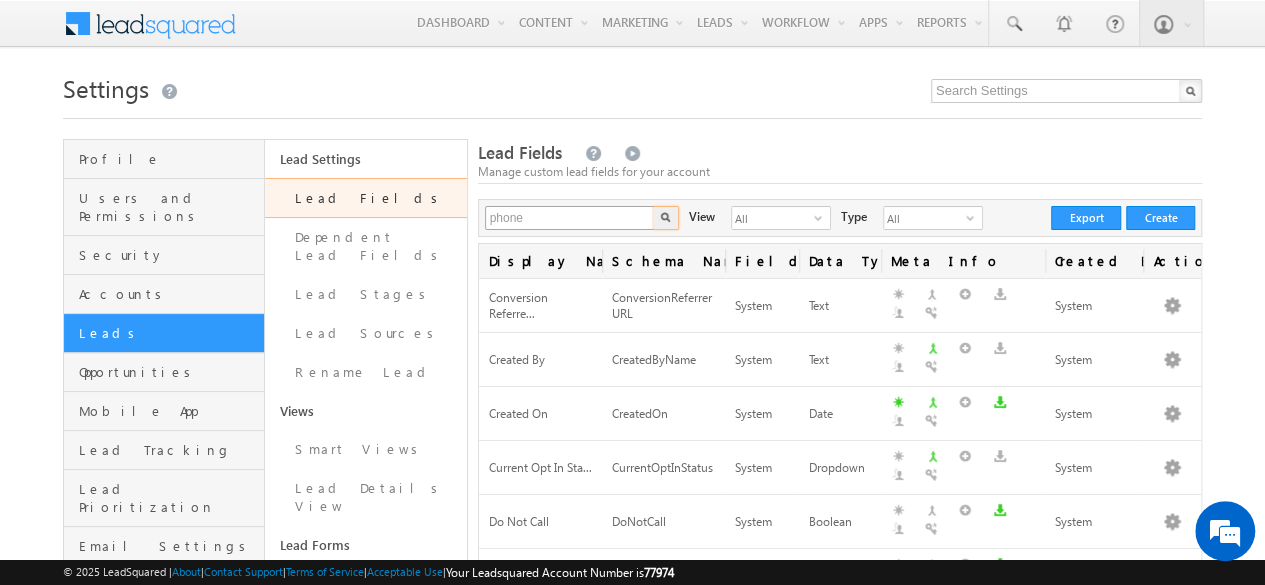 click at bounding box center (666, 218) 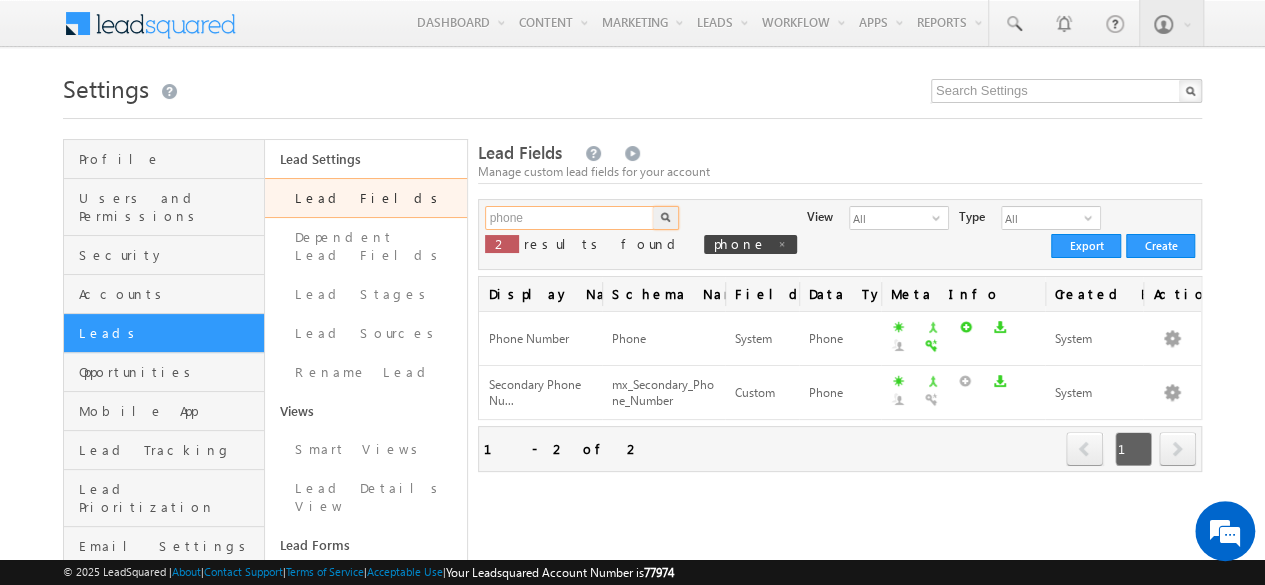 click on "phone" at bounding box center [570, 218] 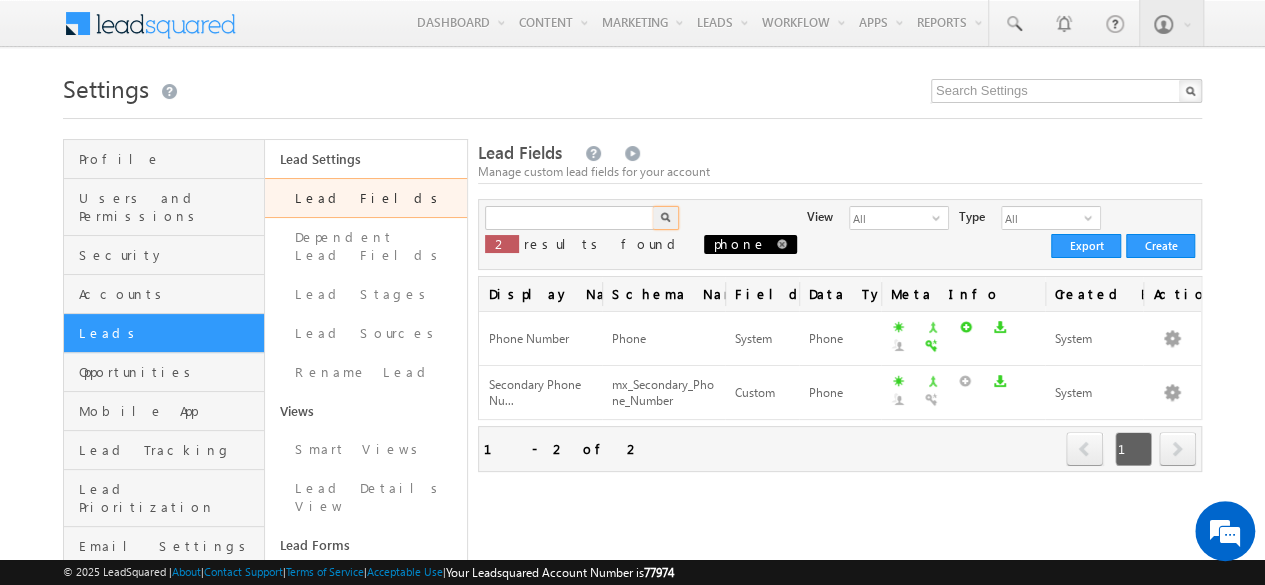 type on "Search Lead Fields" 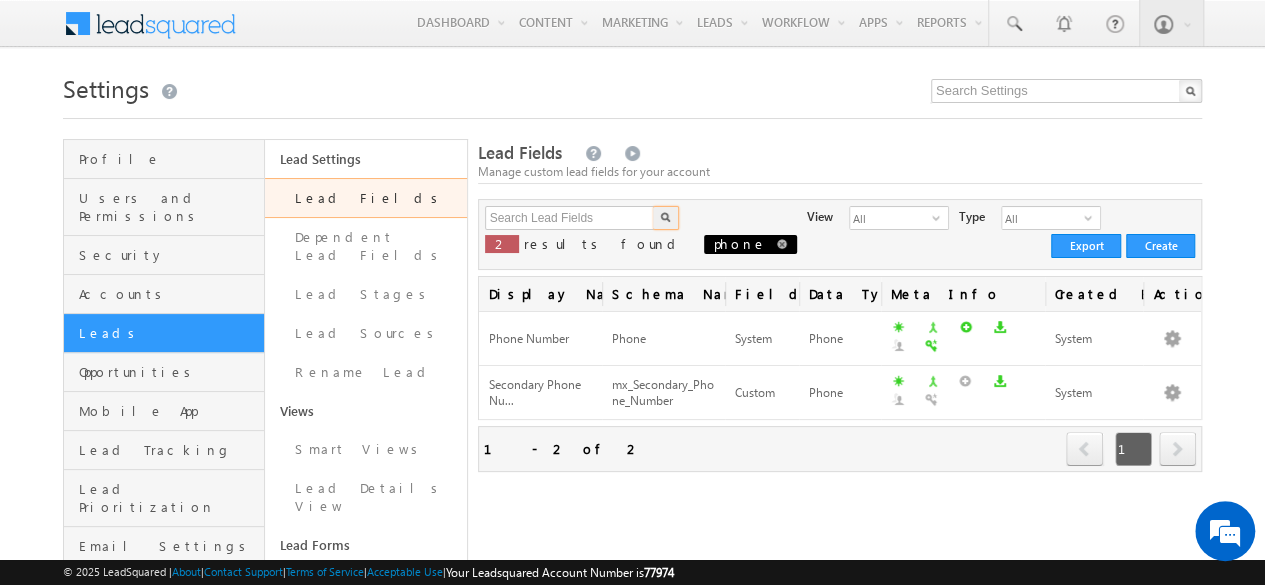 click at bounding box center (782, 244) 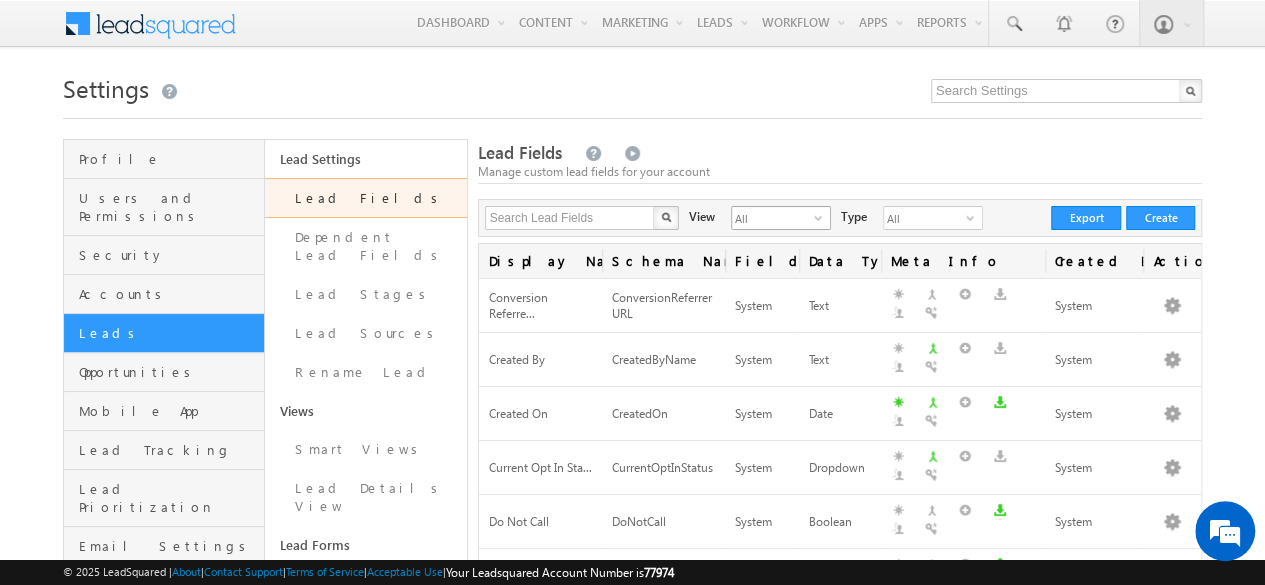 click on "All" at bounding box center [773, 218] 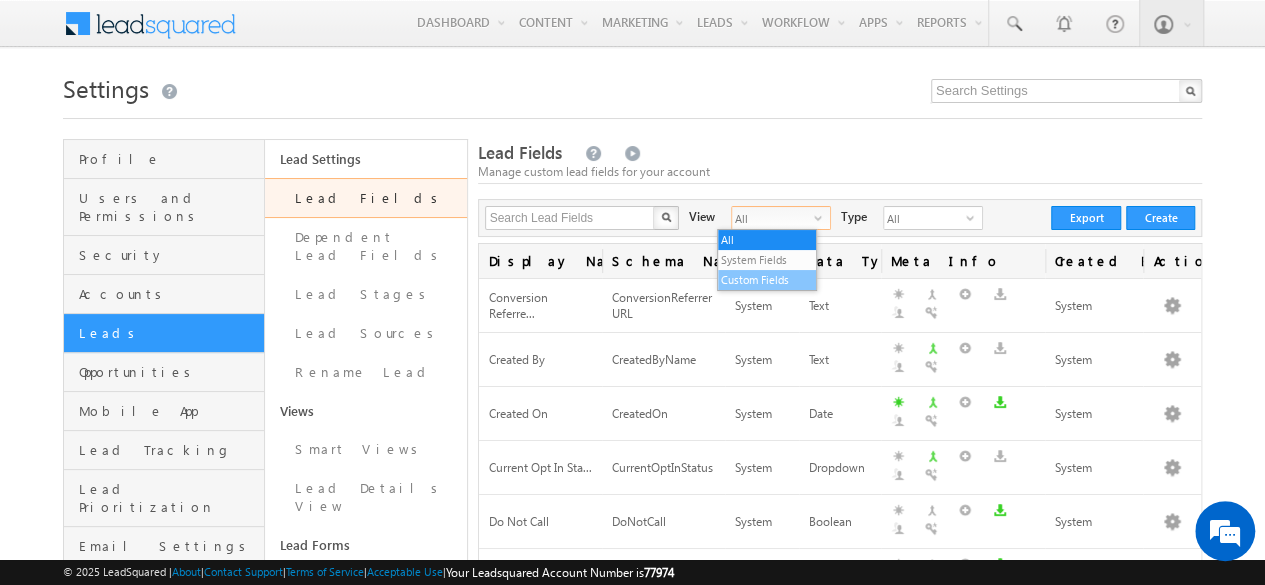 click on "Custom Fields" at bounding box center (767, 280) 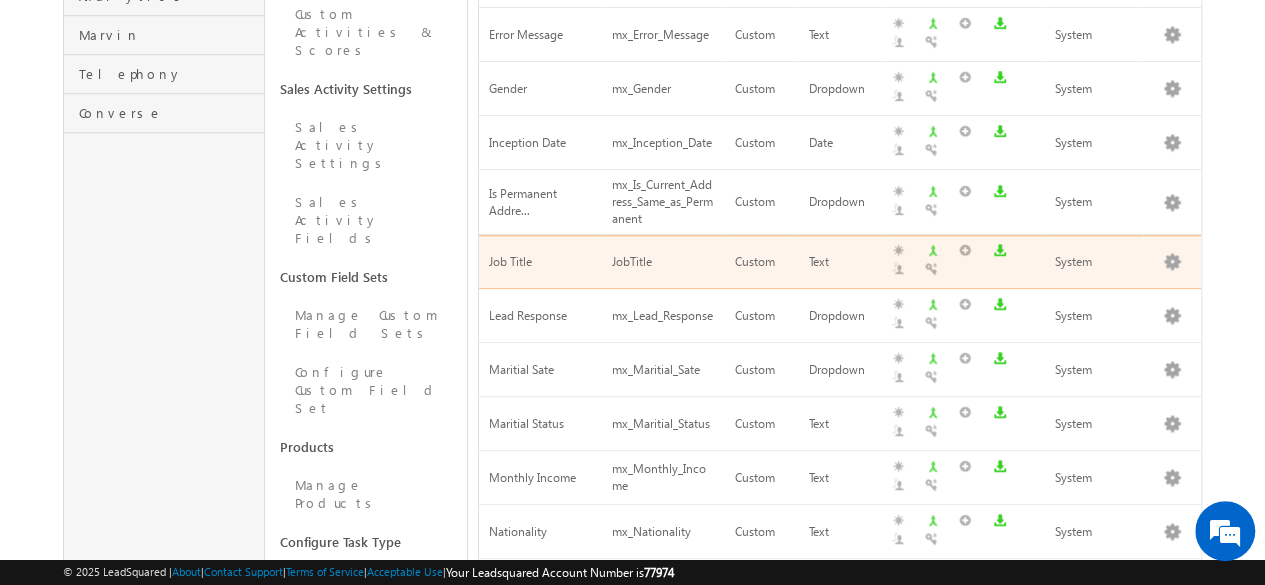 scroll, scrollTop: 707, scrollLeft: 0, axis: vertical 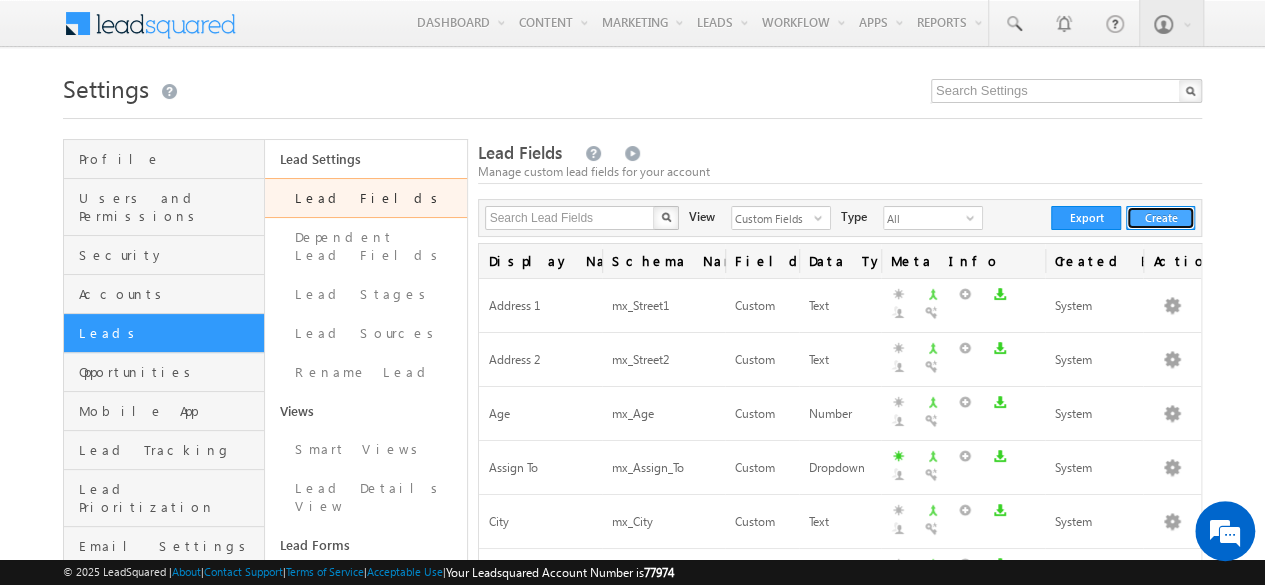 click on "Create" at bounding box center (1160, 218) 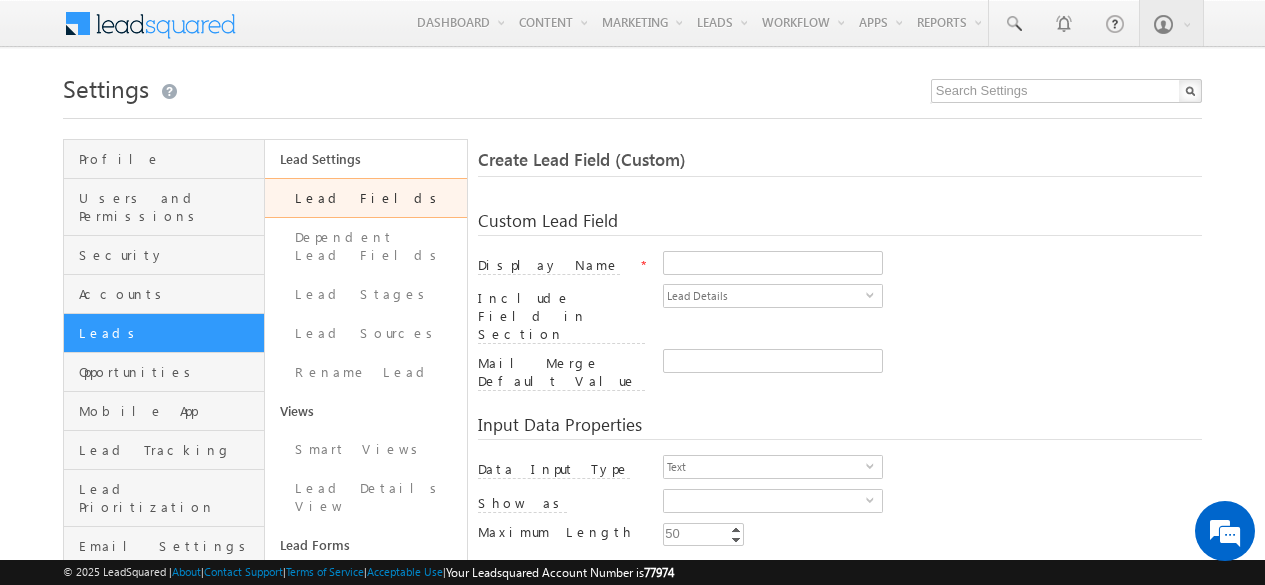 scroll, scrollTop: 0, scrollLeft: 0, axis: both 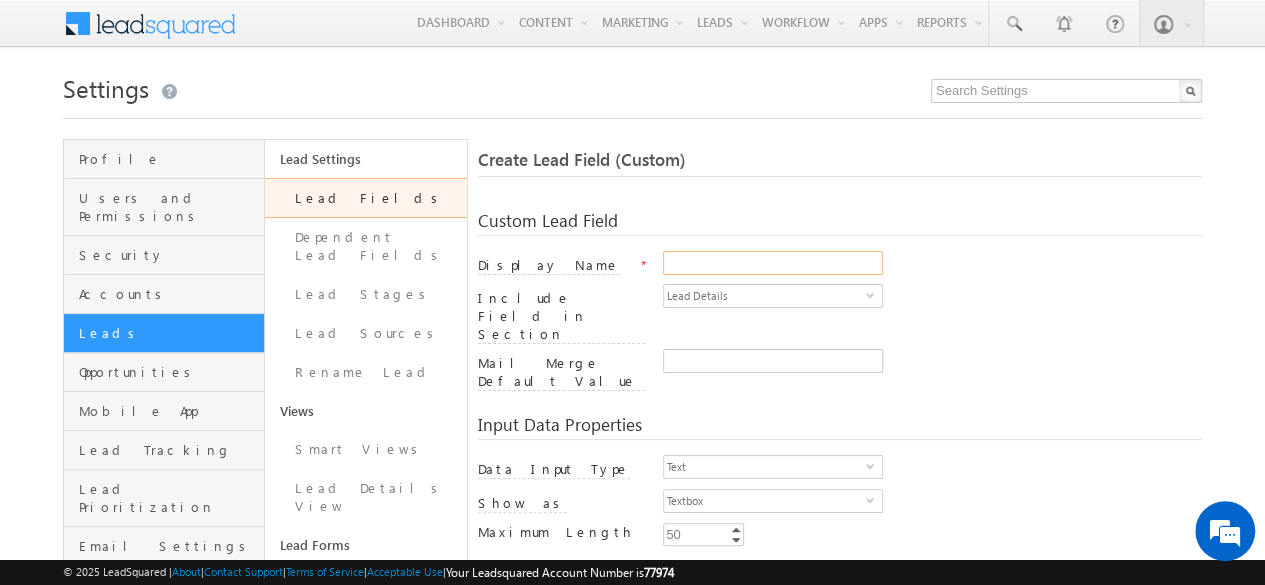click on "Display Name" at bounding box center (773, 263) 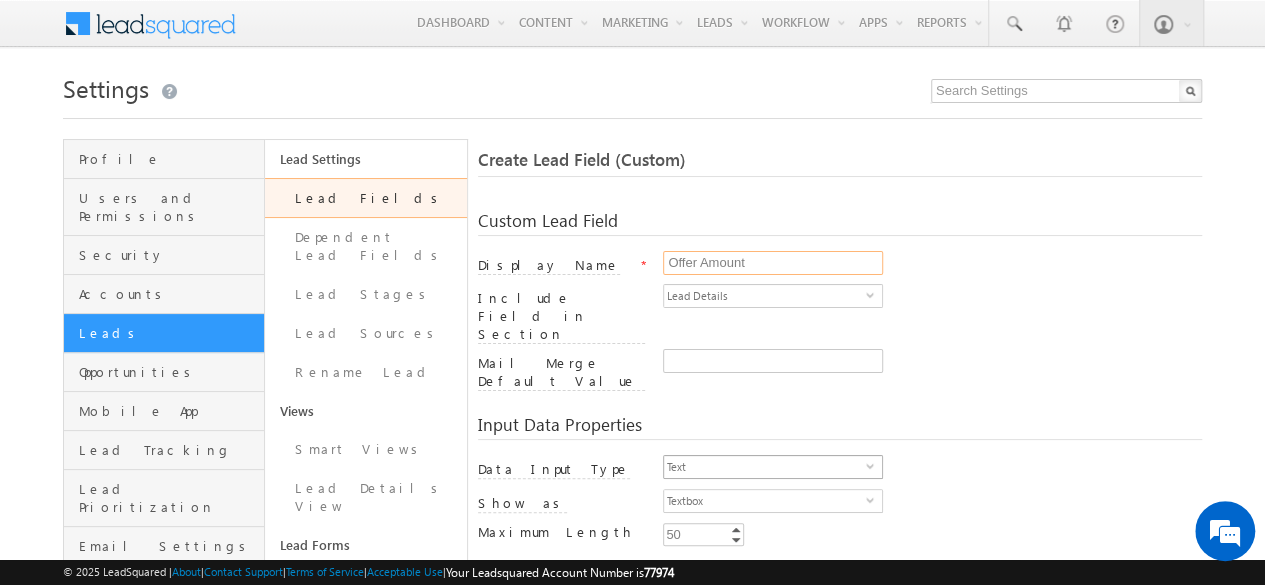 type on "Offer Amount" 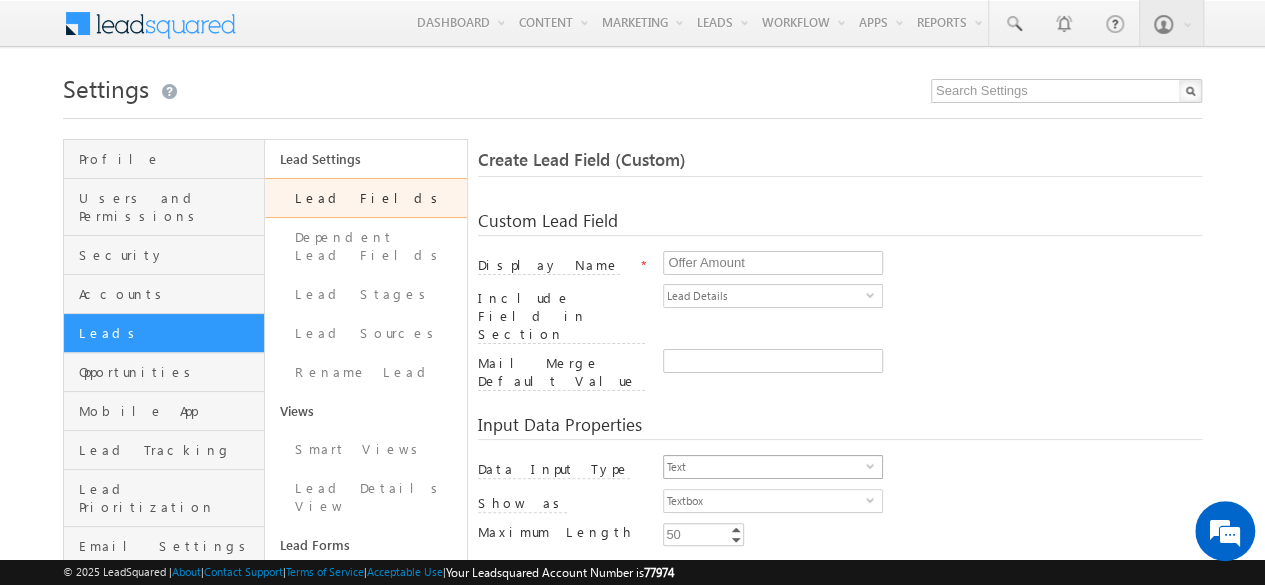 click on "Text" at bounding box center (765, 467) 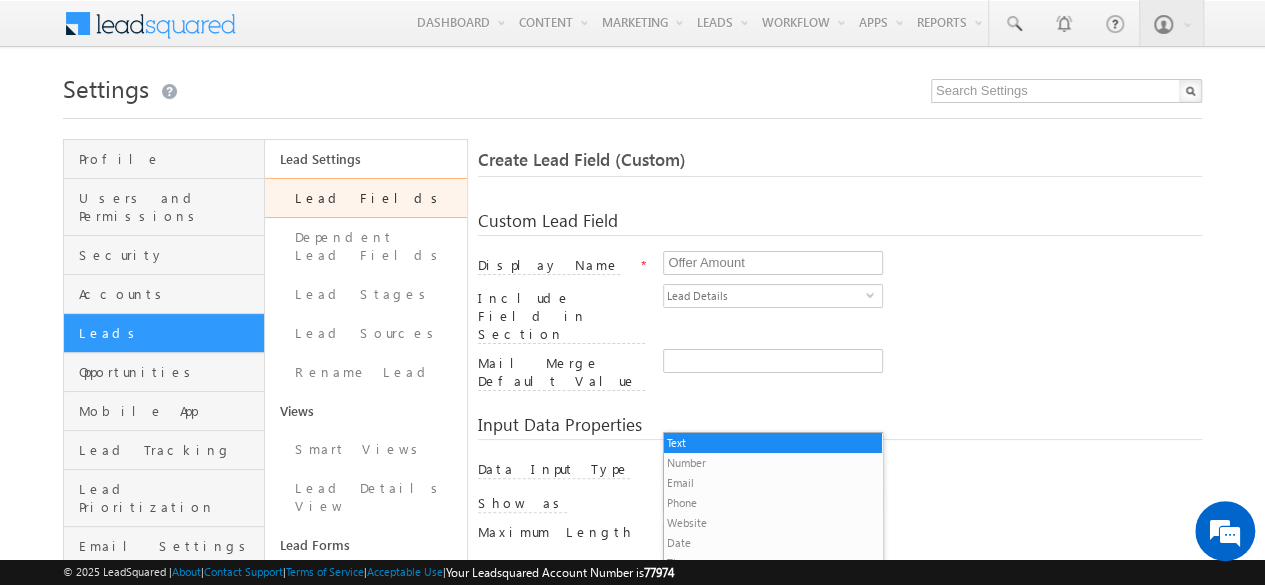 click on "Data Input Type
Text select 0" at bounding box center [840, 472] 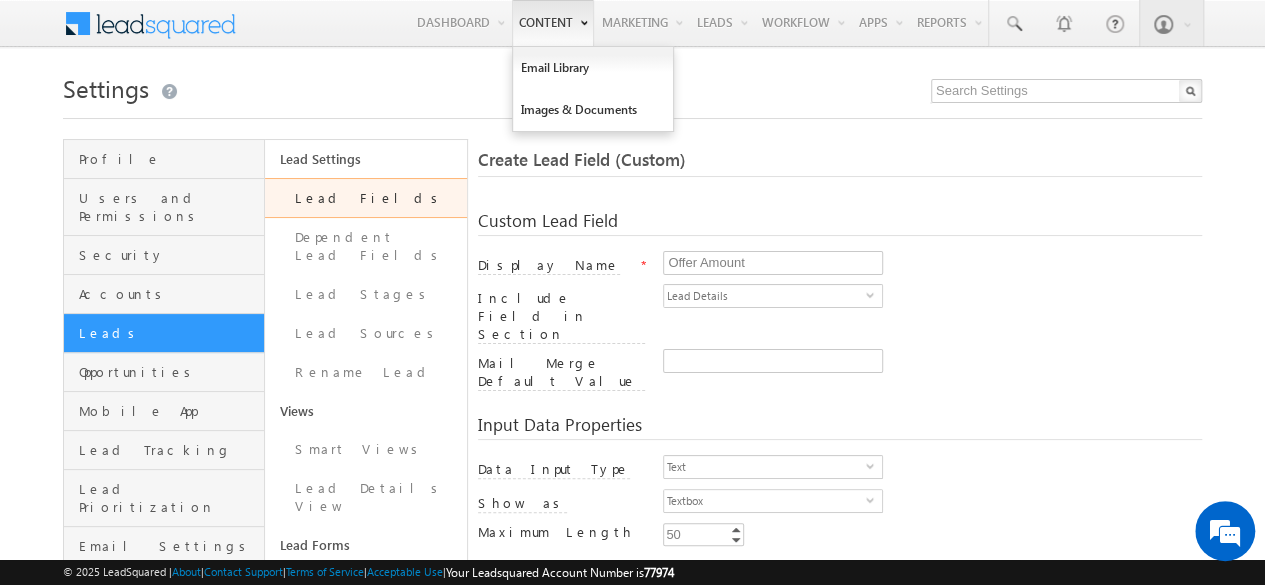 scroll, scrollTop: 0, scrollLeft: 0, axis: both 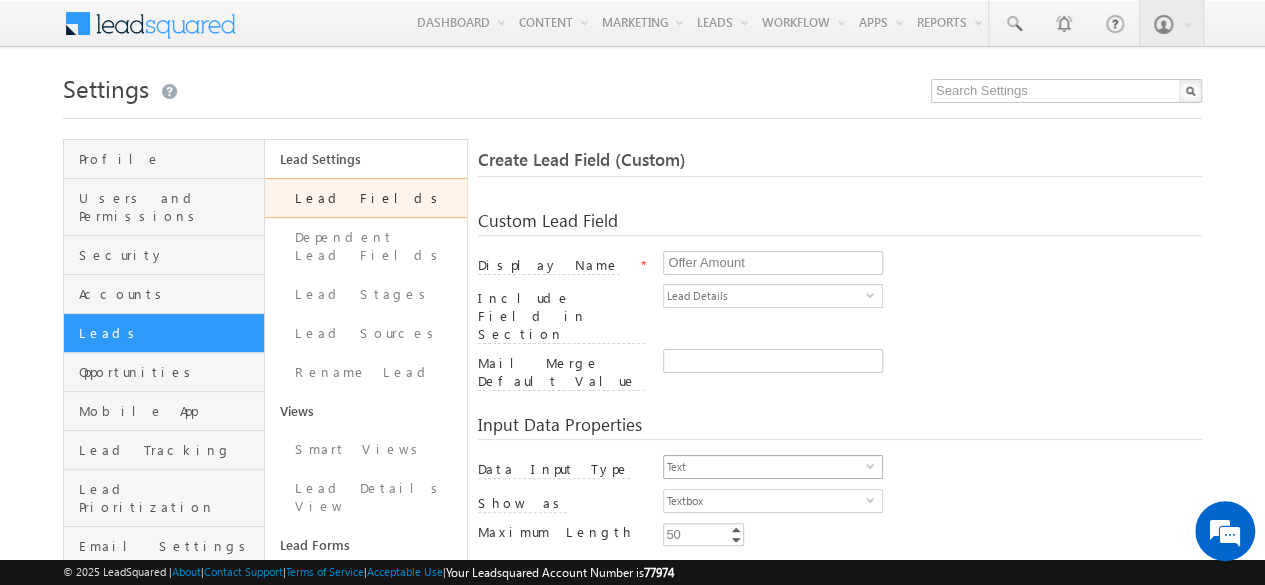 click on "Text" at bounding box center (765, 467) 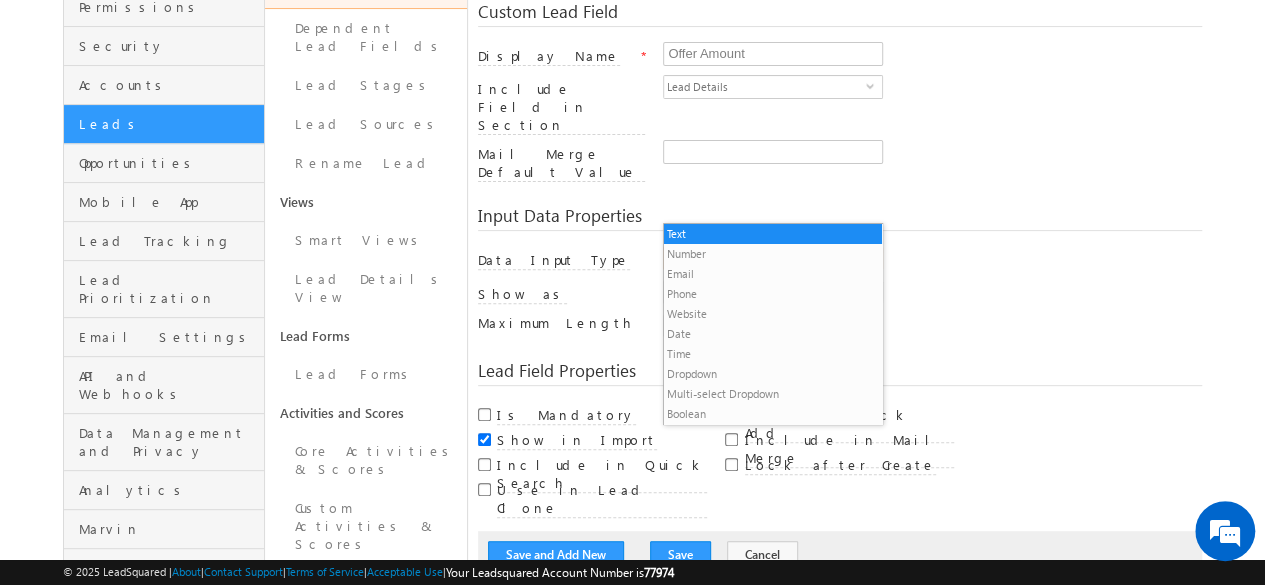 scroll, scrollTop: 210, scrollLeft: 0, axis: vertical 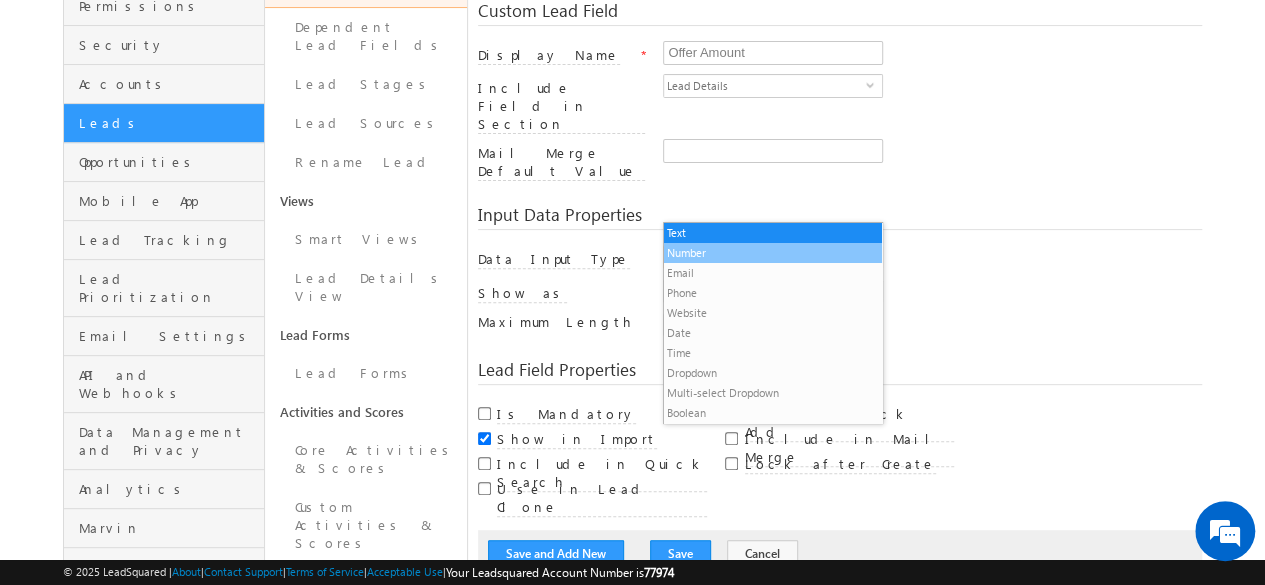 click on "Number" at bounding box center [773, 253] 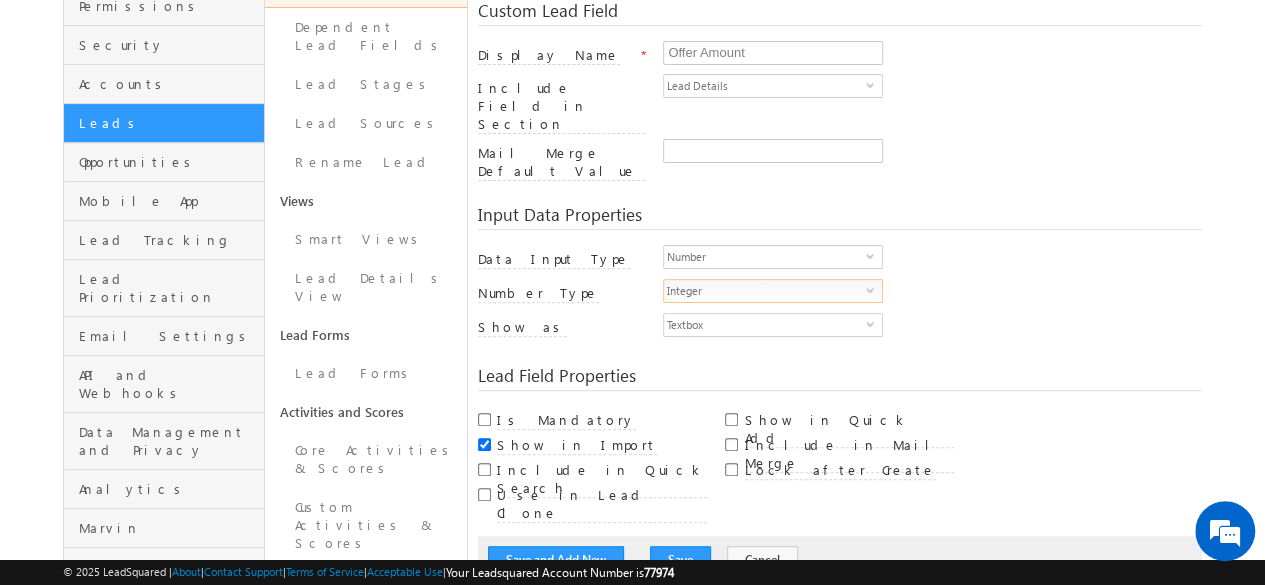 click on "Integer" at bounding box center (765, 291) 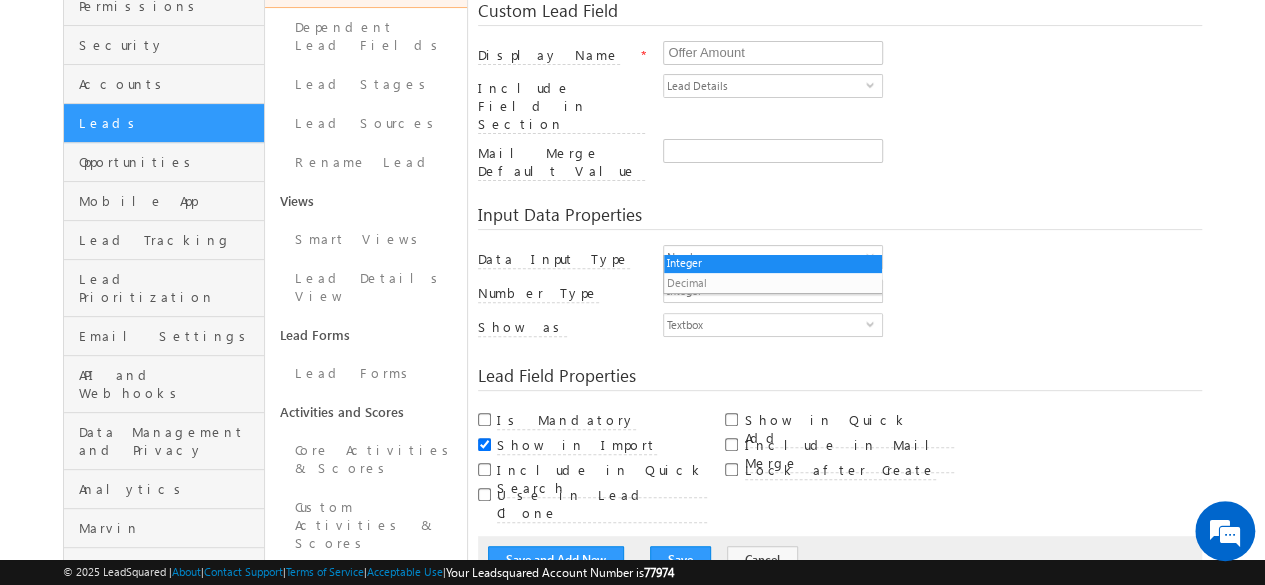 click on "Custom
Lead Field
Display Name
*
Offer Amount
Include Field in Section
Lead Details select LeadDetails
Mail Merge Default Value
* 1" at bounding box center (840, 283) 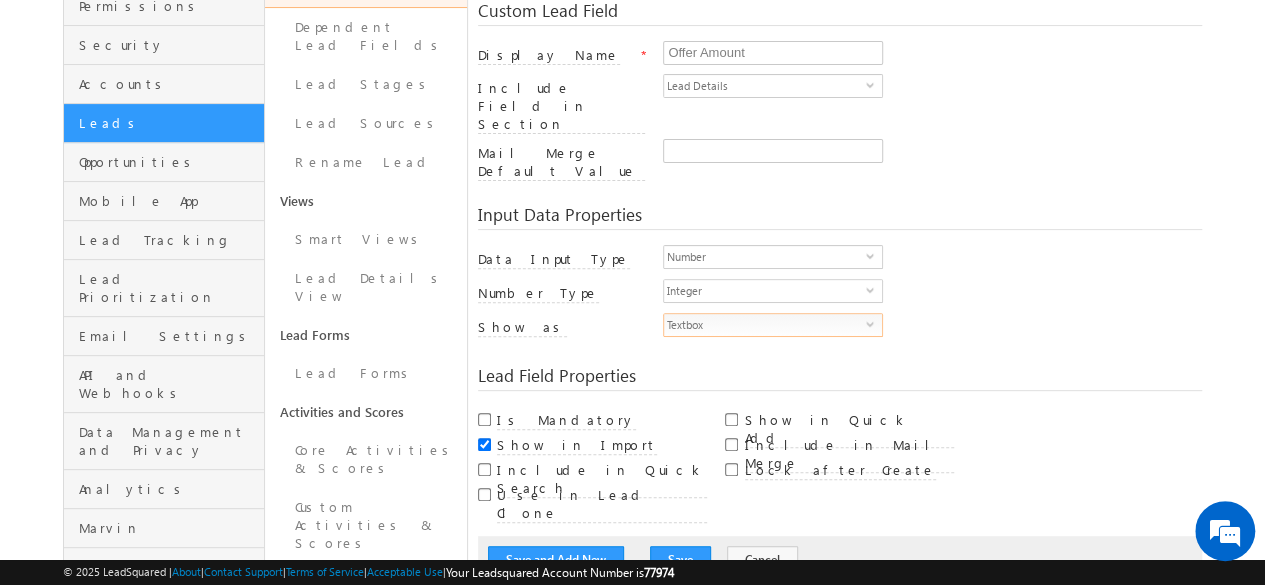 click on "Textbox" at bounding box center (765, 325) 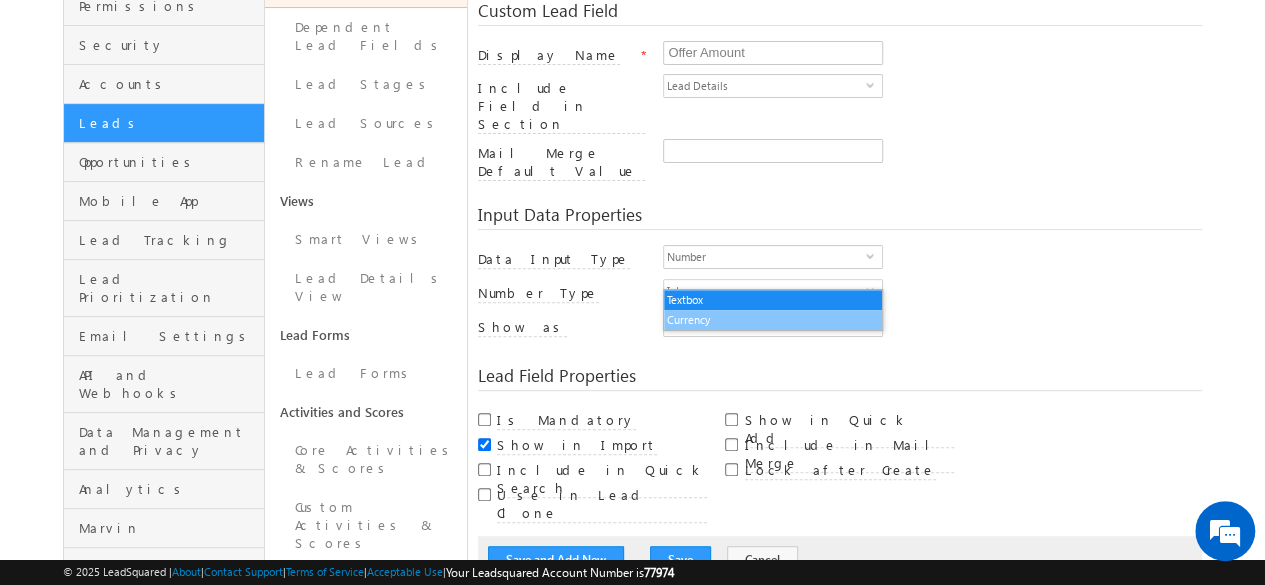 click on "Currency" at bounding box center (773, 320) 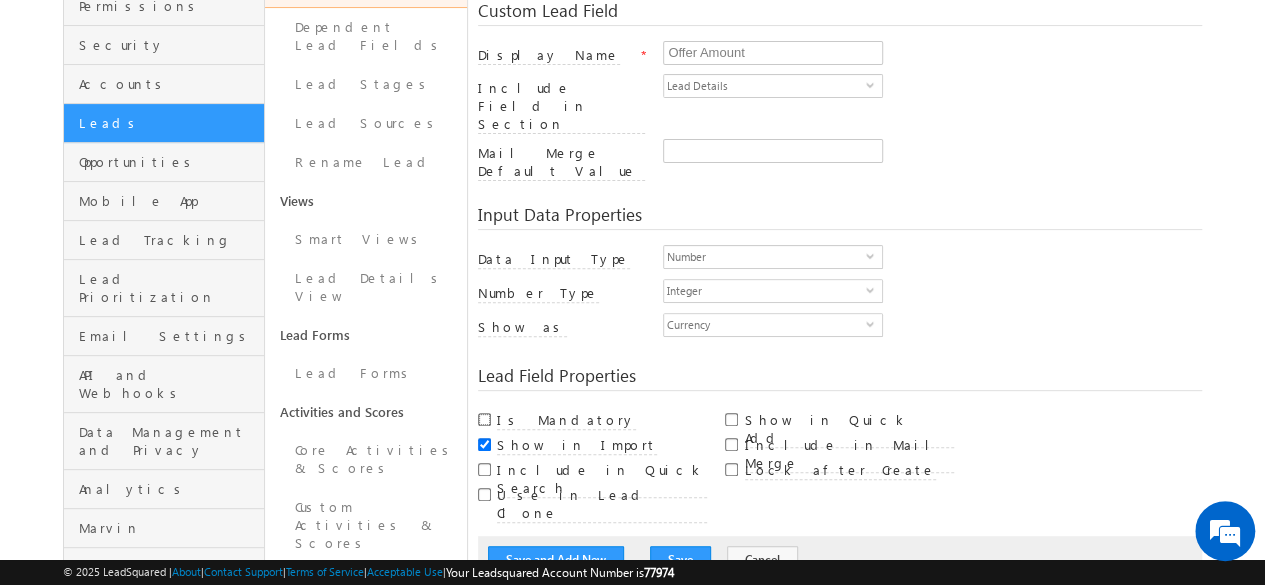 click on "Is Mandatory" at bounding box center (484, 419) 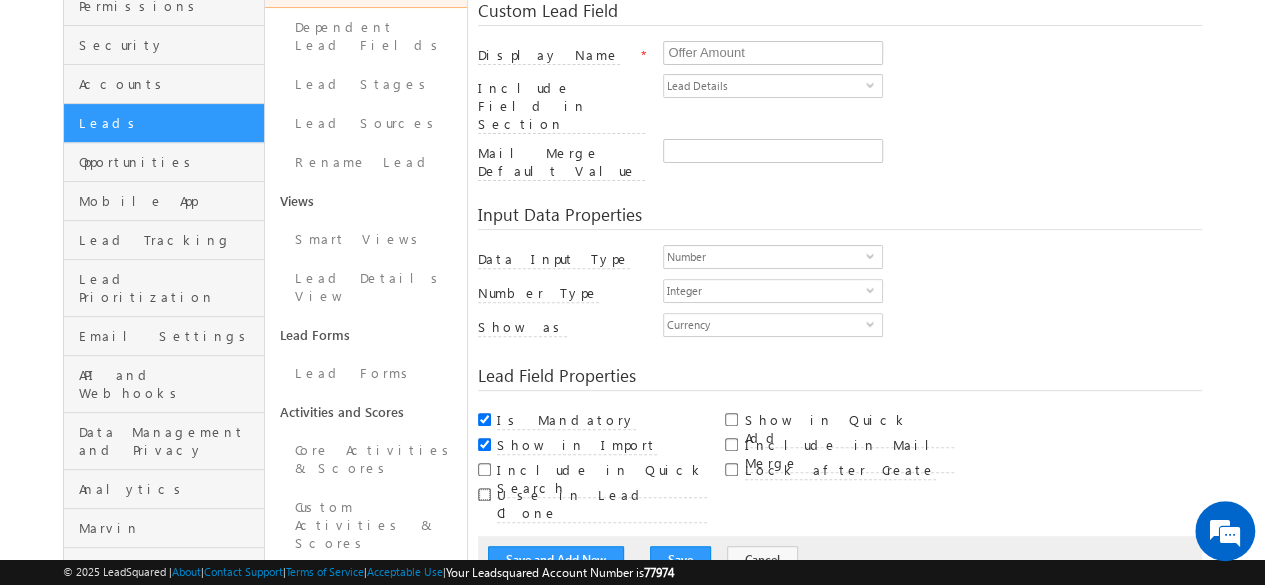 click on "Use in Lead Clone" at bounding box center [484, 494] 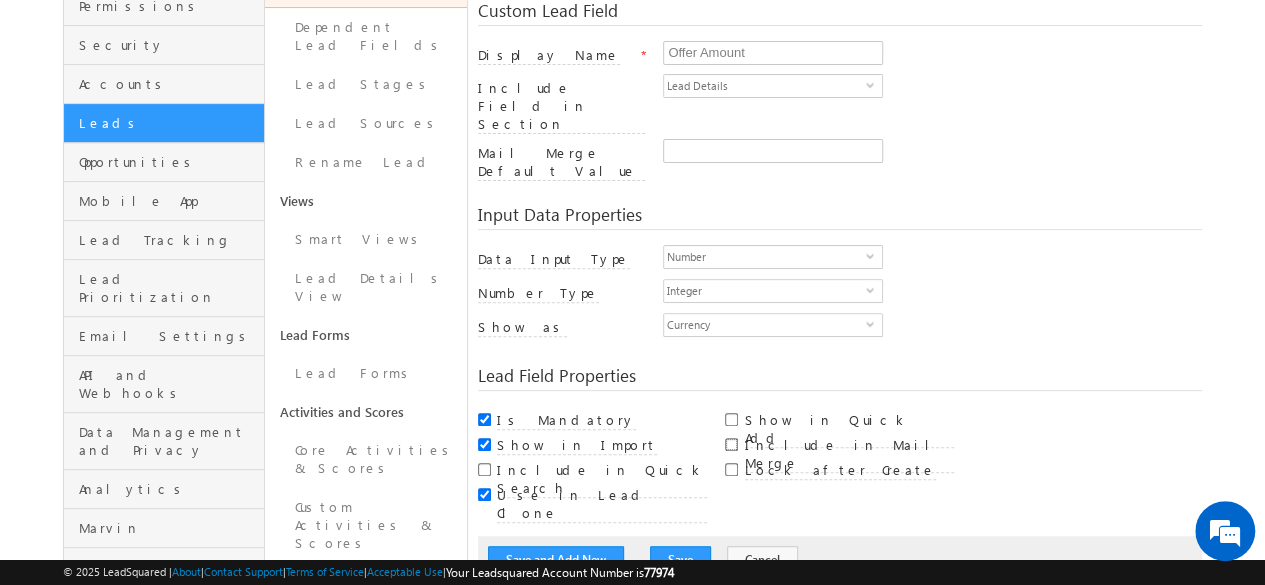 click on "Include in Mail Merge" at bounding box center (731, 444) 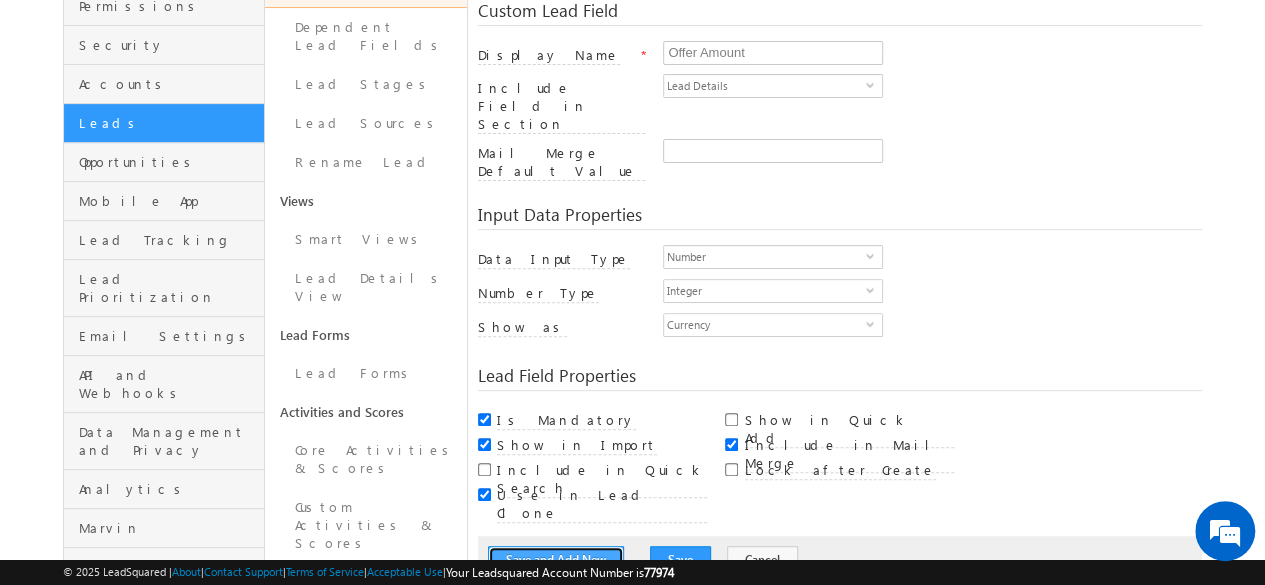 click on "Save and Add New" at bounding box center [556, 560] 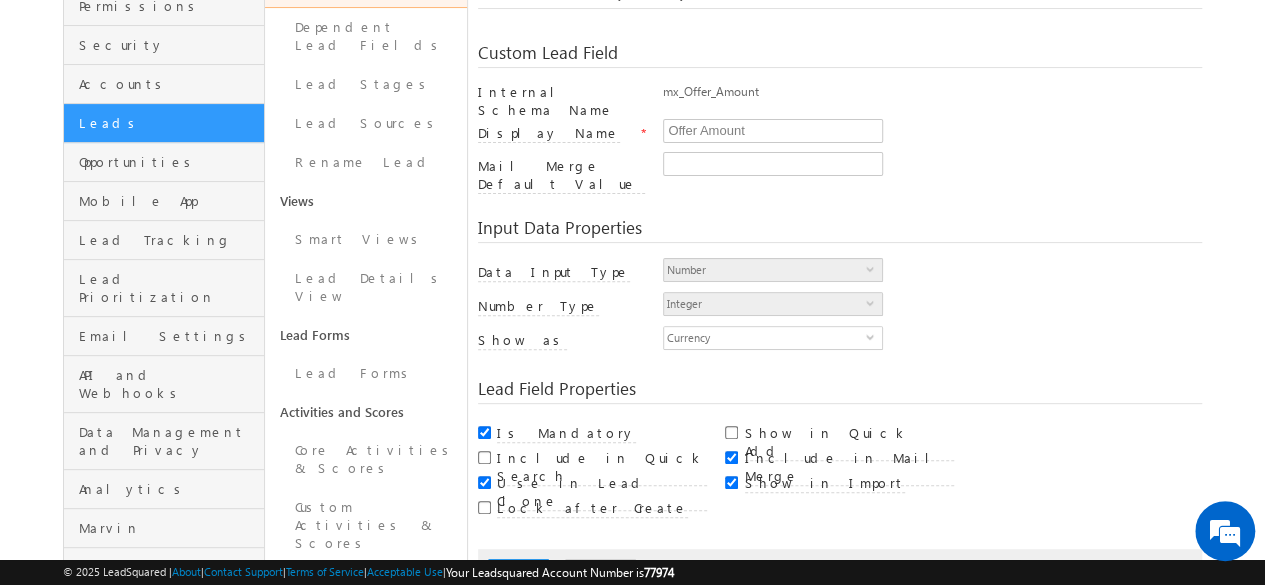 scroll, scrollTop: 149, scrollLeft: 0, axis: vertical 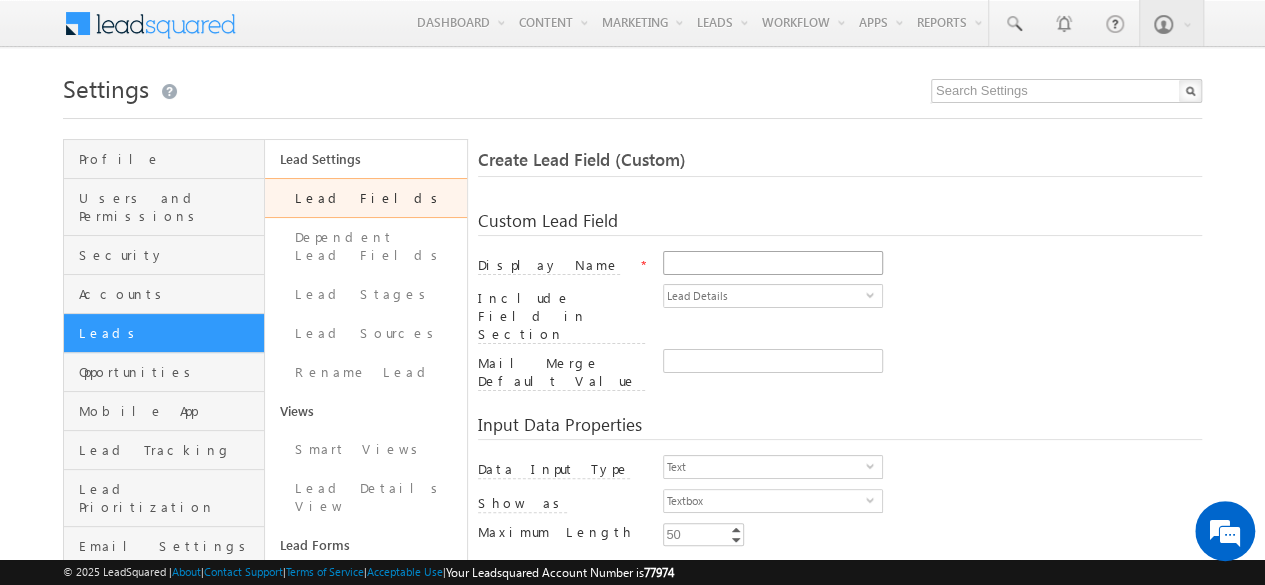 drag, startPoint x: 862, startPoint y: 279, endPoint x: 817, endPoint y: 259, distance: 49.24429 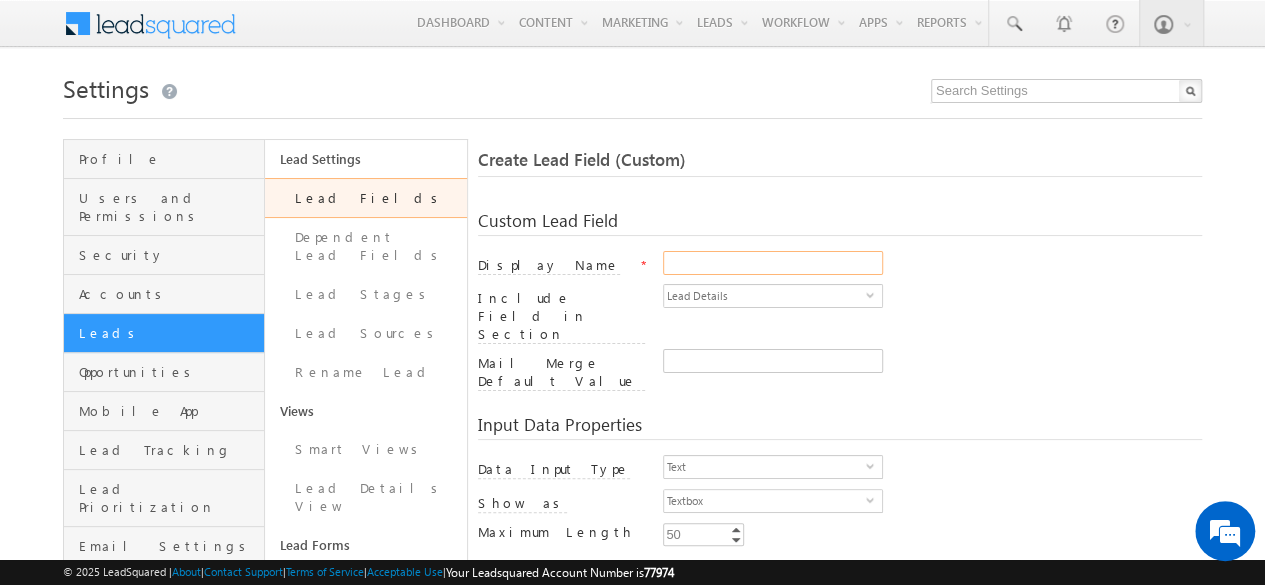 click on "Display Name" at bounding box center (773, 263) 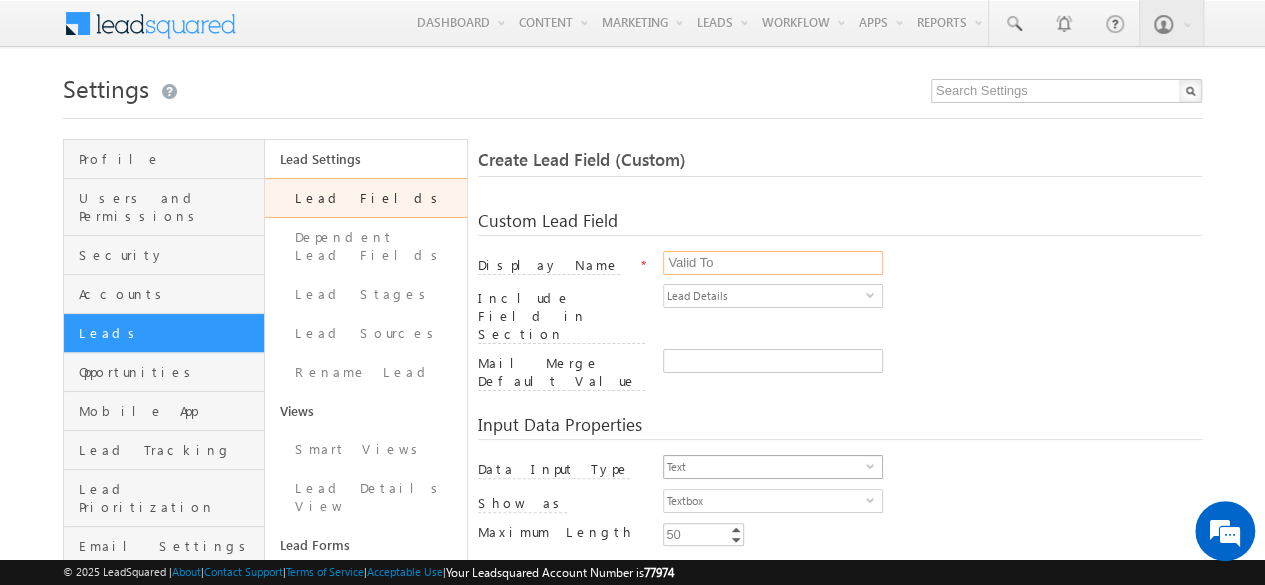 drag, startPoint x: 817, startPoint y: 259, endPoint x: 753, endPoint y: 419, distance: 172.32527 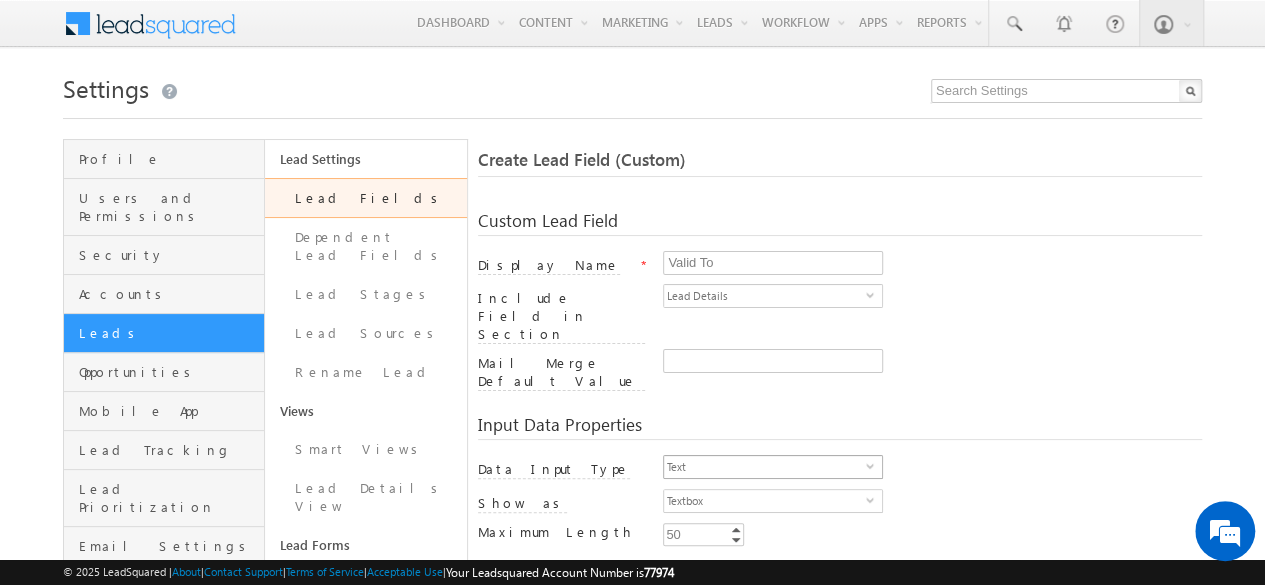 click on "Text" at bounding box center (765, 467) 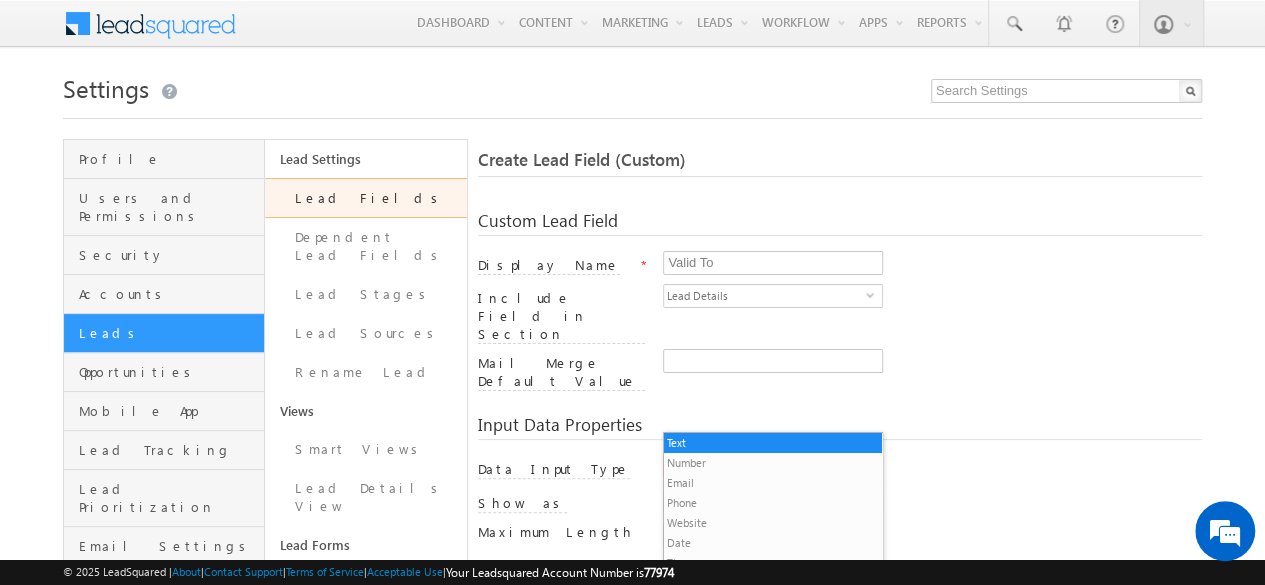 scroll, scrollTop: 0, scrollLeft: 0, axis: both 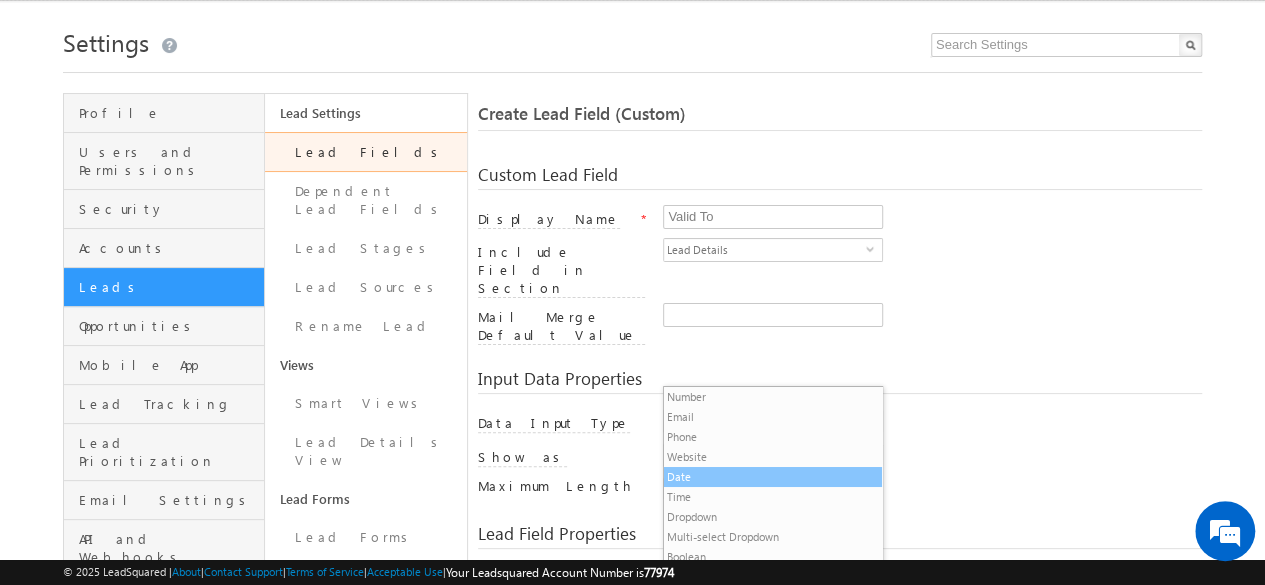 click on "Date" at bounding box center [773, 477] 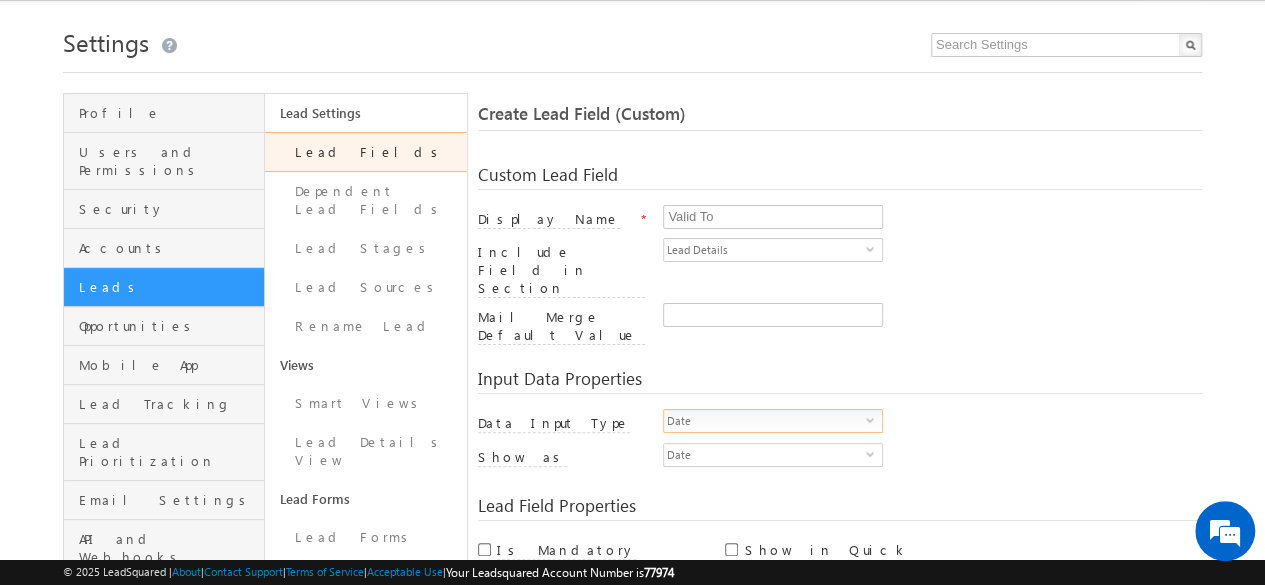 scroll, scrollTop: 184, scrollLeft: 0, axis: vertical 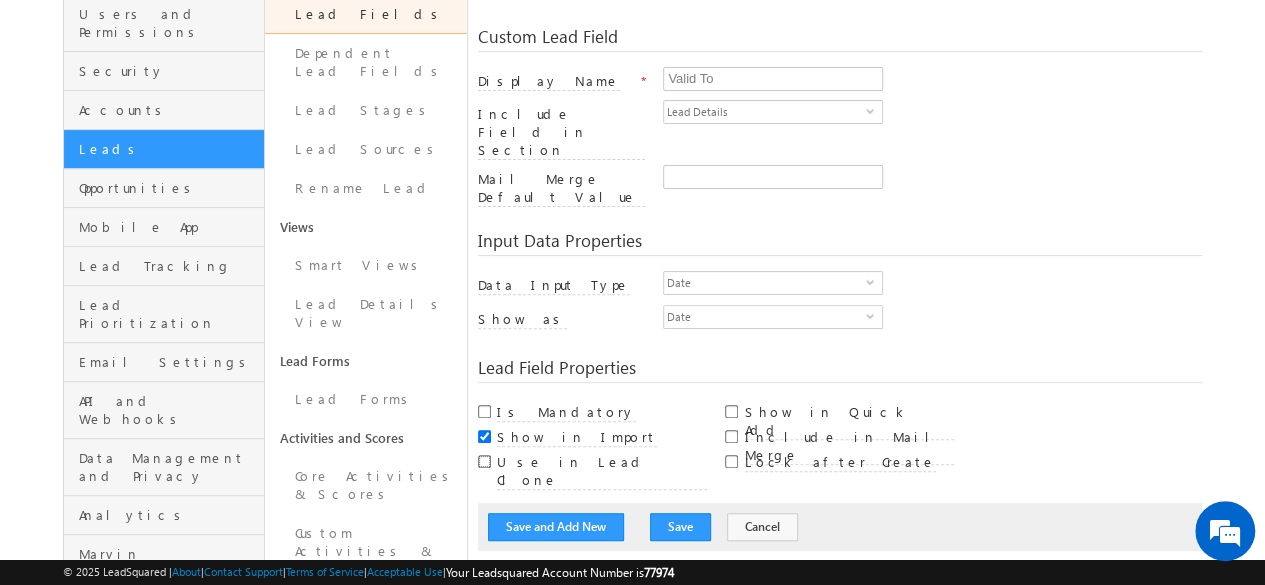 click on "Use in Lead Clone" at bounding box center (484, 461) 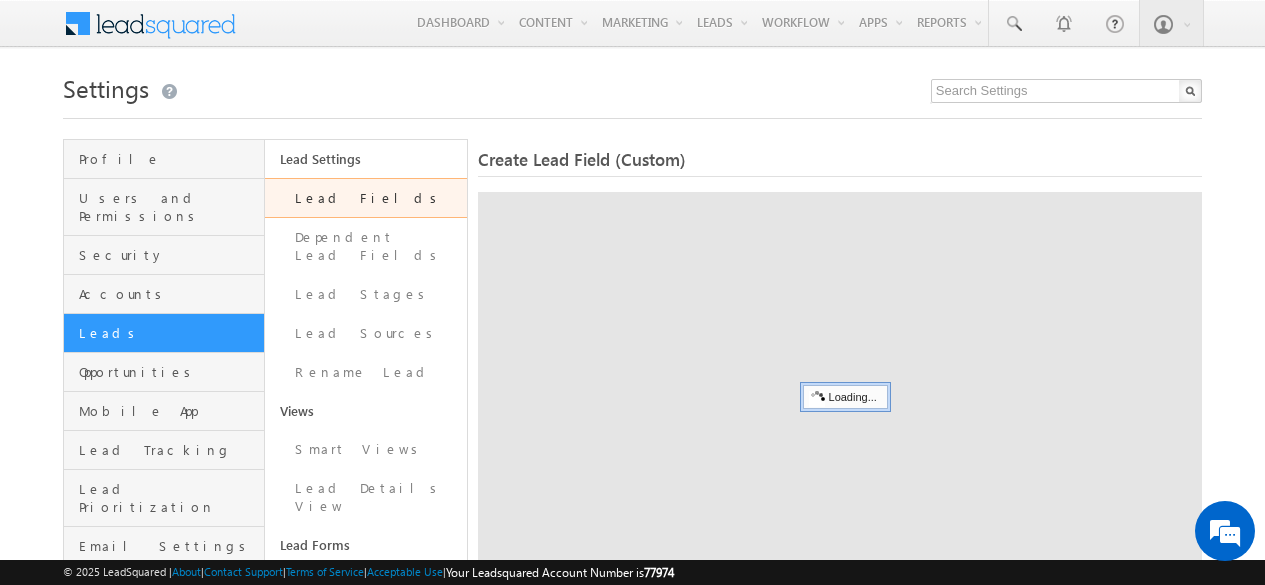 scroll, scrollTop: 184, scrollLeft: 0, axis: vertical 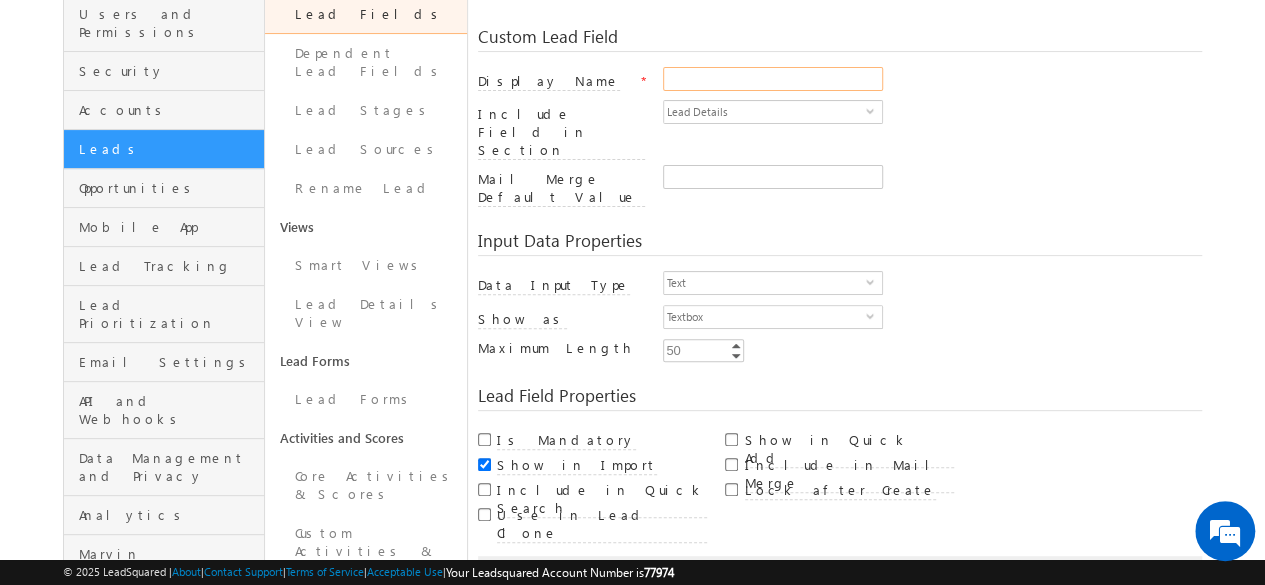 click on "Display Name" at bounding box center [773, 79] 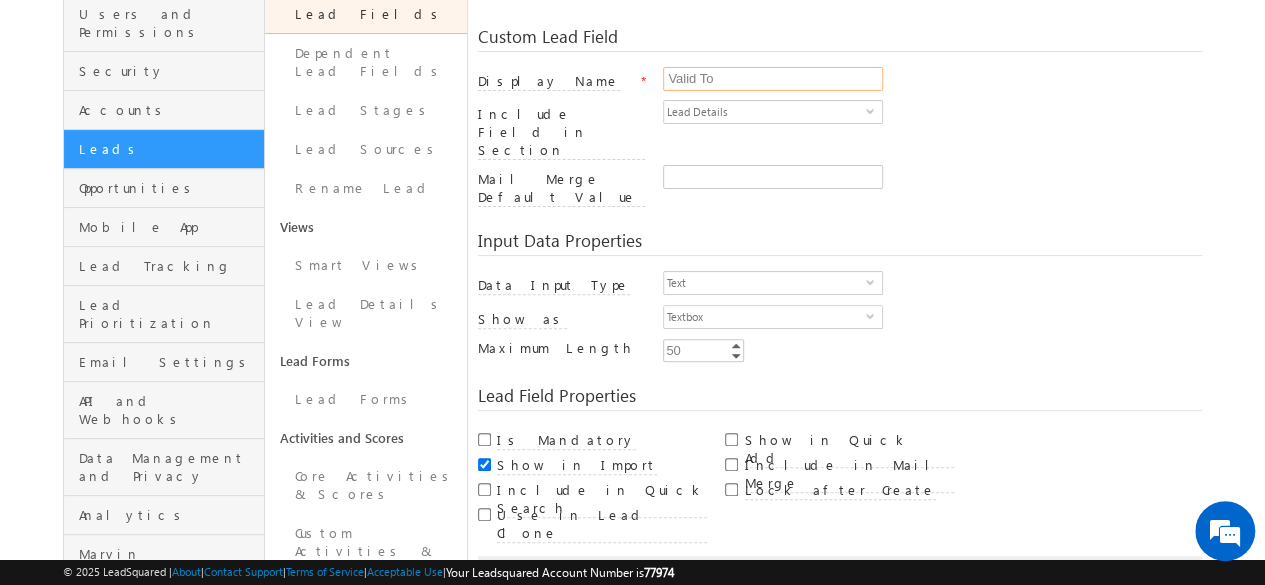 type on "Valid To" 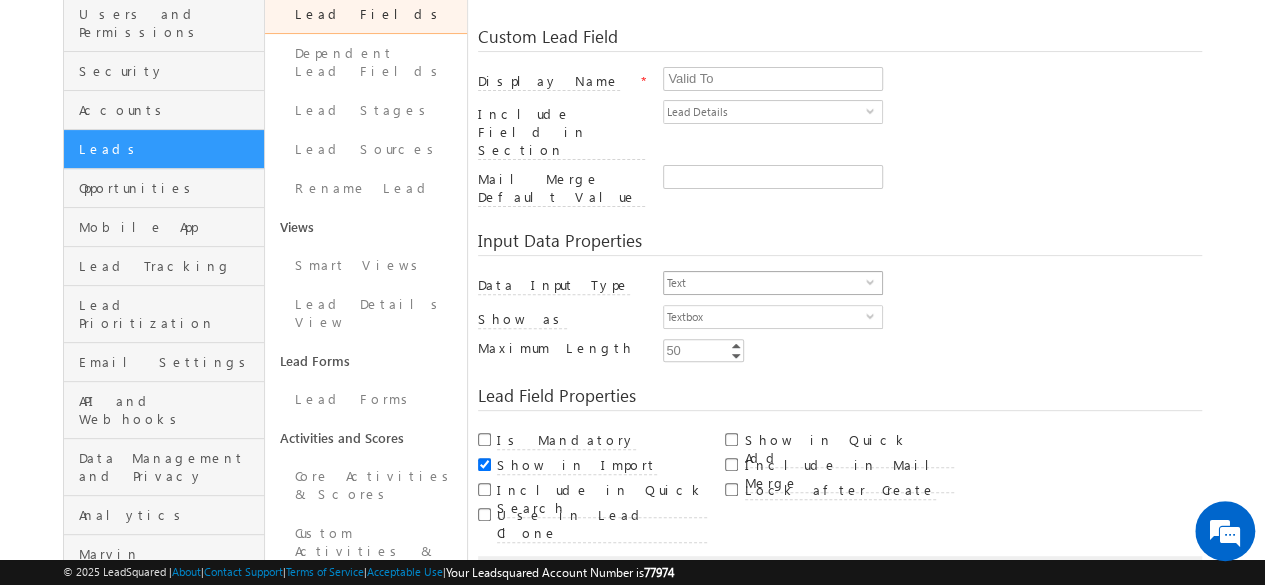 click on "Text" at bounding box center [765, 283] 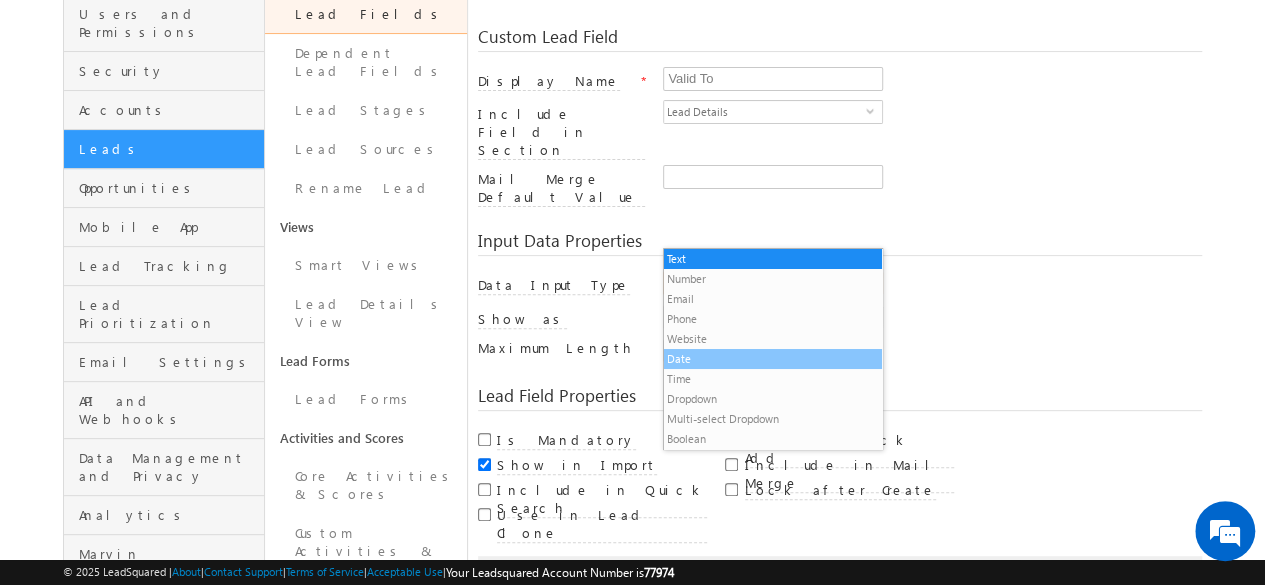 click on "Date" at bounding box center [773, 359] 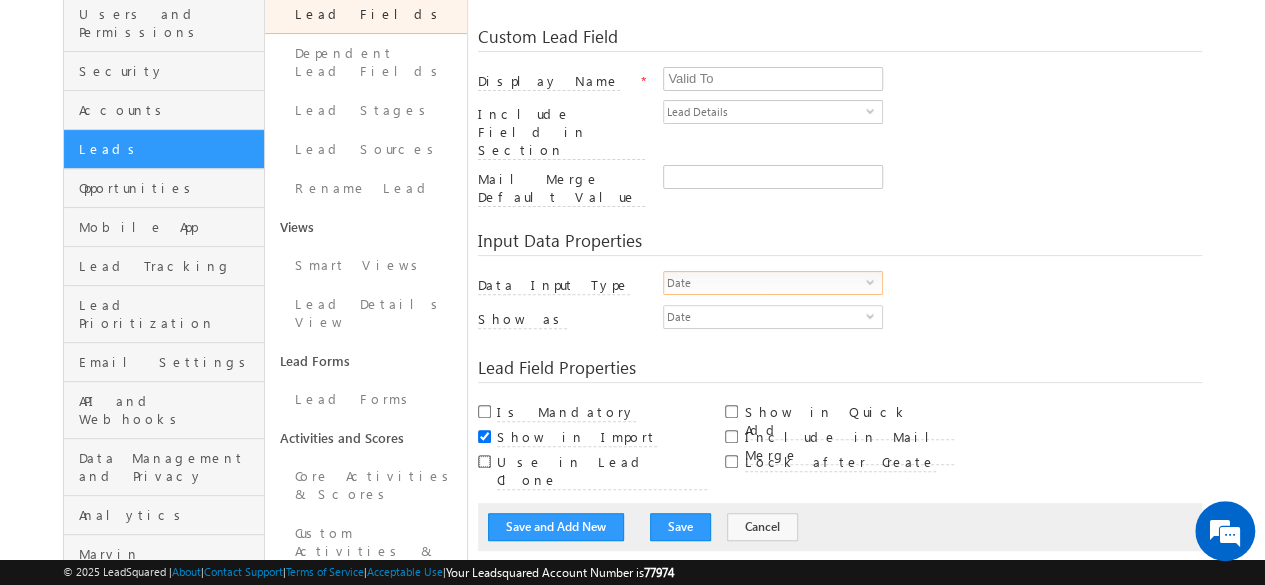 click on "Use in Lead Clone" at bounding box center [484, 461] 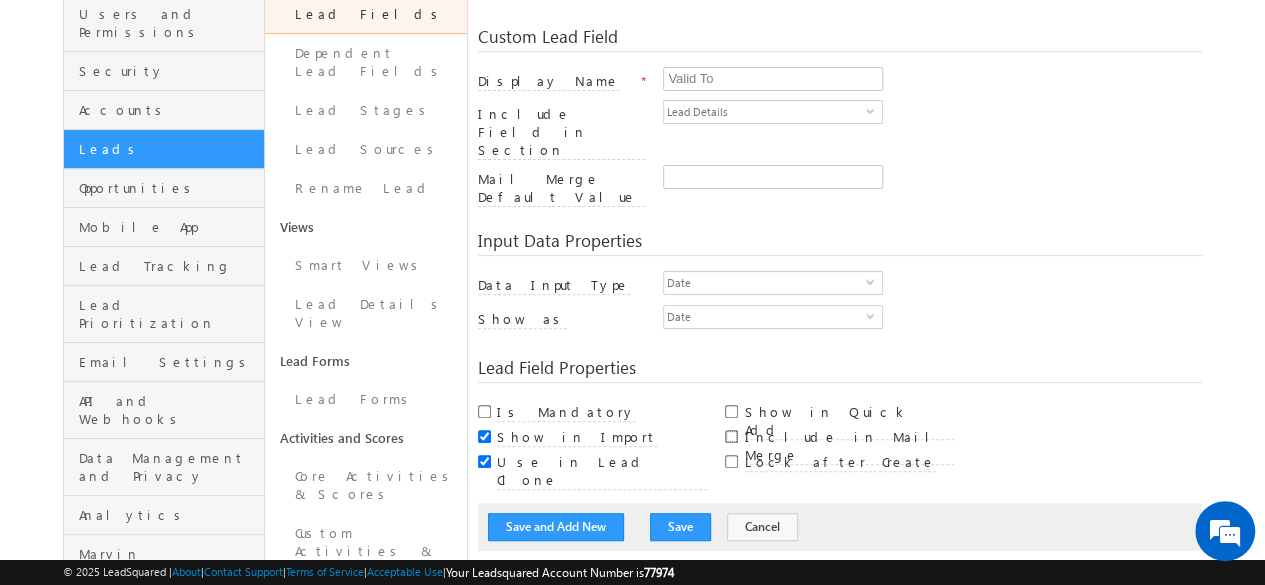 click on "Include in Mail Merge" at bounding box center [731, 436] 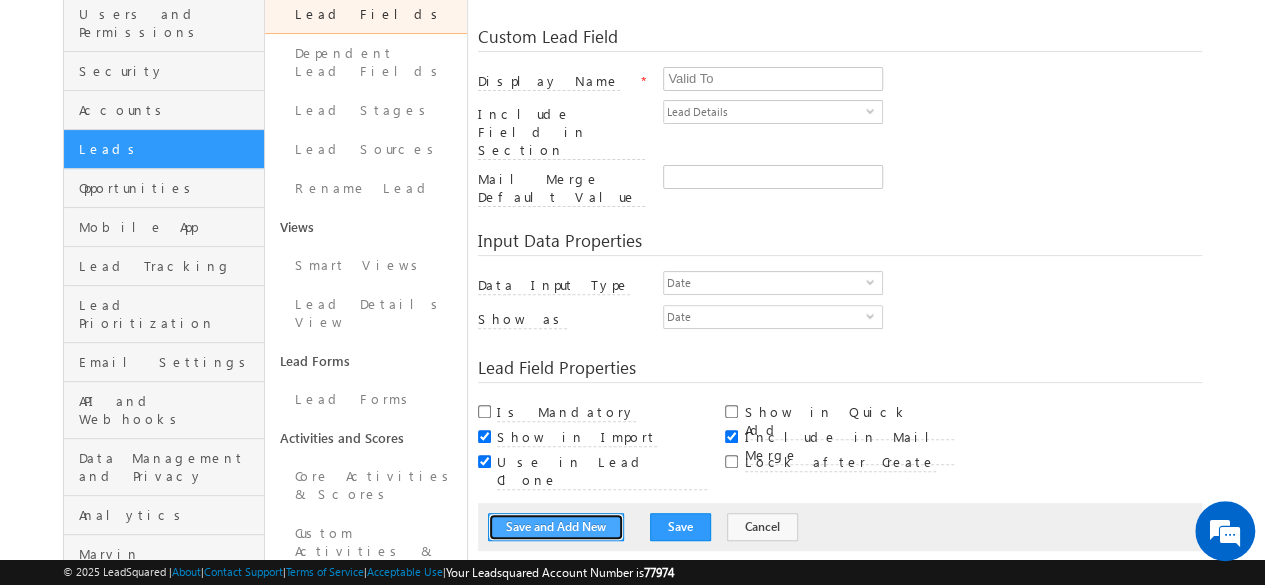 click on "Save and Add New" at bounding box center [556, 527] 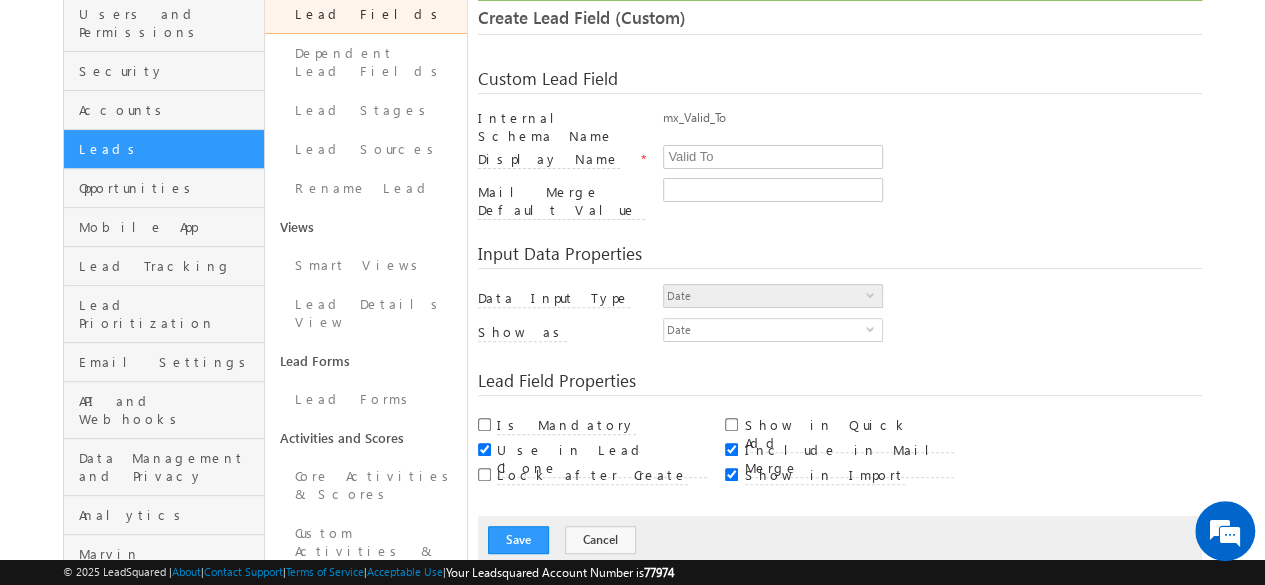scroll, scrollTop: 149, scrollLeft: 0, axis: vertical 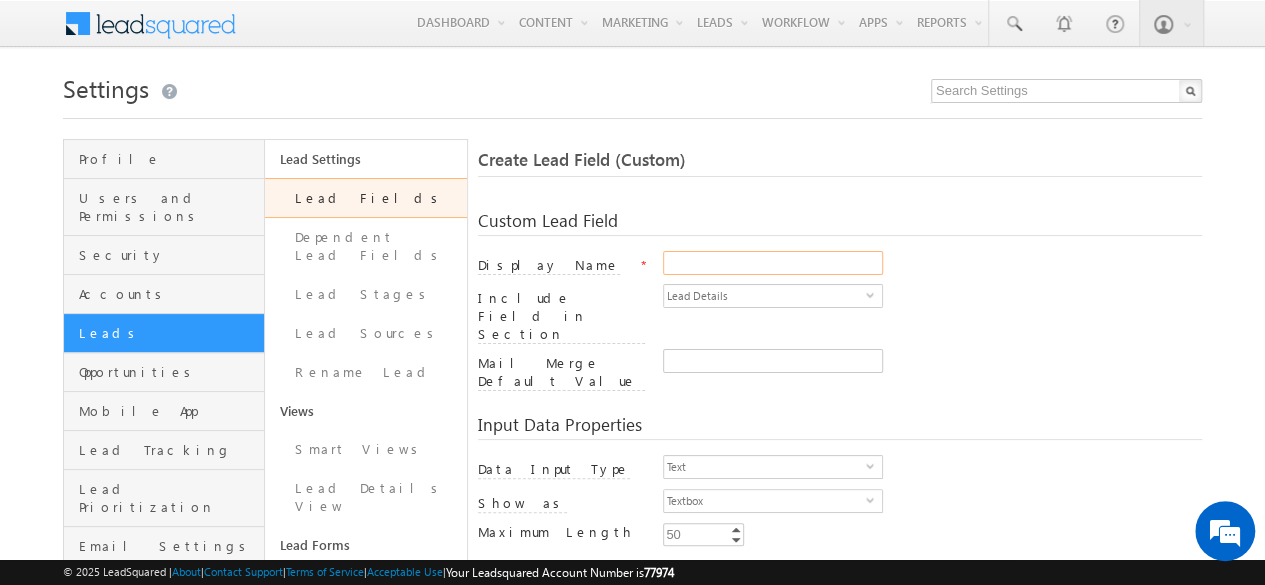 click on "Display Name" at bounding box center (773, 263) 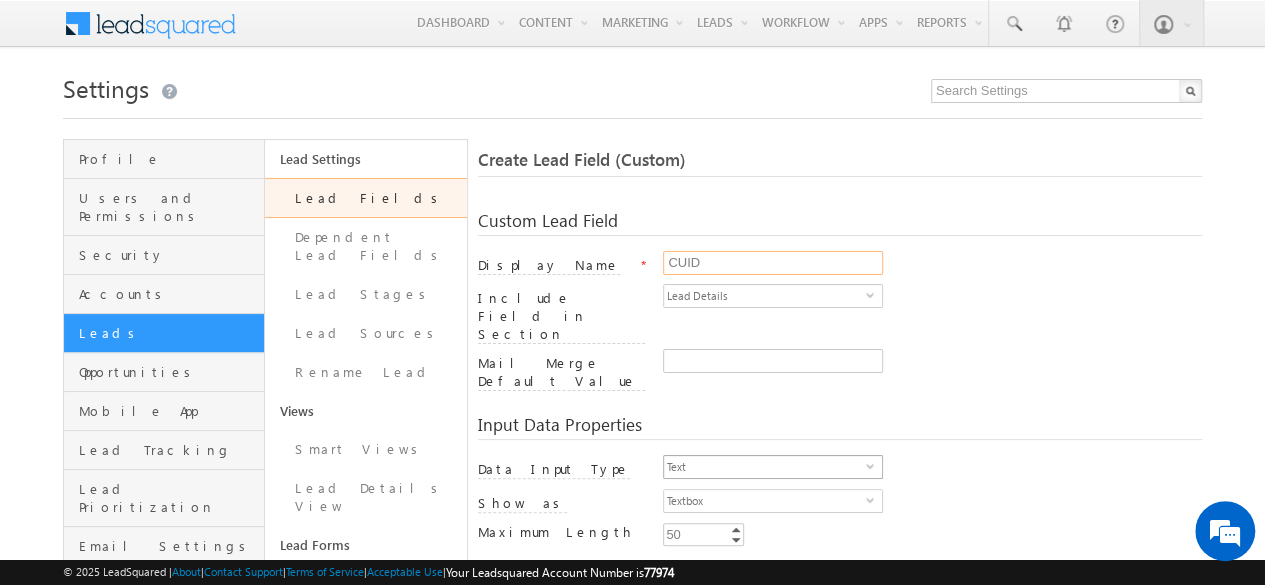 type on "CUID" 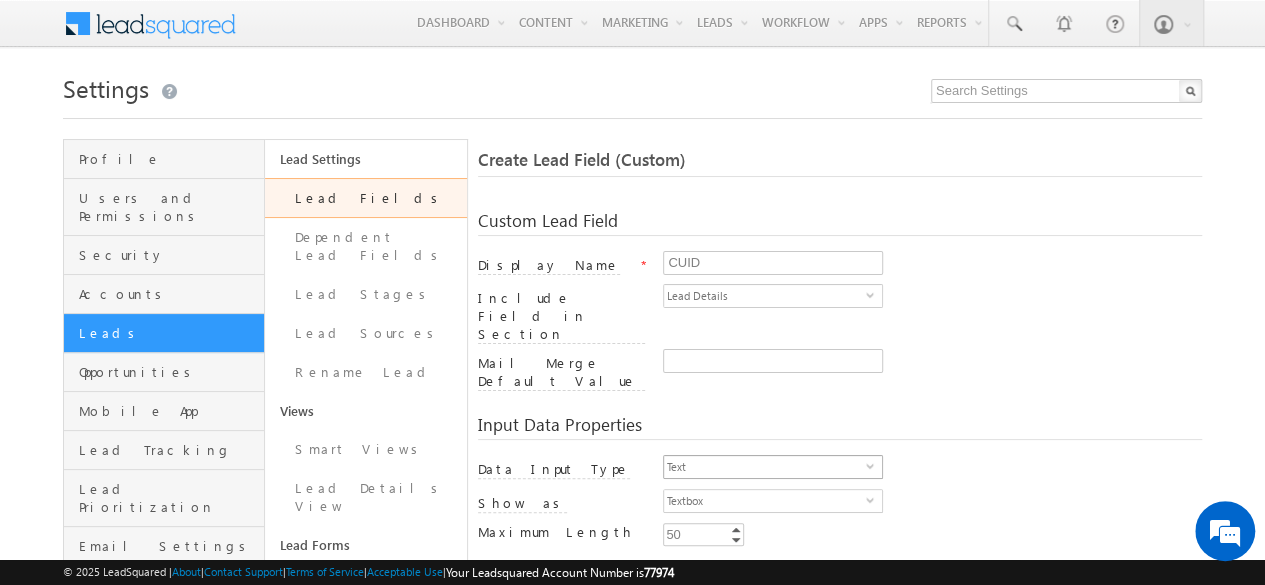 click on "Text" at bounding box center [765, 467] 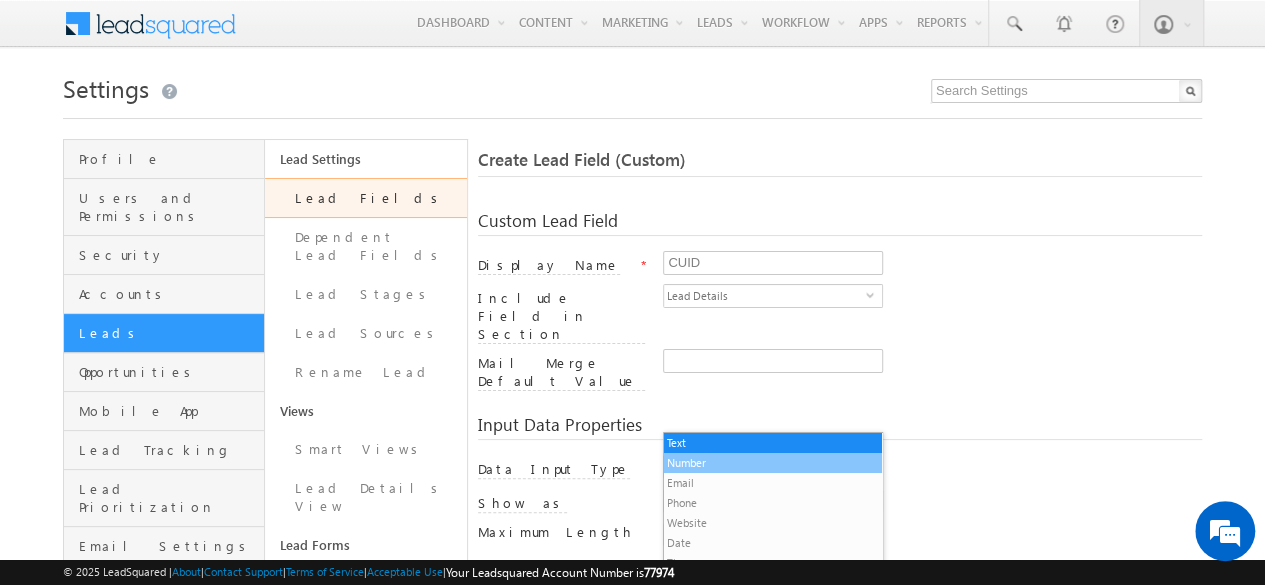 scroll, scrollTop: 0, scrollLeft: 0, axis: both 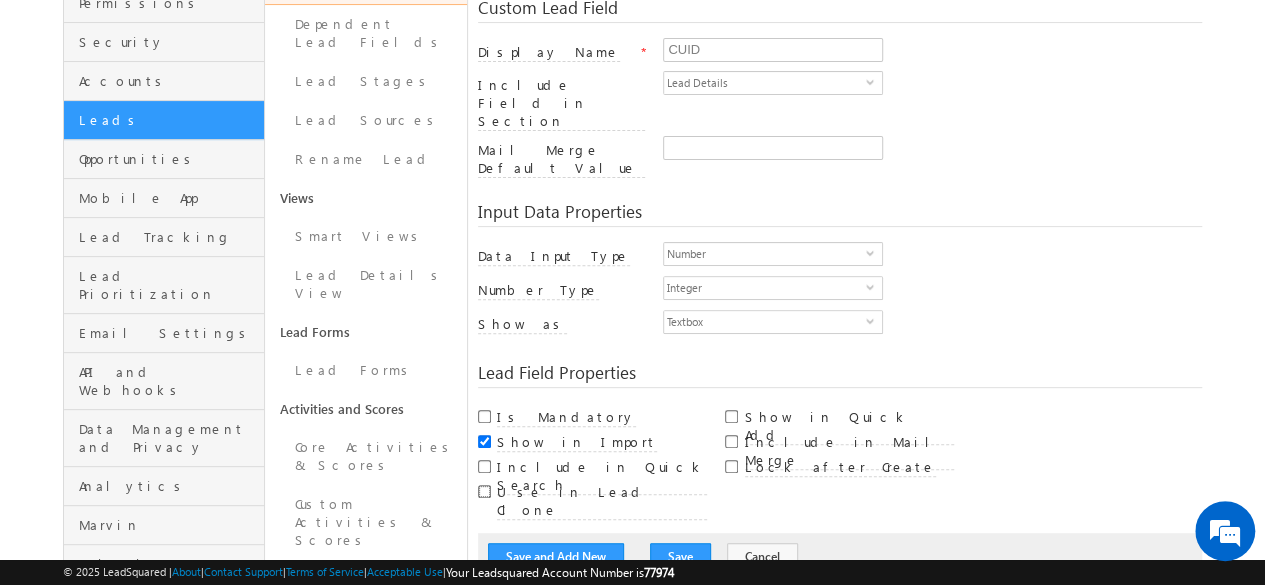 click on "Use in Lead Clone" at bounding box center (484, 491) 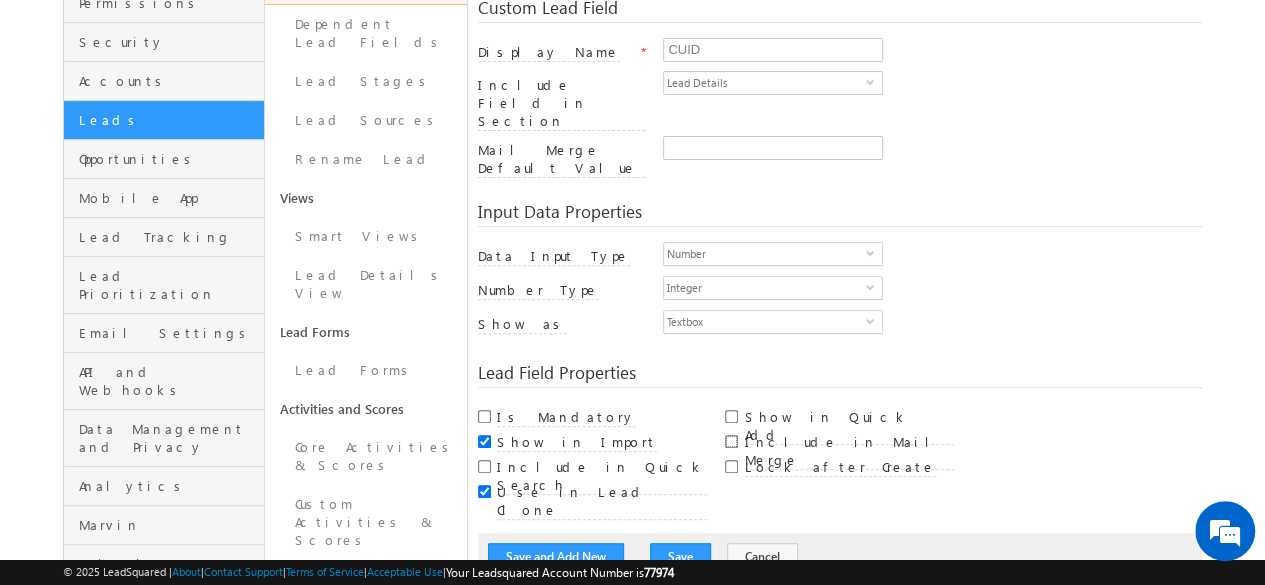click on "Include in Mail Merge" at bounding box center [731, 441] 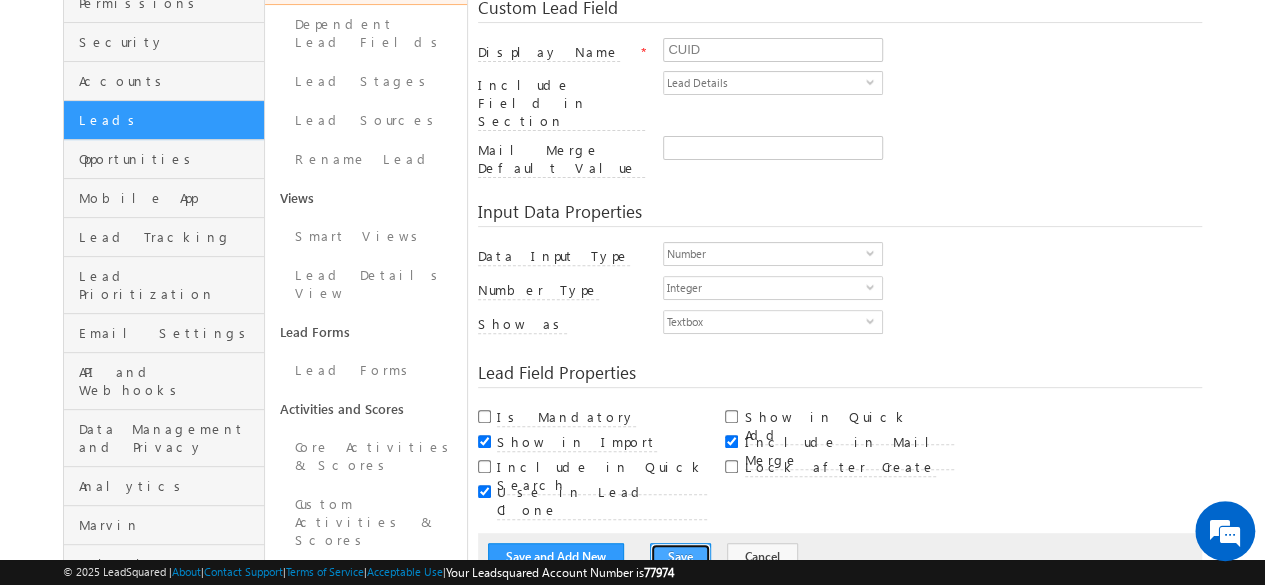 click on "Save" at bounding box center (680, 557) 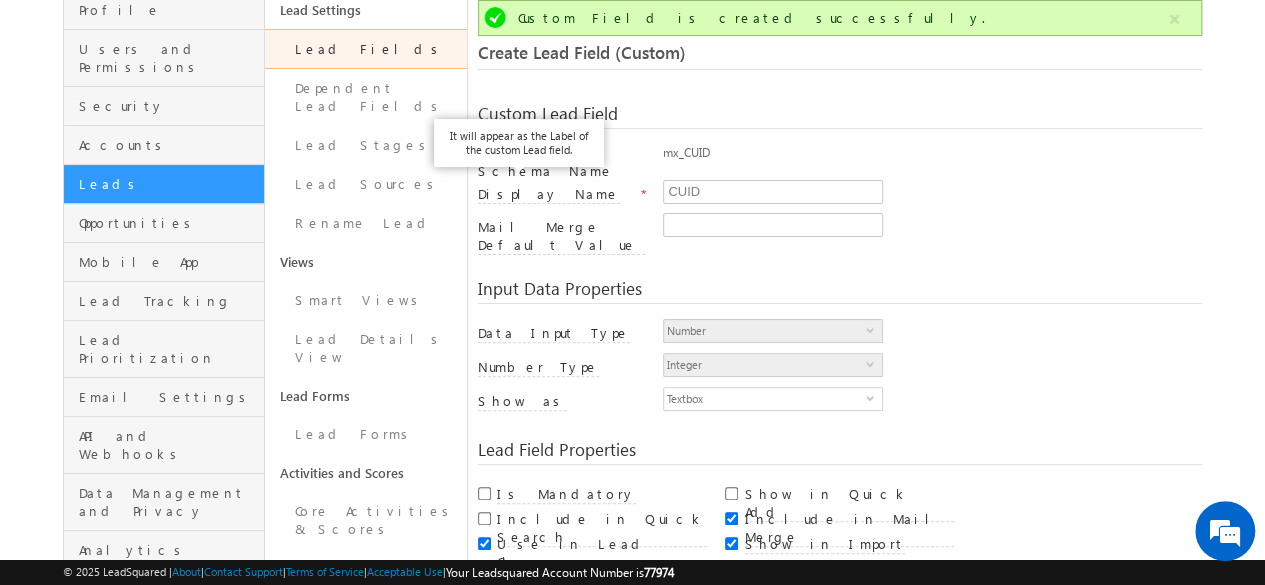 scroll, scrollTop: 0, scrollLeft: 0, axis: both 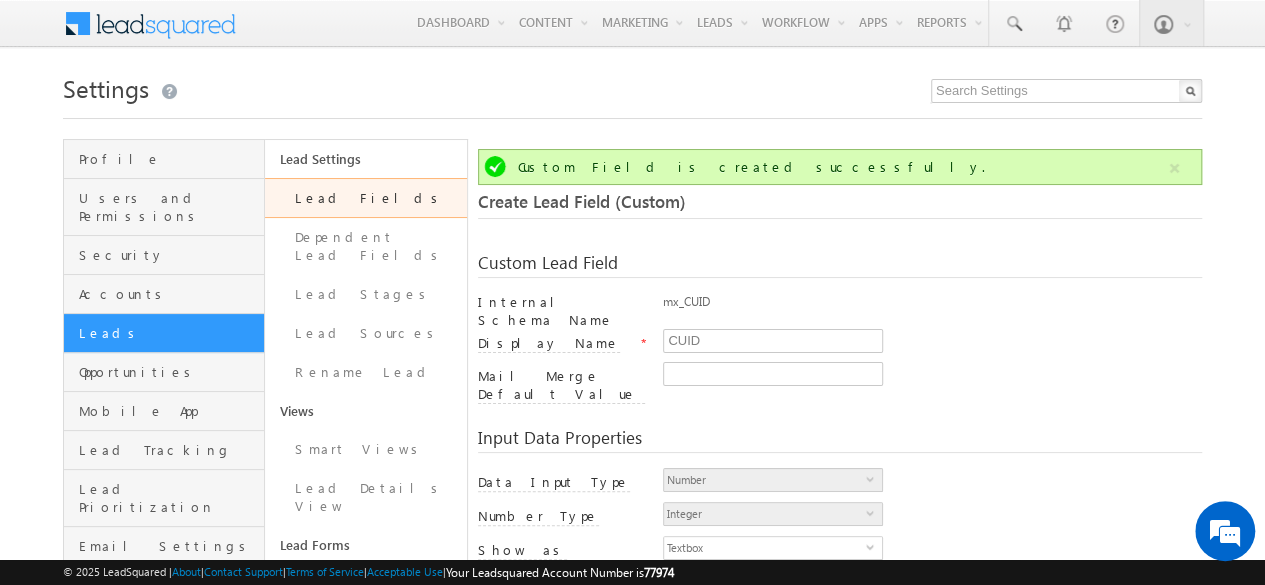 click on "Lead Fields" at bounding box center [365, 198] 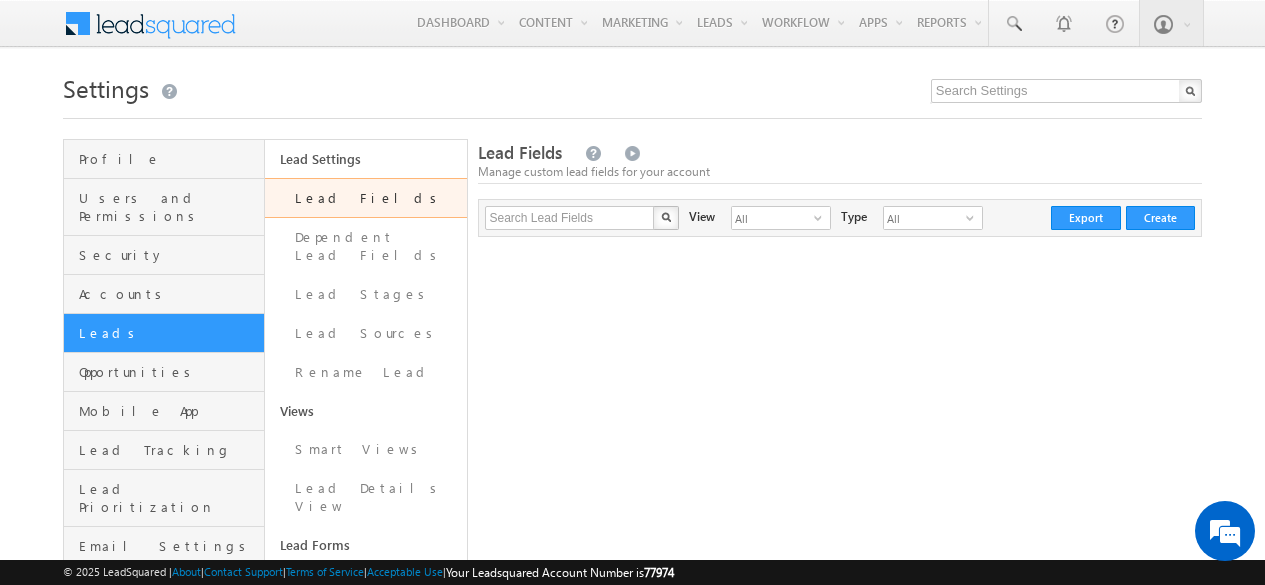scroll, scrollTop: 0, scrollLeft: 0, axis: both 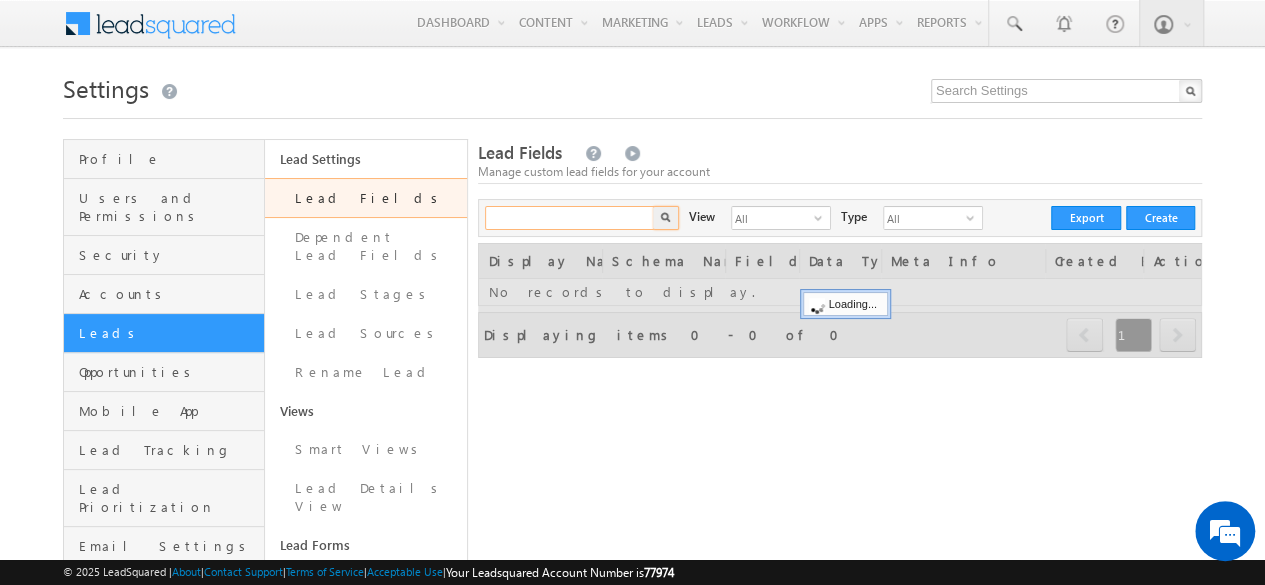 click at bounding box center [570, 218] 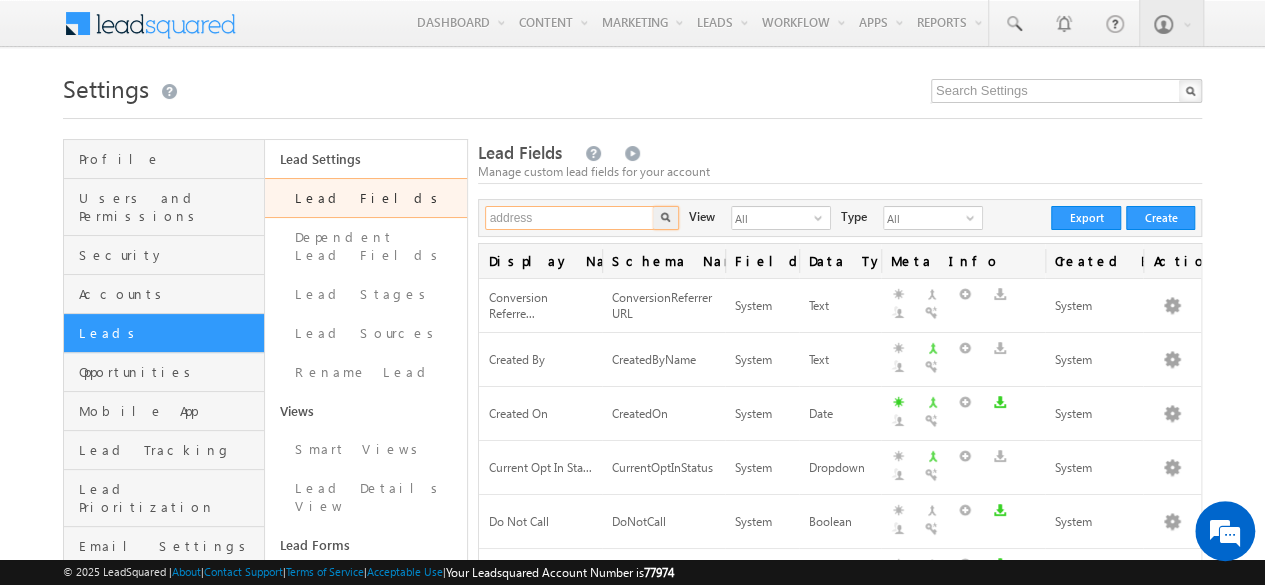 type on "address" 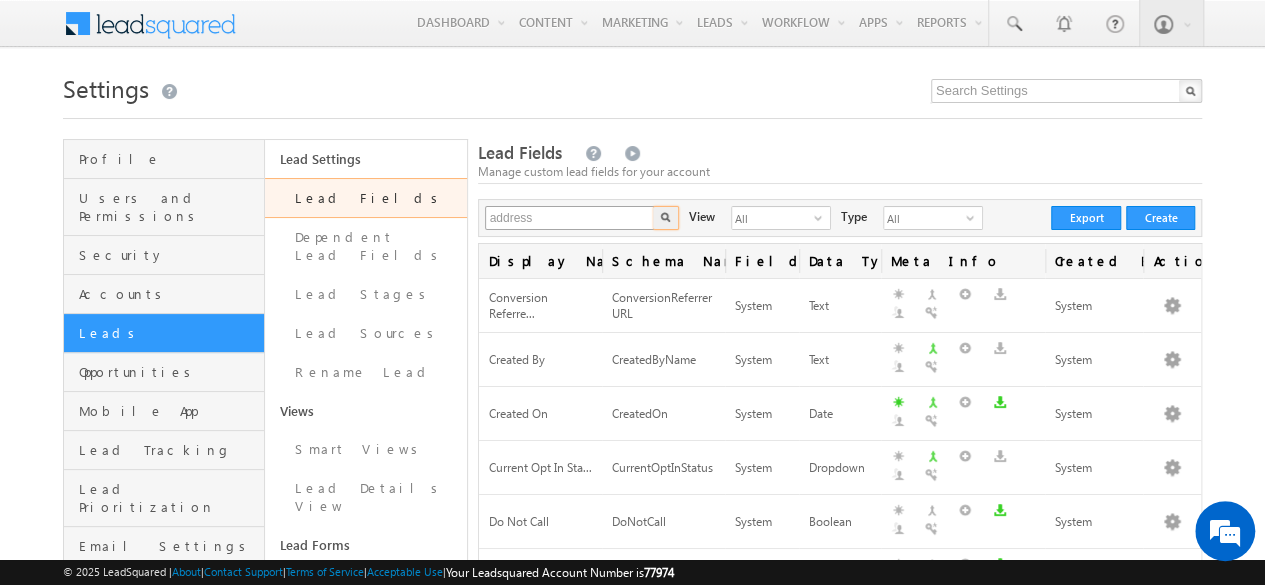 click at bounding box center (666, 218) 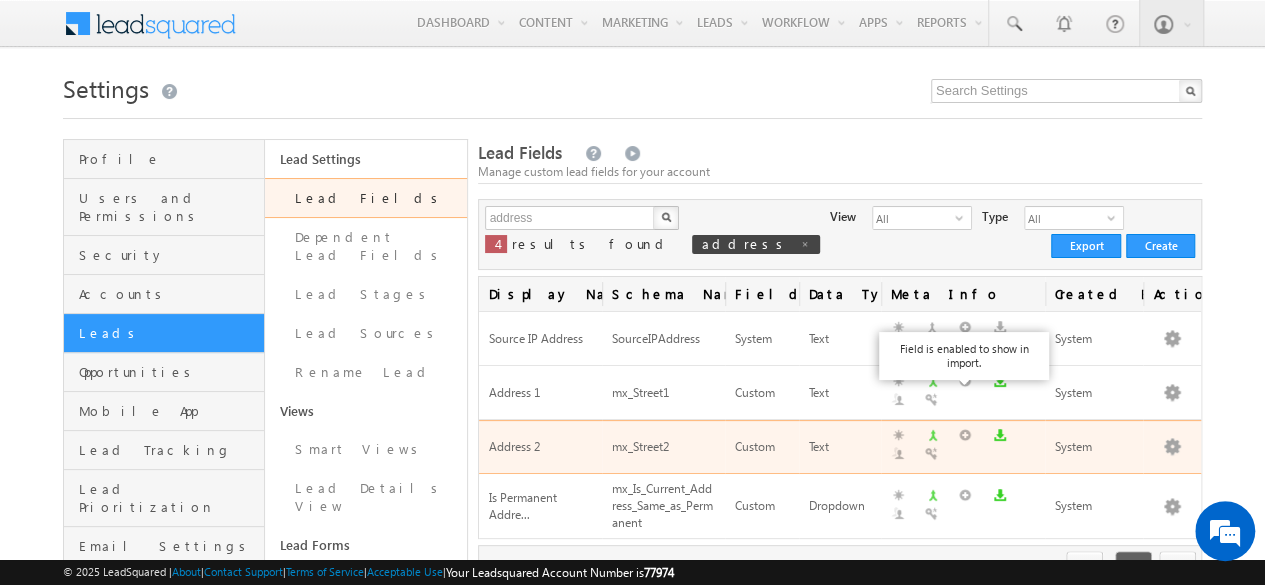 scroll, scrollTop: 0, scrollLeft: 0, axis: both 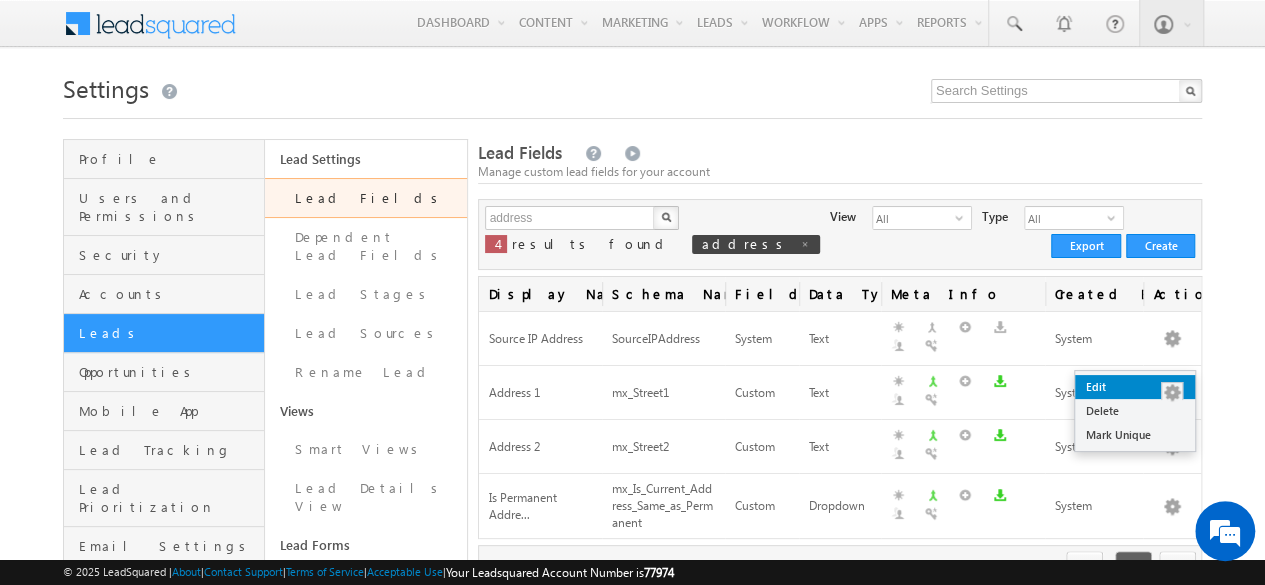 click on "Edit" at bounding box center [1135, 387] 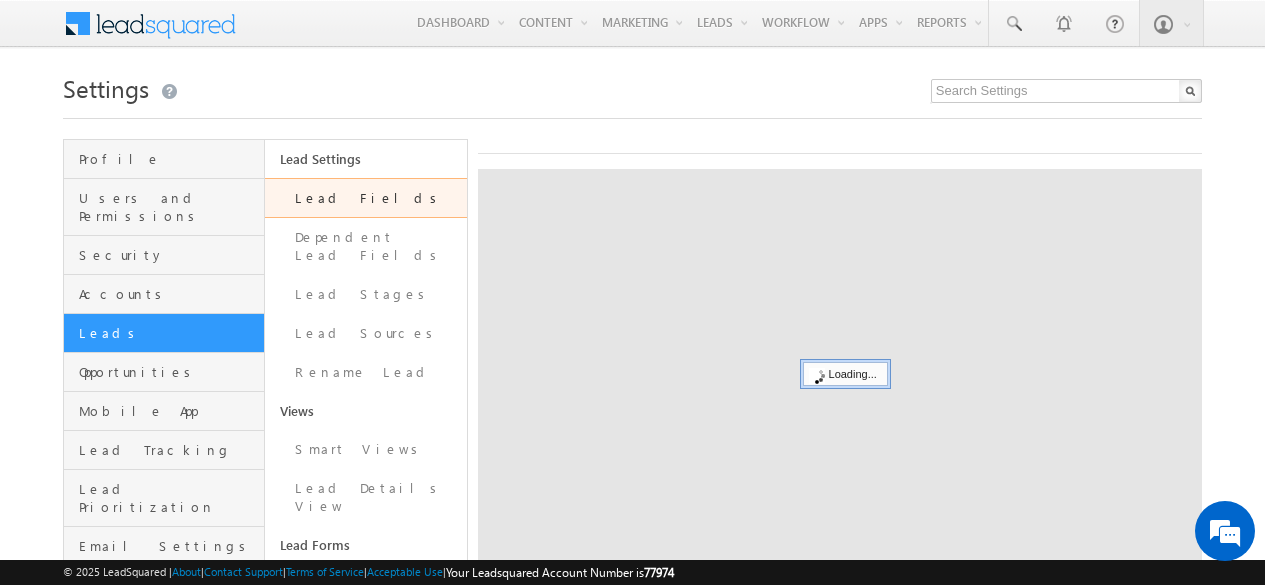 scroll, scrollTop: 0, scrollLeft: 0, axis: both 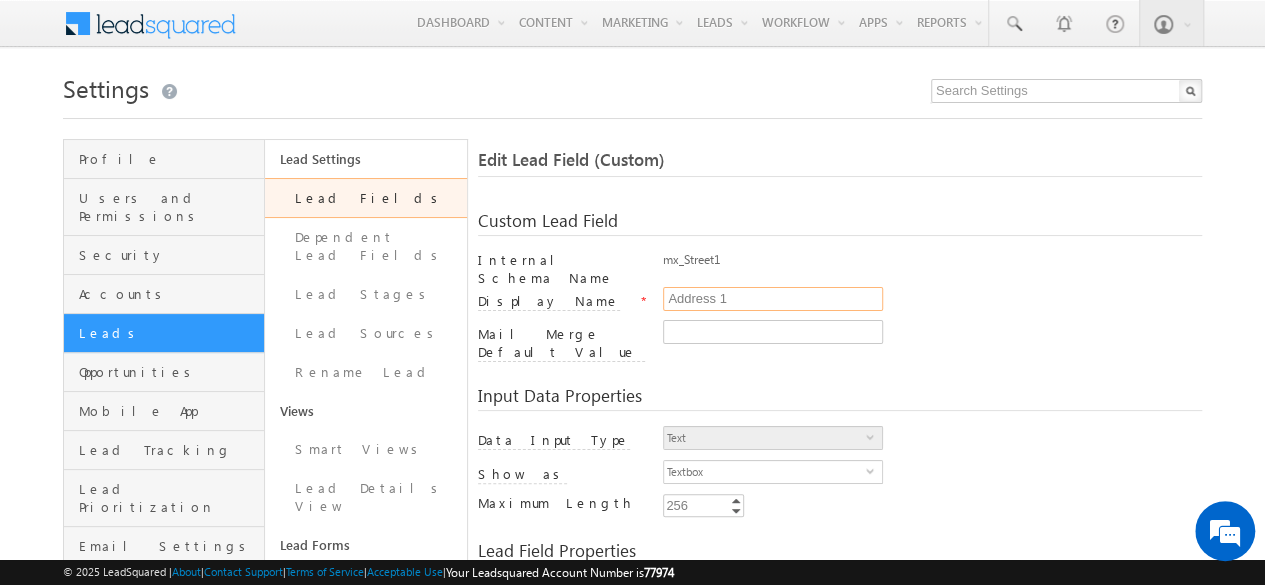 click on "Address 1" at bounding box center [773, 299] 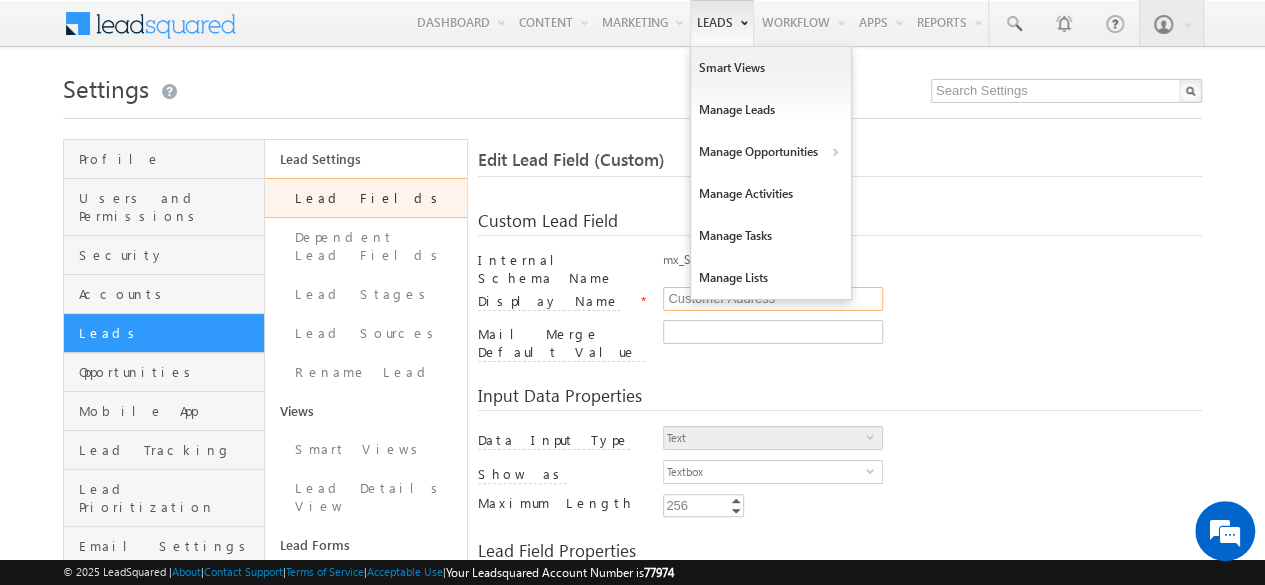 type on "Customer Address" 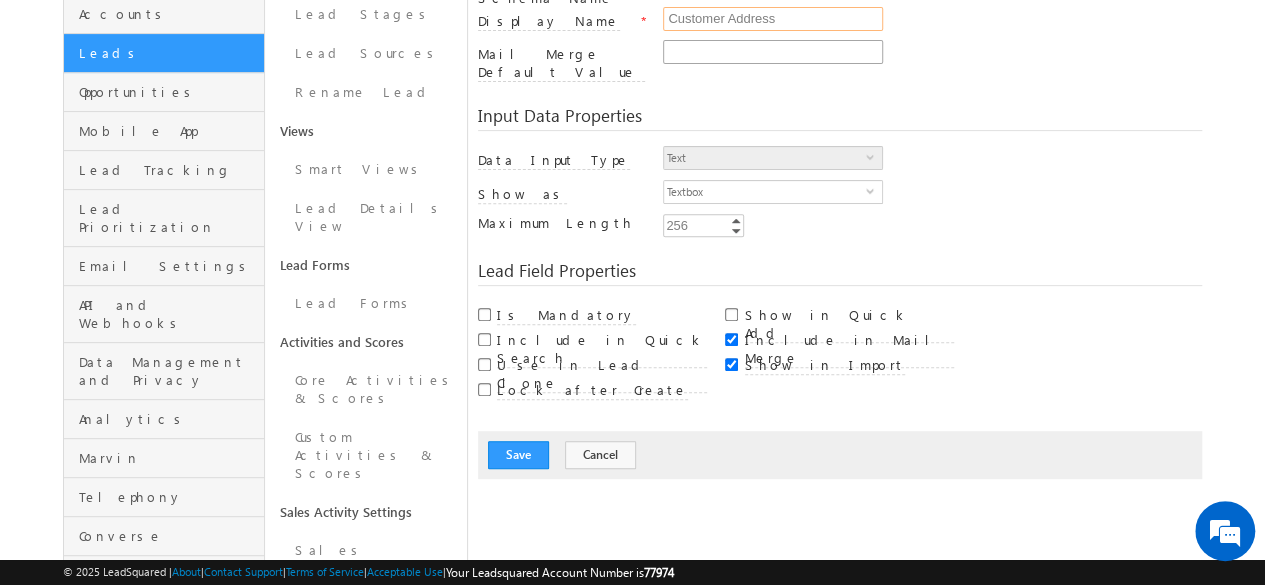 scroll, scrollTop: 283, scrollLeft: 0, axis: vertical 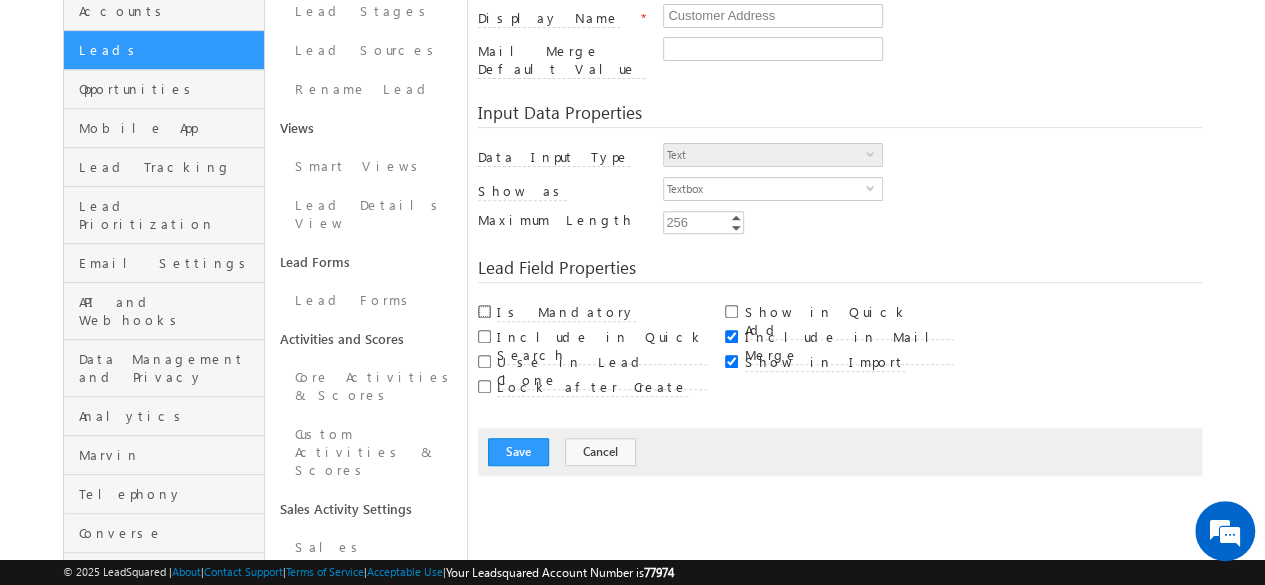 click on "Is Mandatory" at bounding box center (484, 311) 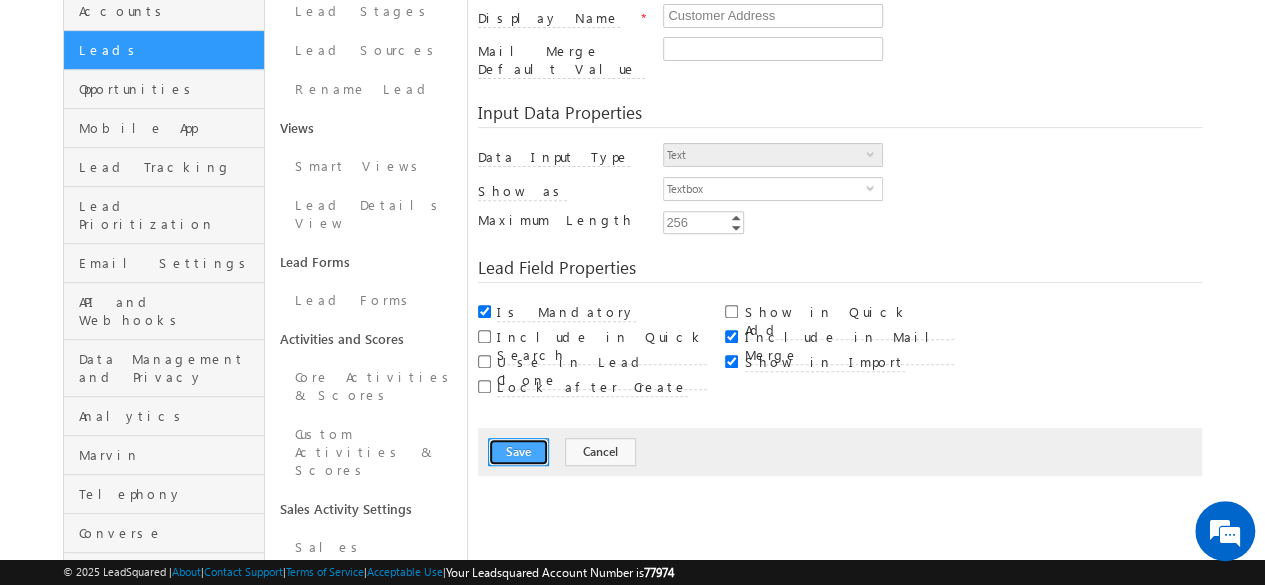 click on "Save" at bounding box center (518, 452) 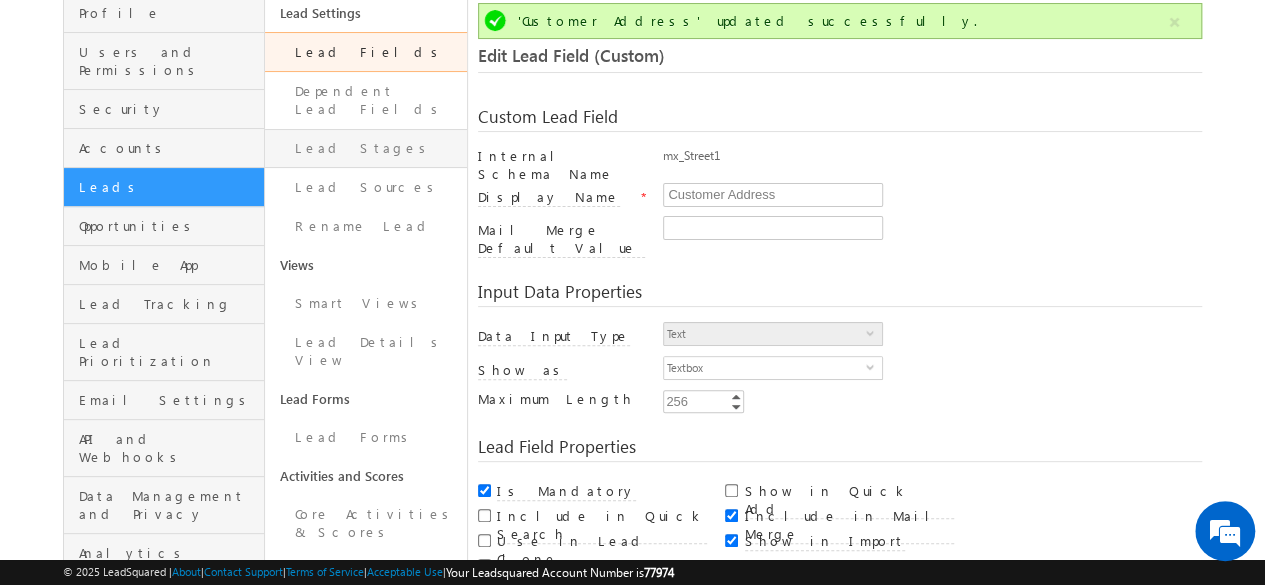 scroll, scrollTop: 139, scrollLeft: 0, axis: vertical 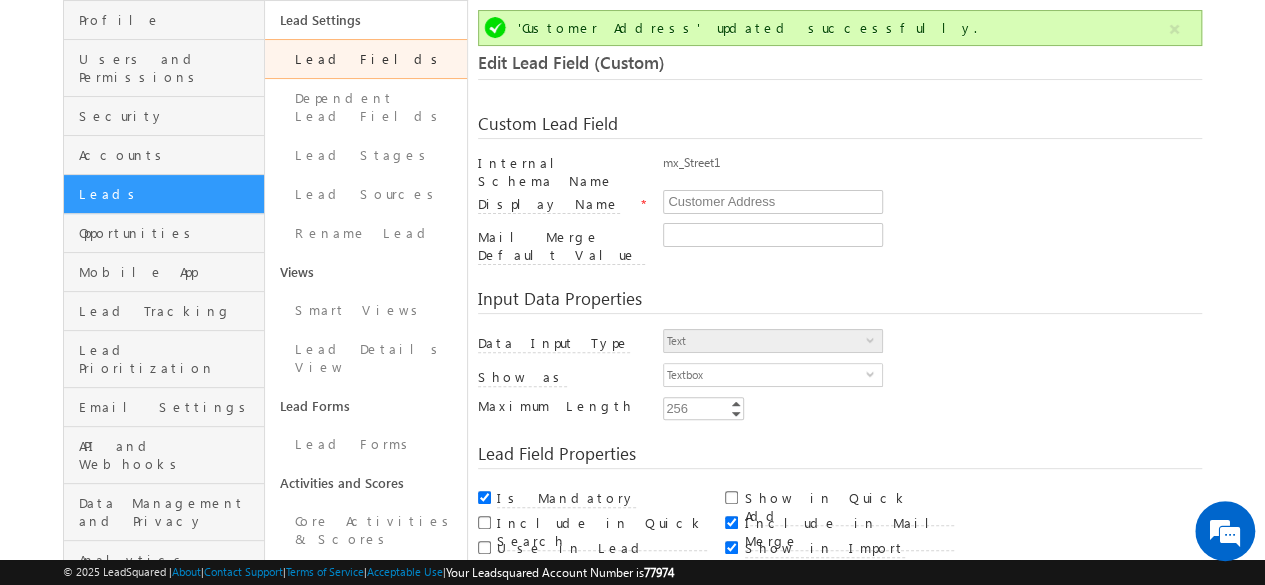 click on "Lead Fields" at bounding box center (365, 59) 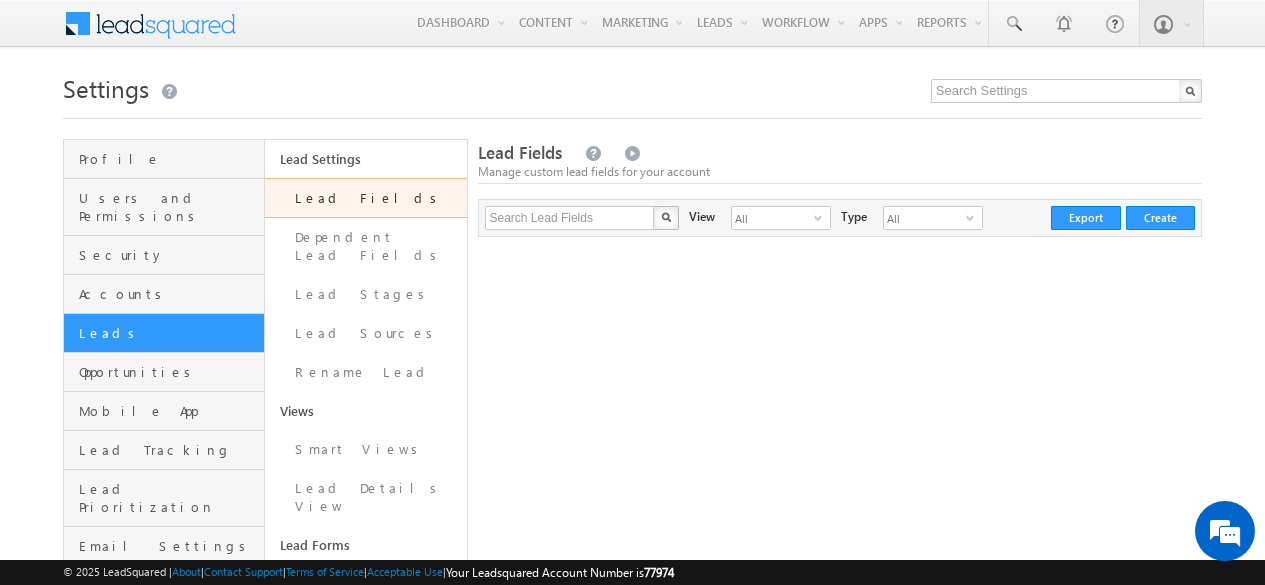 scroll, scrollTop: 0, scrollLeft: 0, axis: both 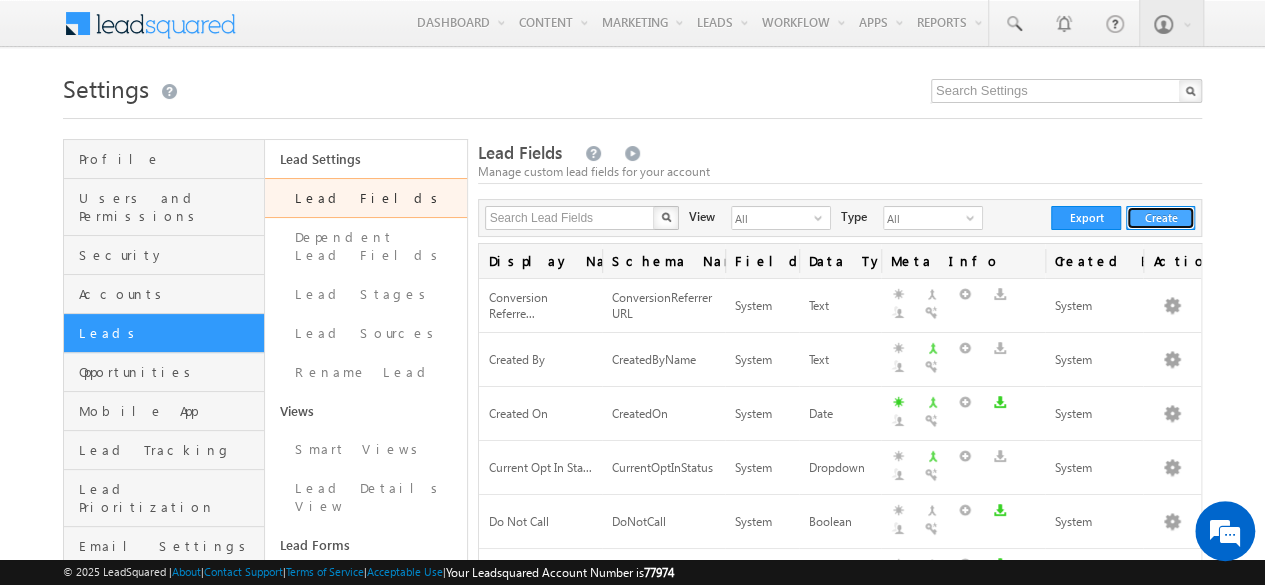 click on "Create" at bounding box center (1160, 218) 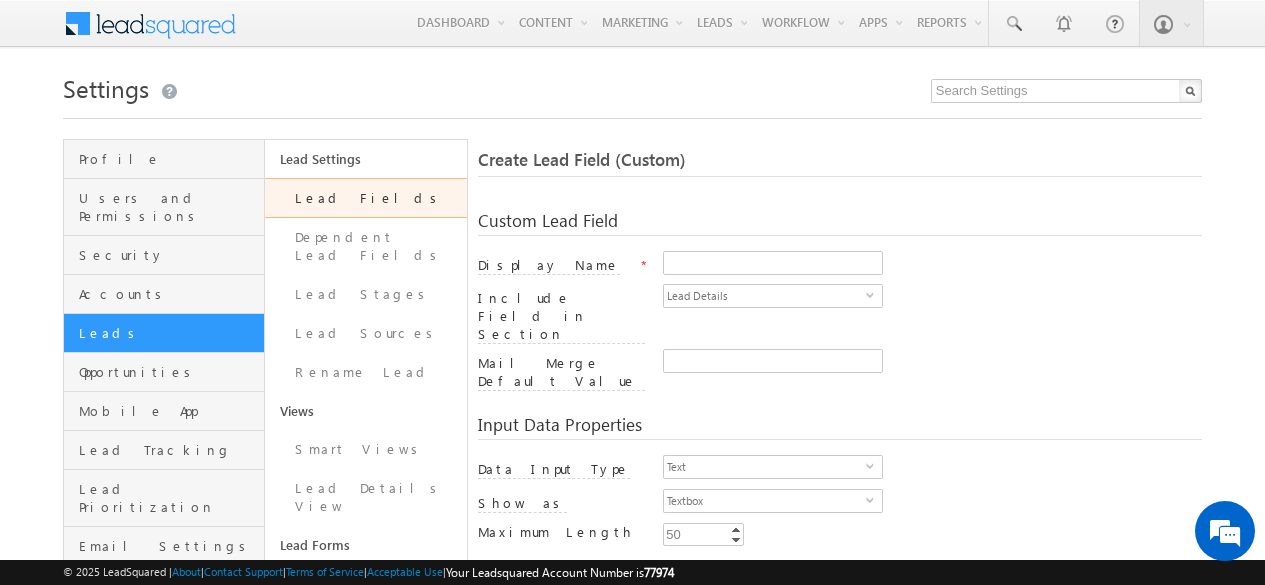 scroll, scrollTop: 0, scrollLeft: 0, axis: both 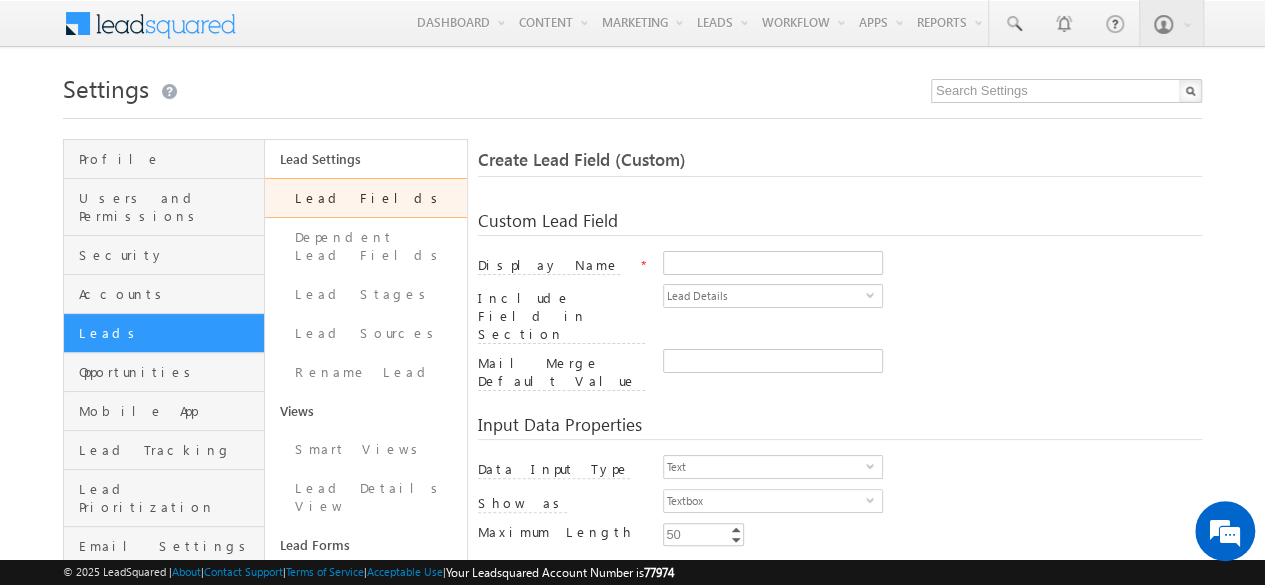 click on "Lead Fields" at bounding box center (365, 198) 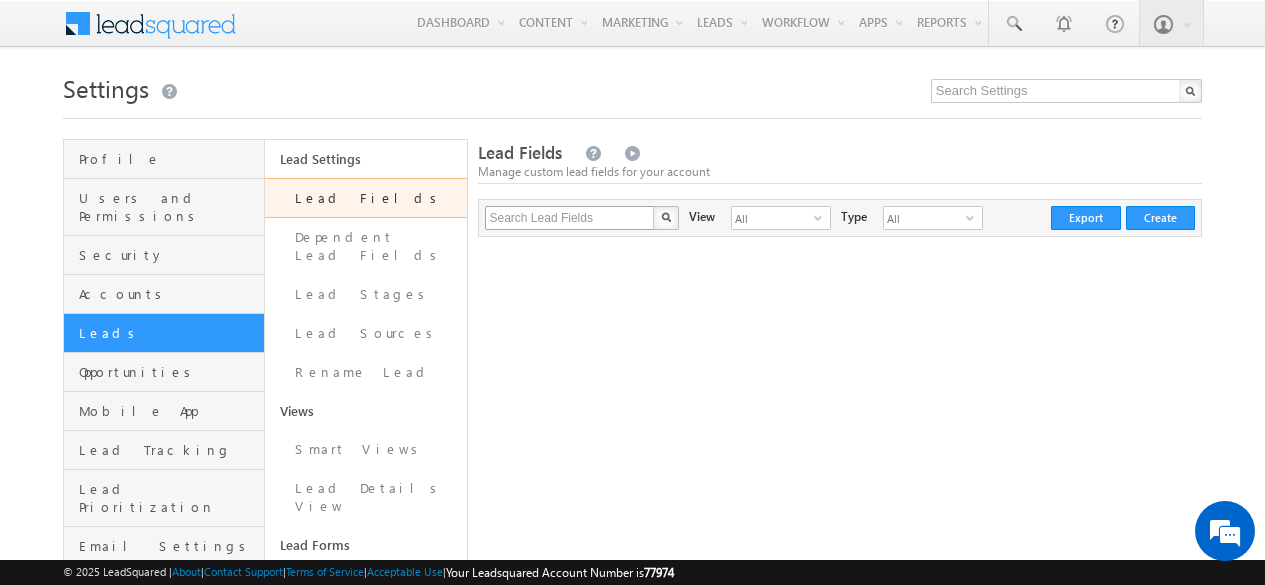 scroll, scrollTop: 0, scrollLeft: 0, axis: both 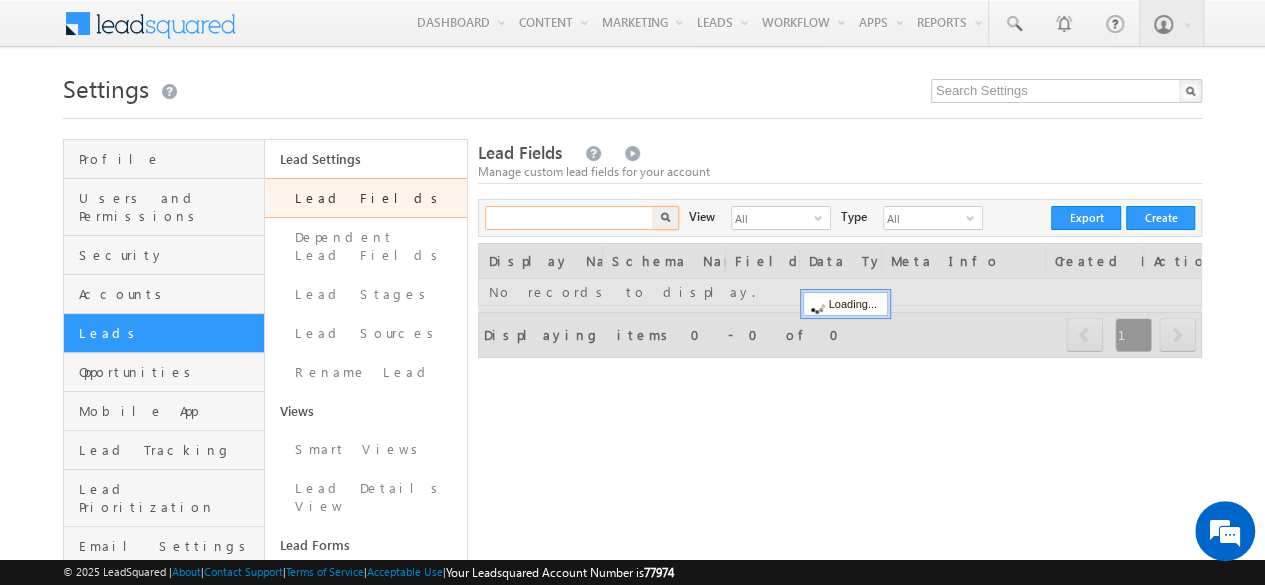 click at bounding box center [570, 218] 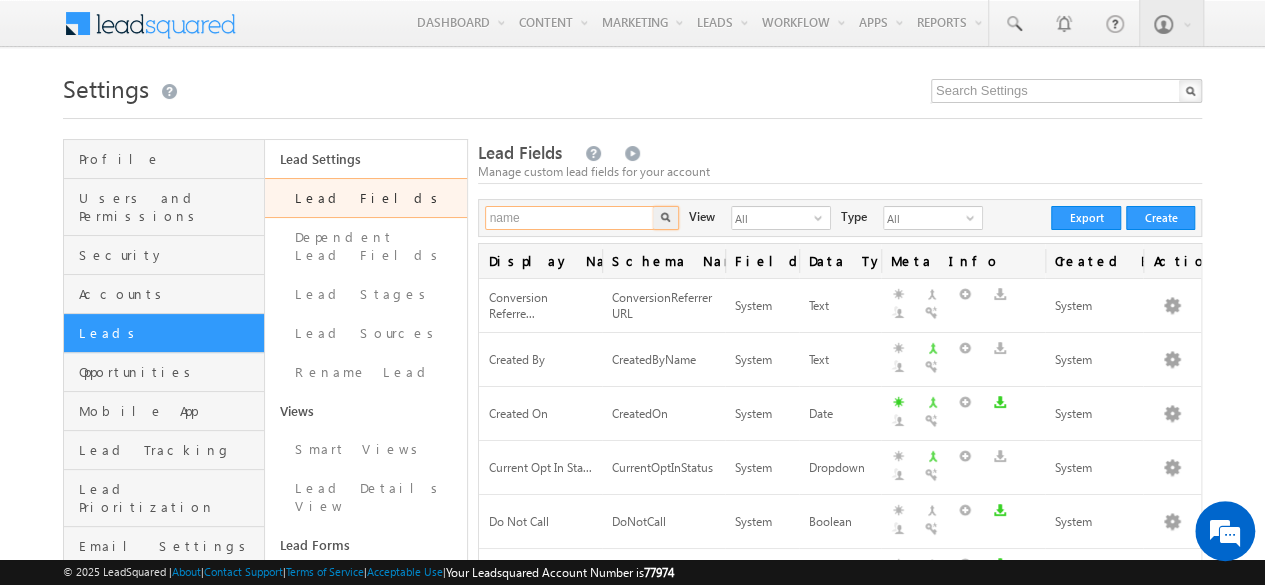 type on "name" 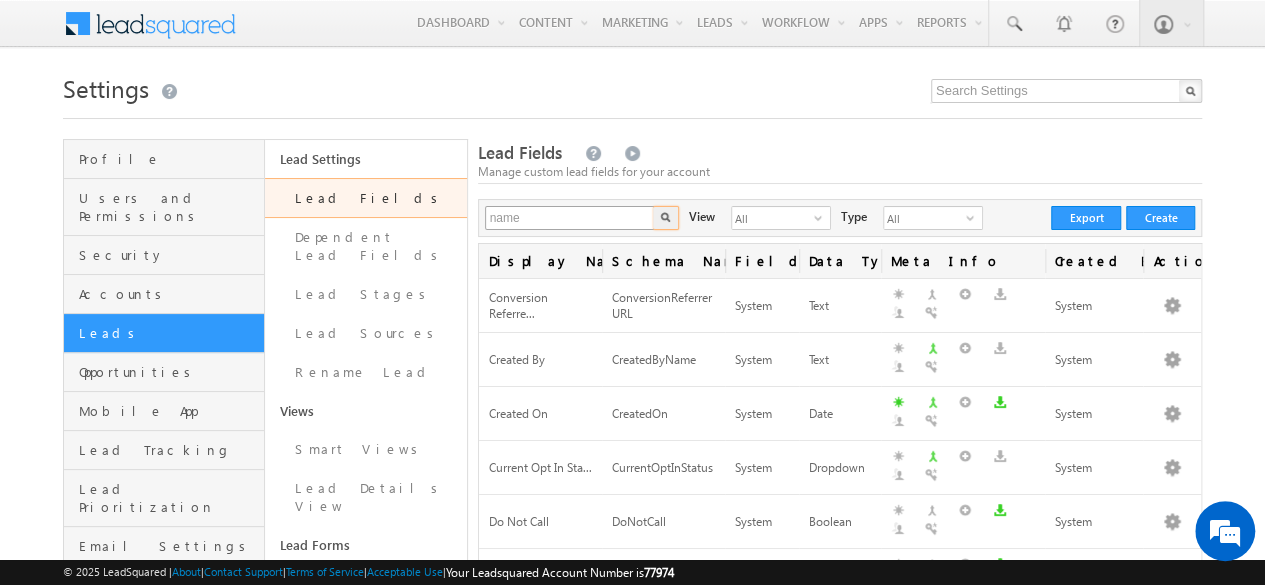 click at bounding box center [666, 218] 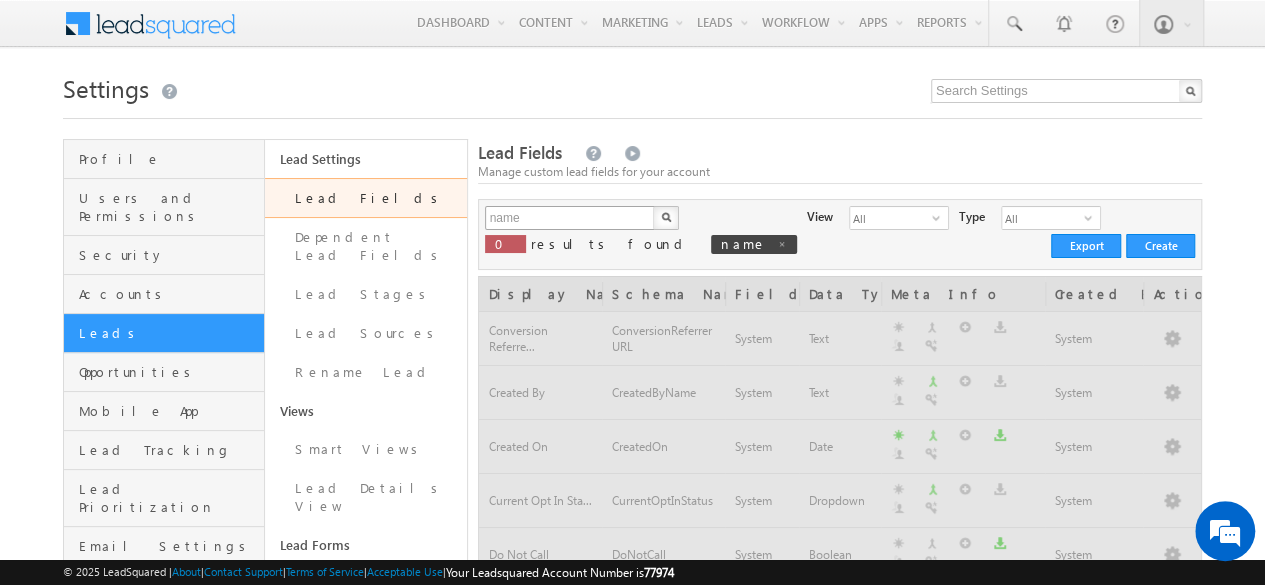 type 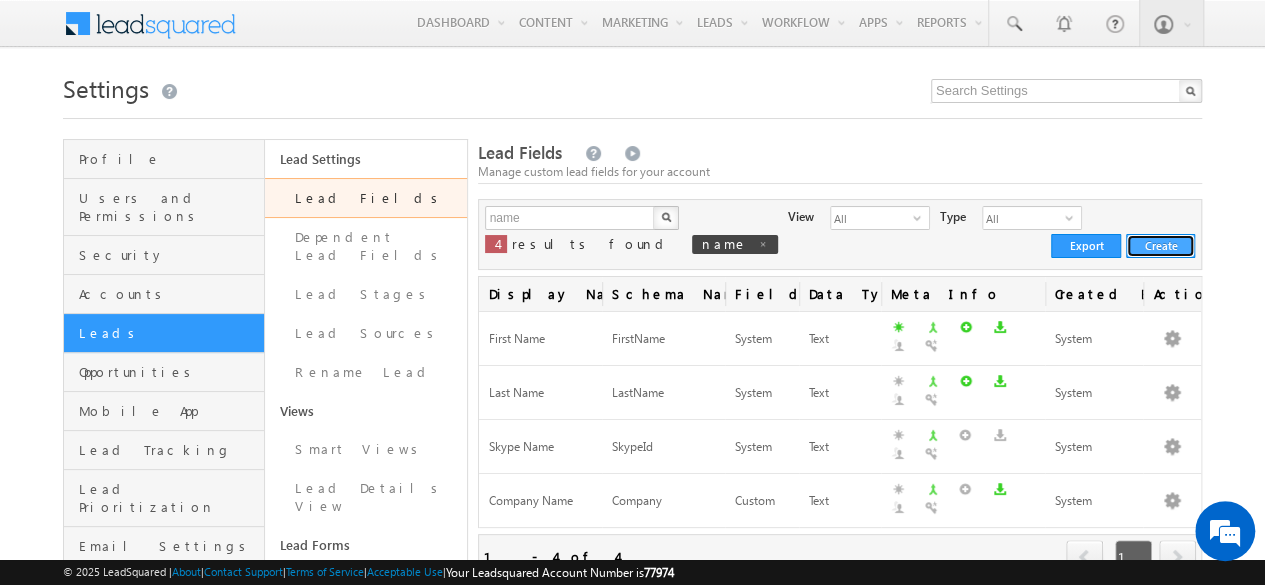 click on "Create" at bounding box center [1160, 246] 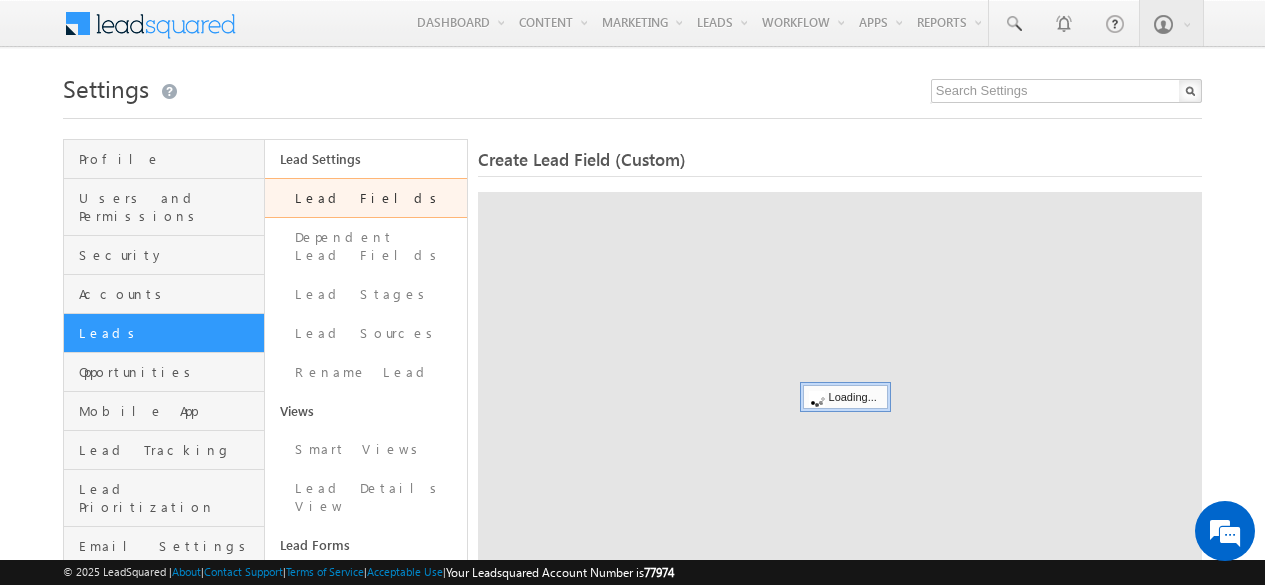 scroll, scrollTop: 0, scrollLeft: 0, axis: both 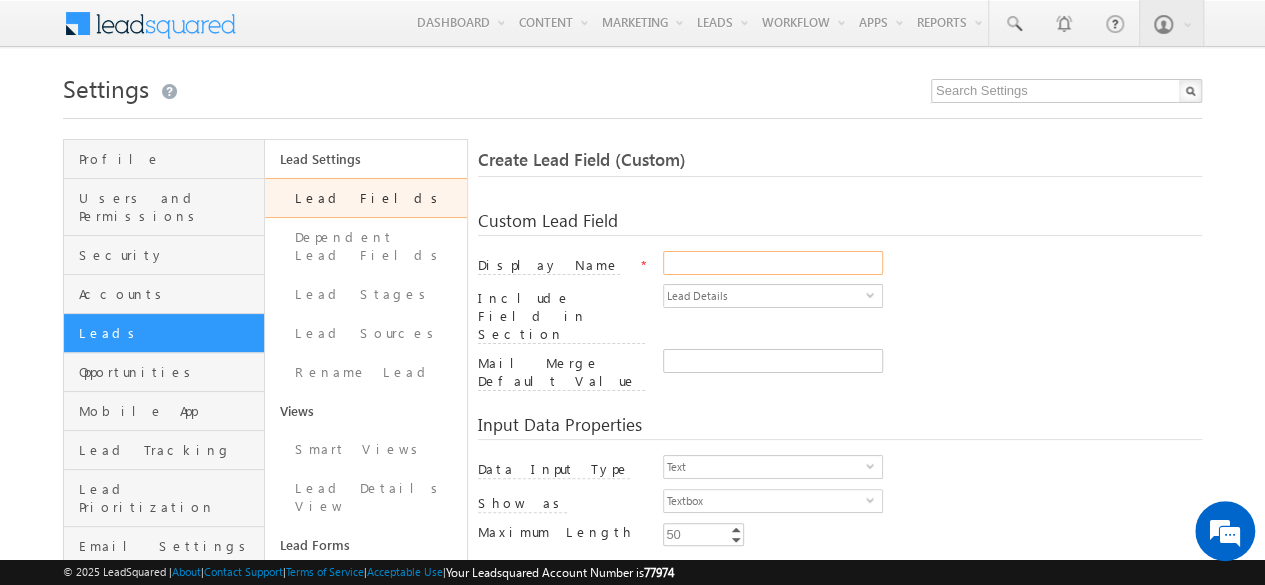 click on "Display Name" at bounding box center (773, 263) 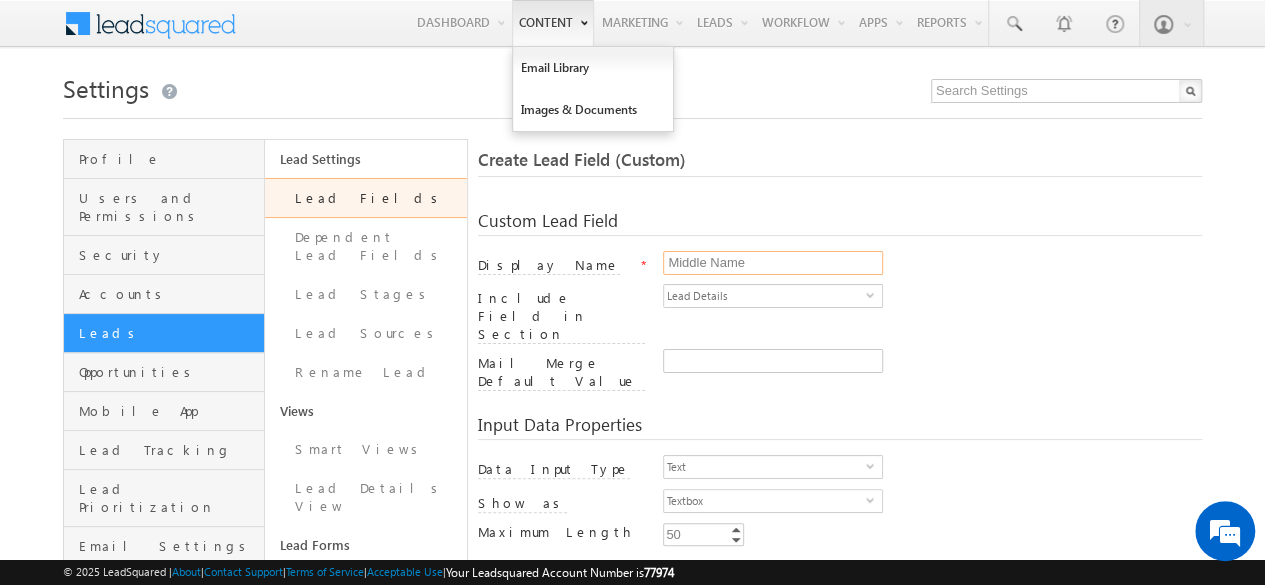 type on "Middle Name" 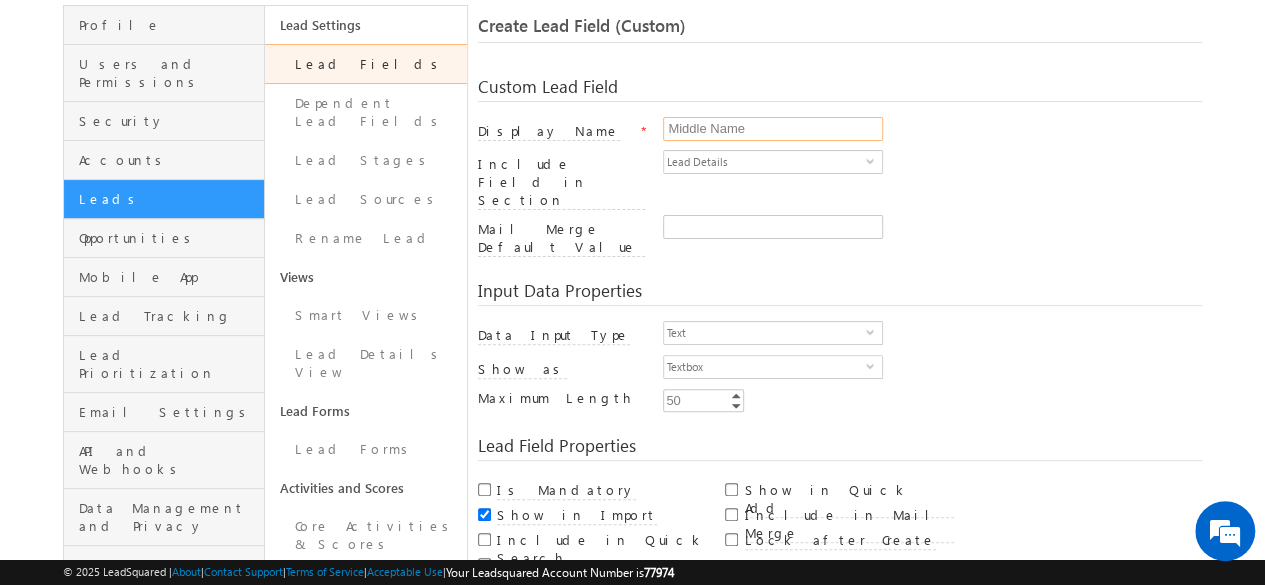 scroll, scrollTop: 140, scrollLeft: 0, axis: vertical 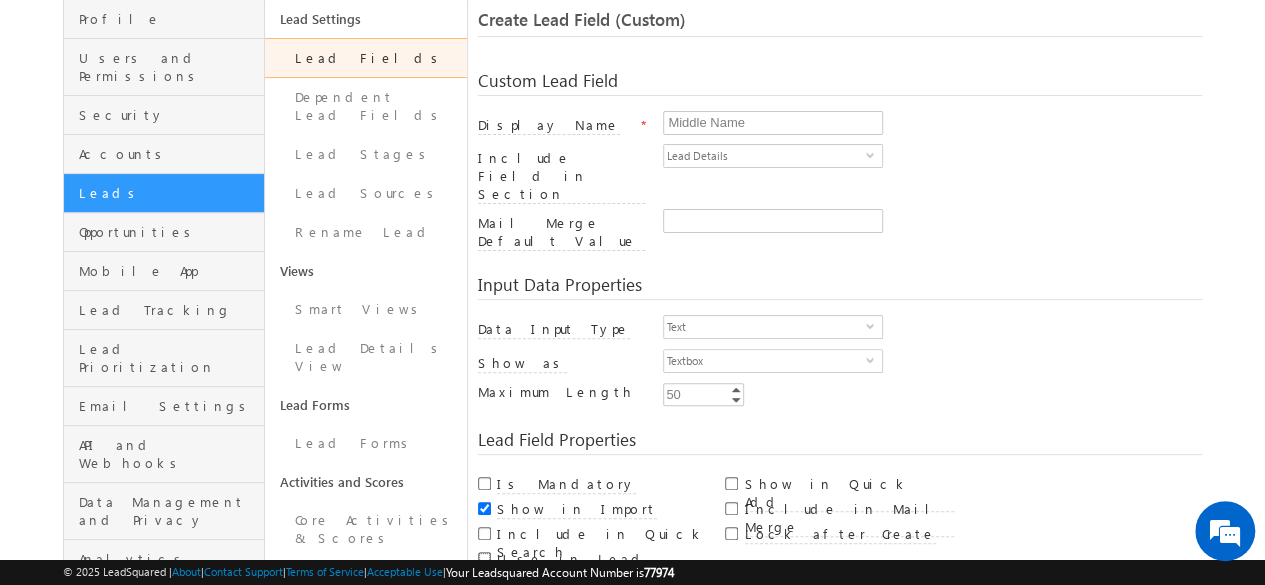 click on "Use in Lead Clone" at bounding box center (484, 558) 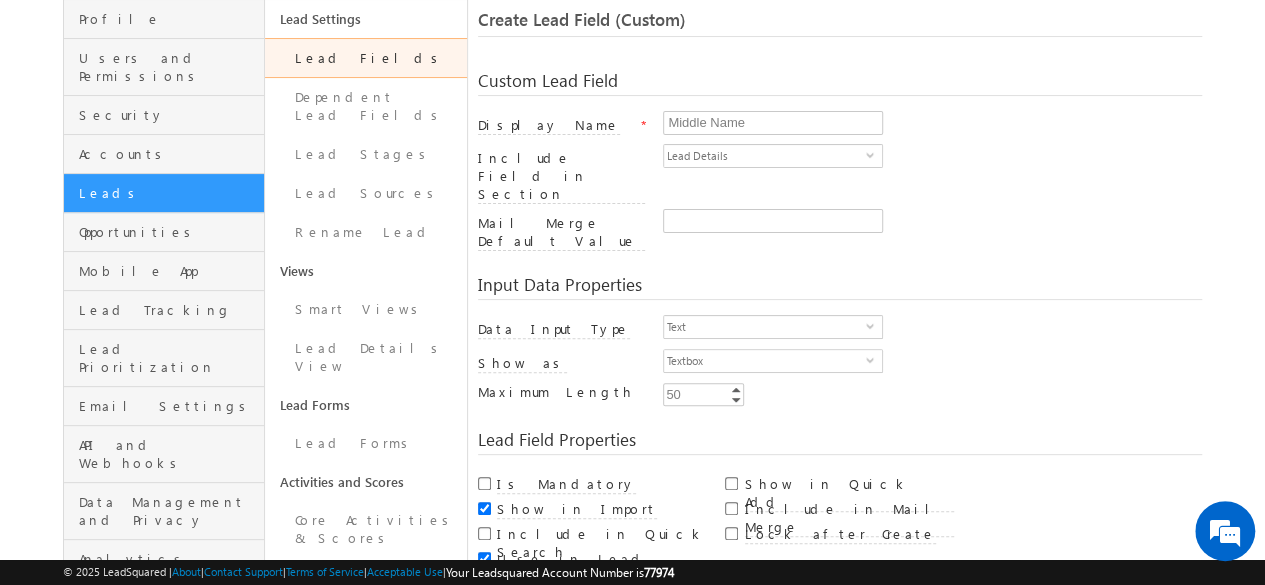 click at bounding box center (732, 505) 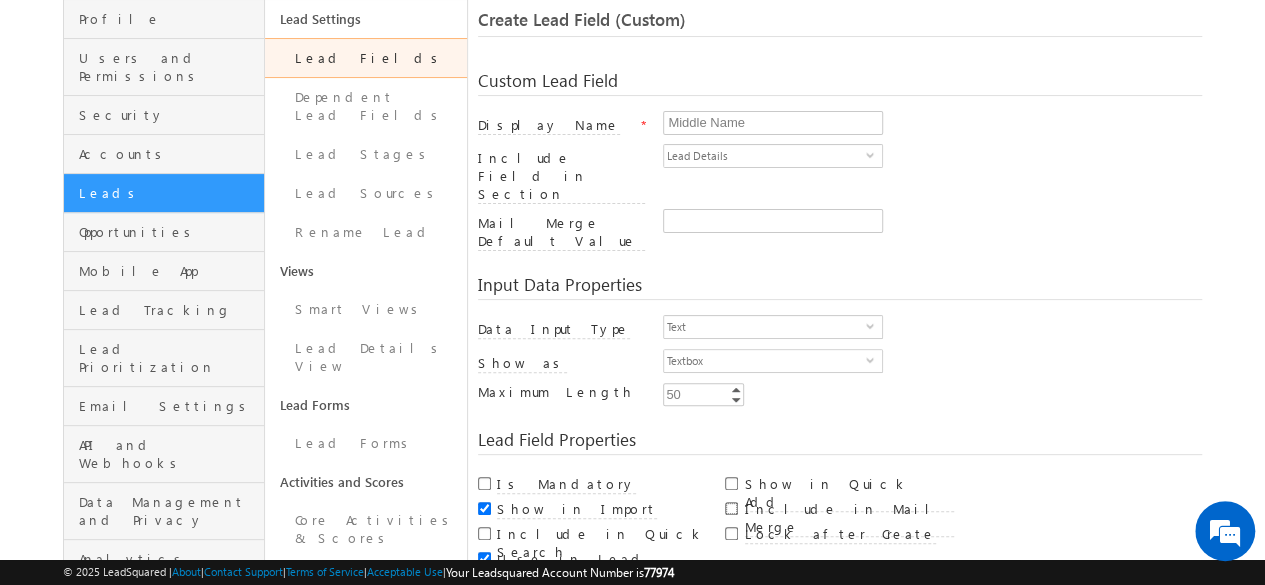 click on "Include in Mail Merge" at bounding box center (731, 508) 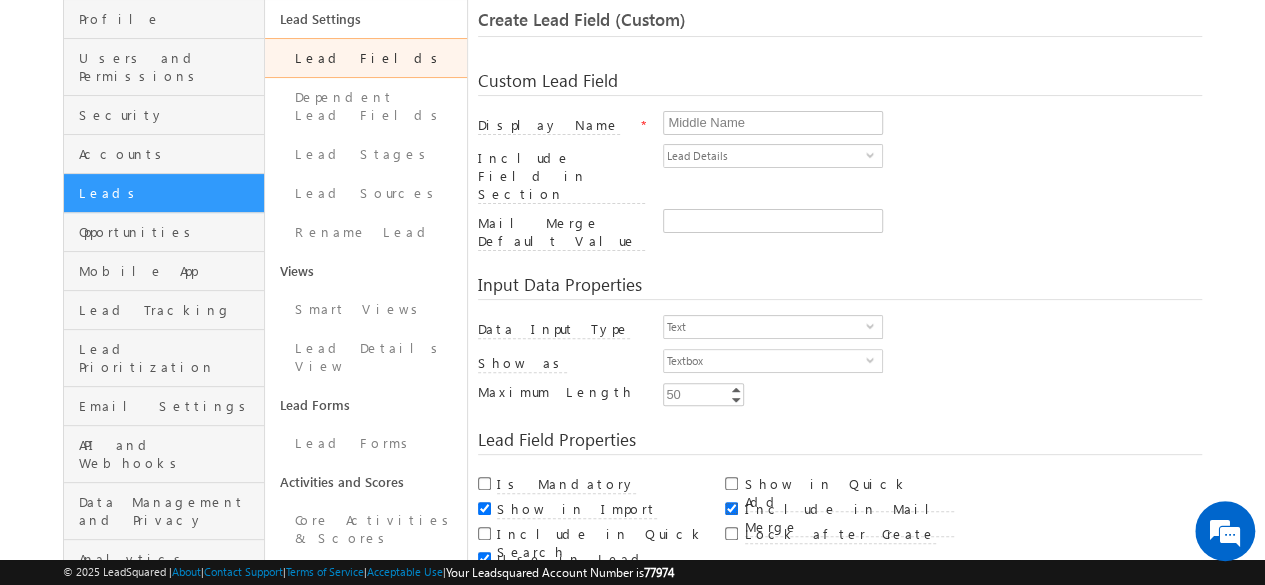 scroll, scrollTop: 382, scrollLeft: 0, axis: vertical 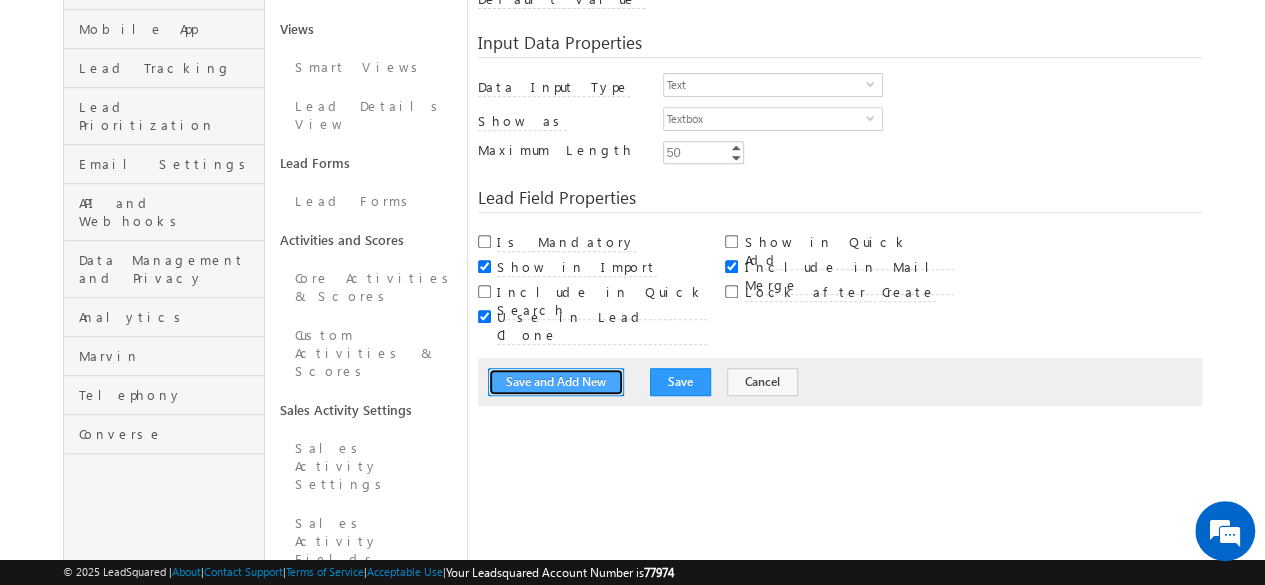 click on "Save and Add New" at bounding box center [556, 382] 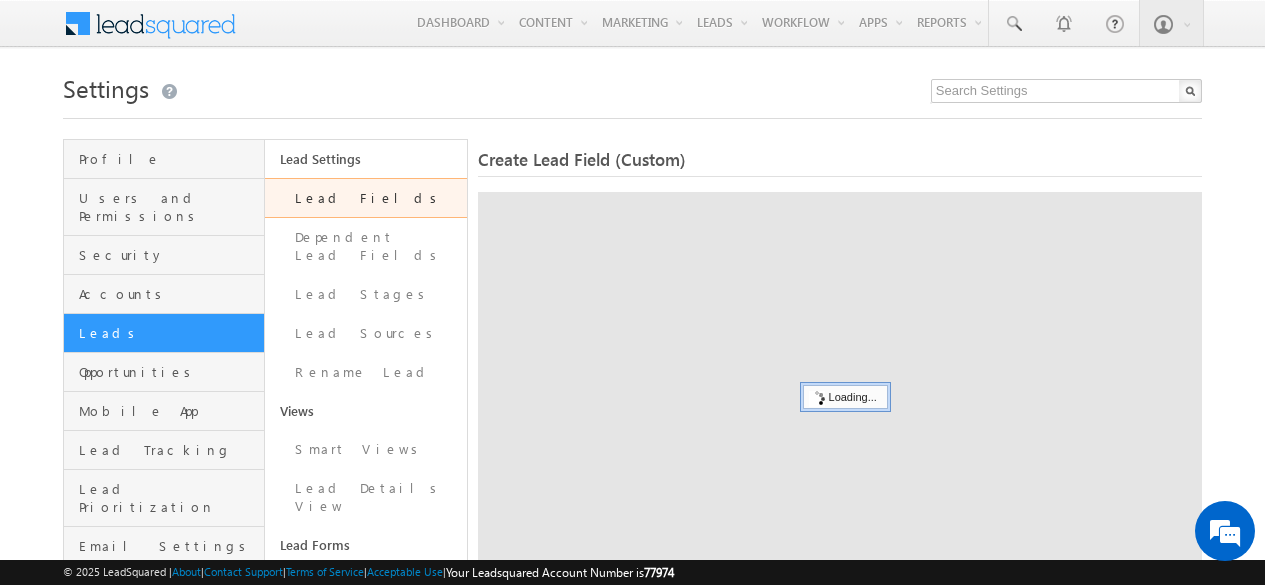 scroll, scrollTop: 0, scrollLeft: 0, axis: both 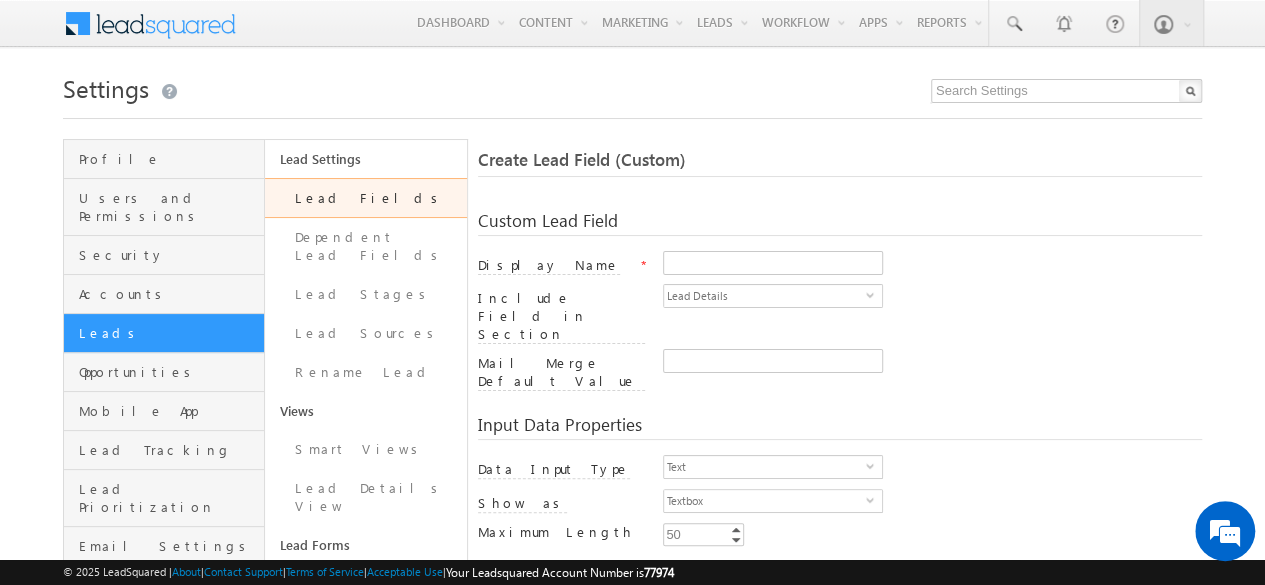 click on "Lead Fields" at bounding box center (365, 198) 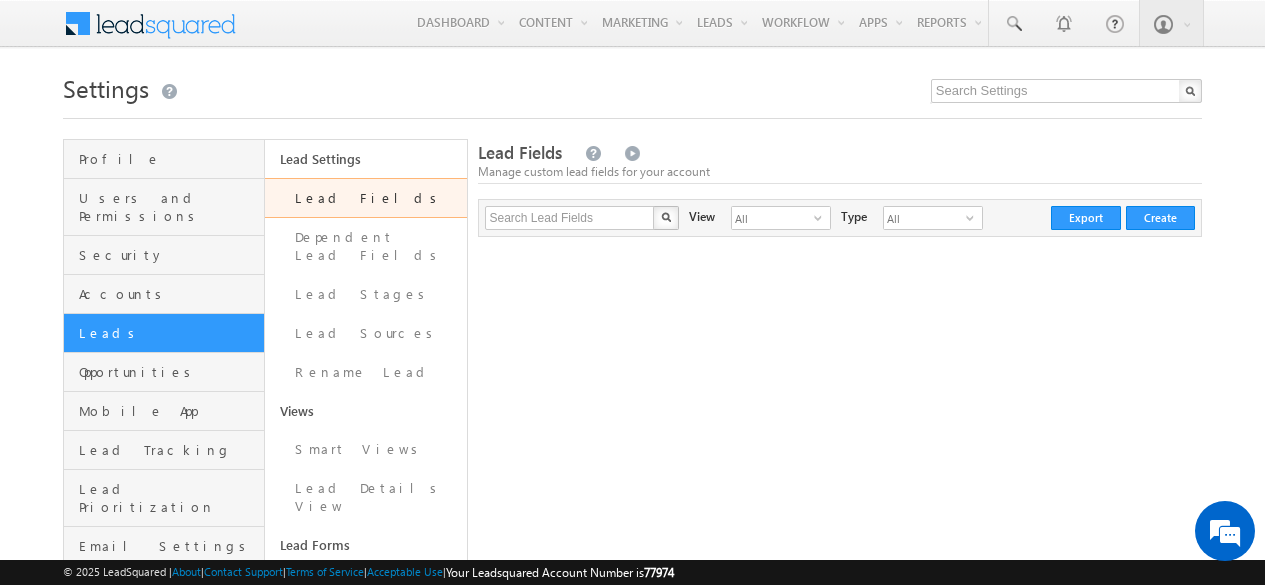 scroll, scrollTop: 0, scrollLeft: 0, axis: both 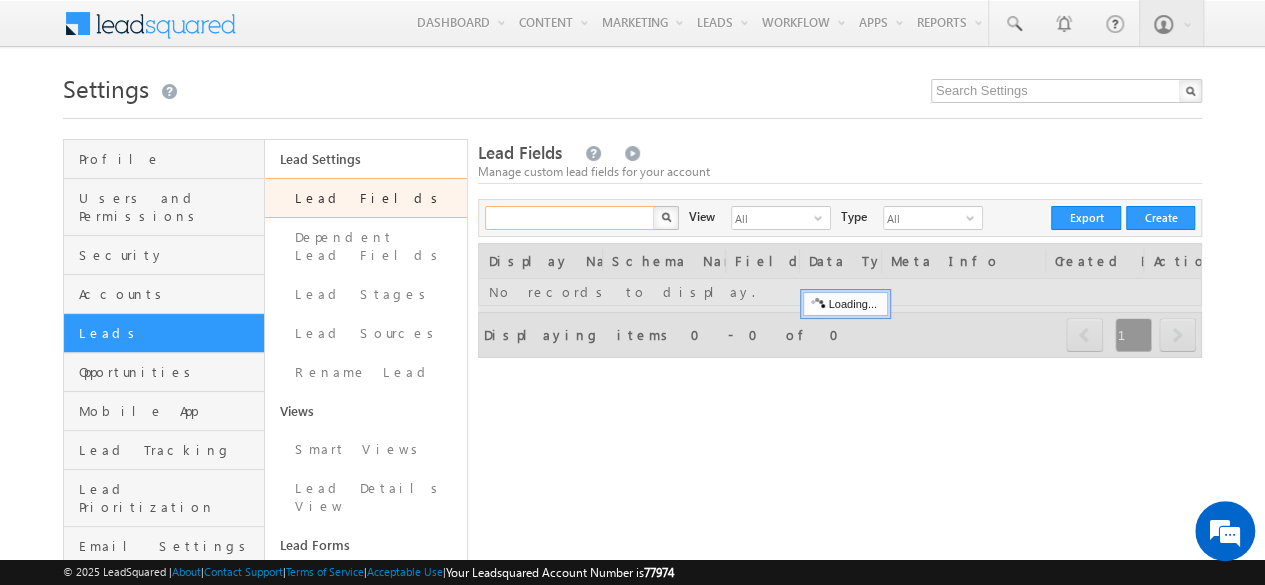 click at bounding box center [570, 218] 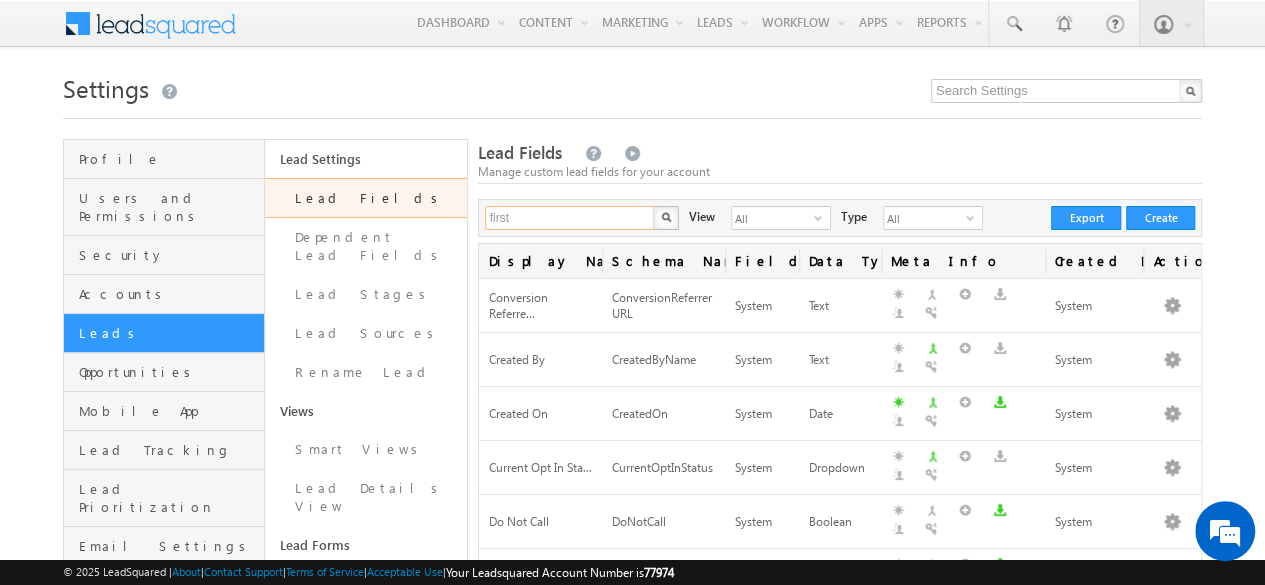 type on "first" 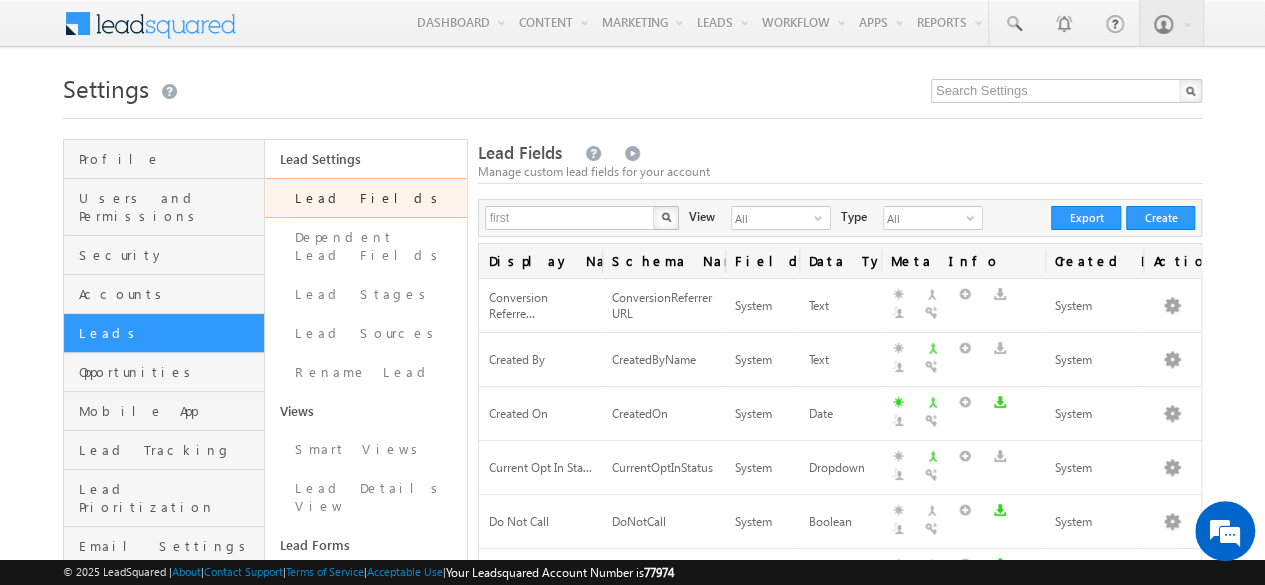 click at bounding box center (666, 218) 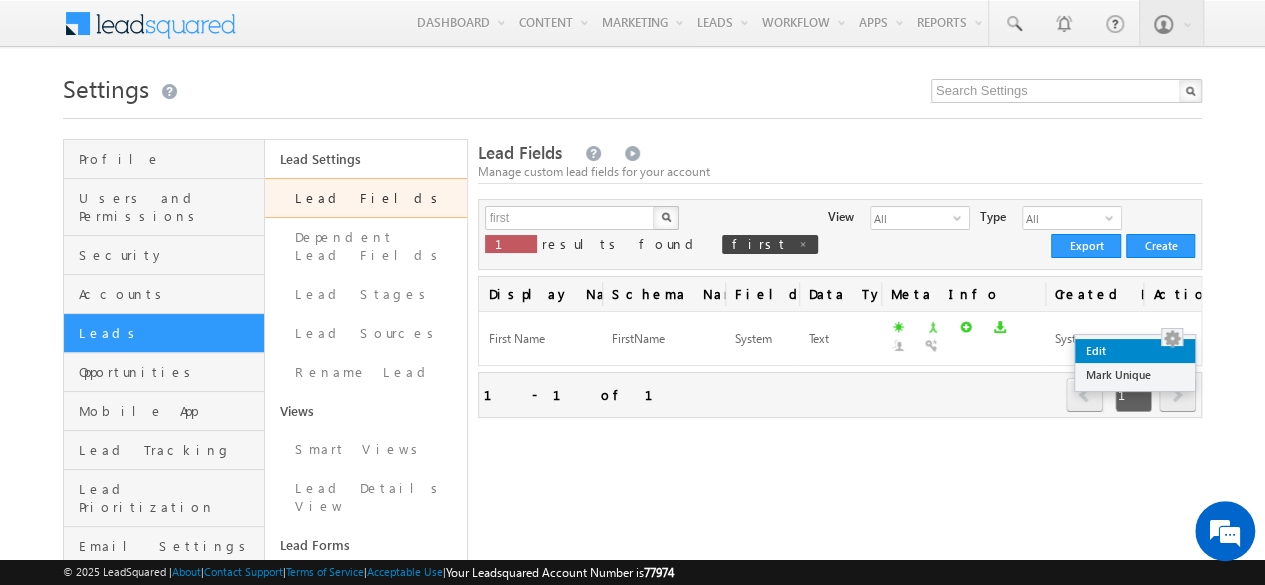 click on "Edit" at bounding box center [1135, 351] 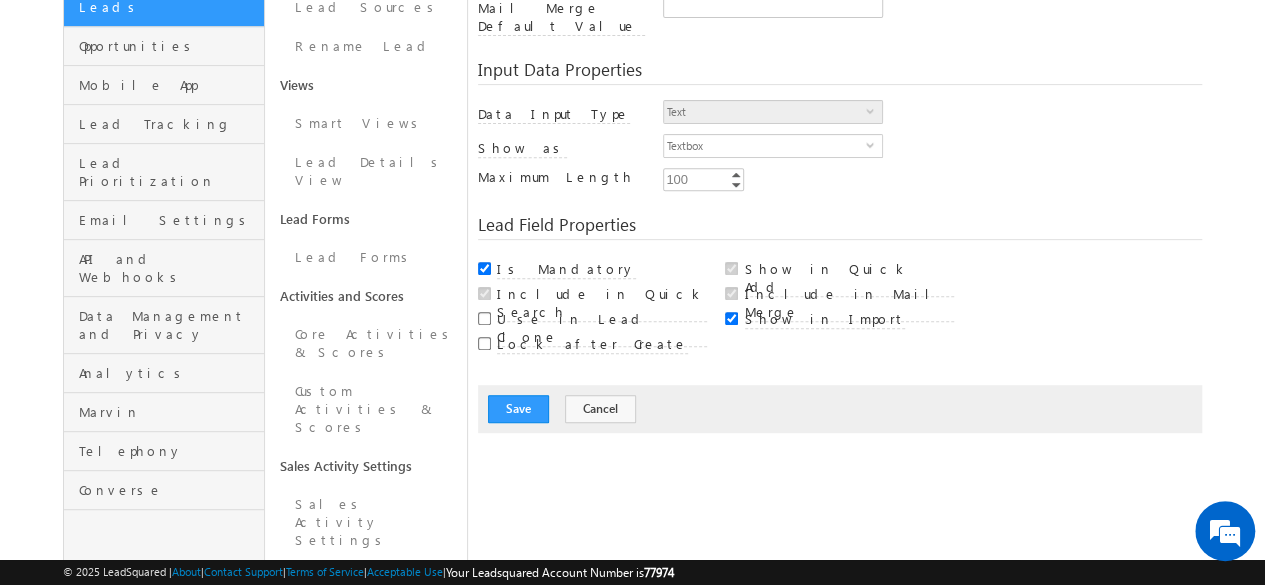 scroll, scrollTop: 360, scrollLeft: 0, axis: vertical 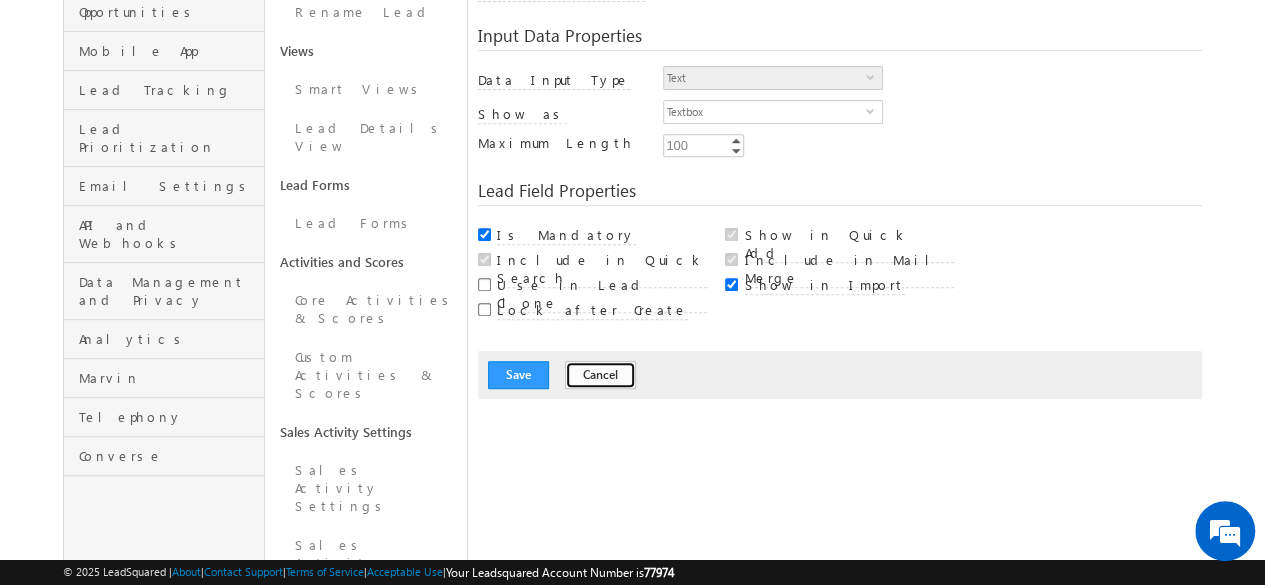click on "Cancel" at bounding box center (600, 375) 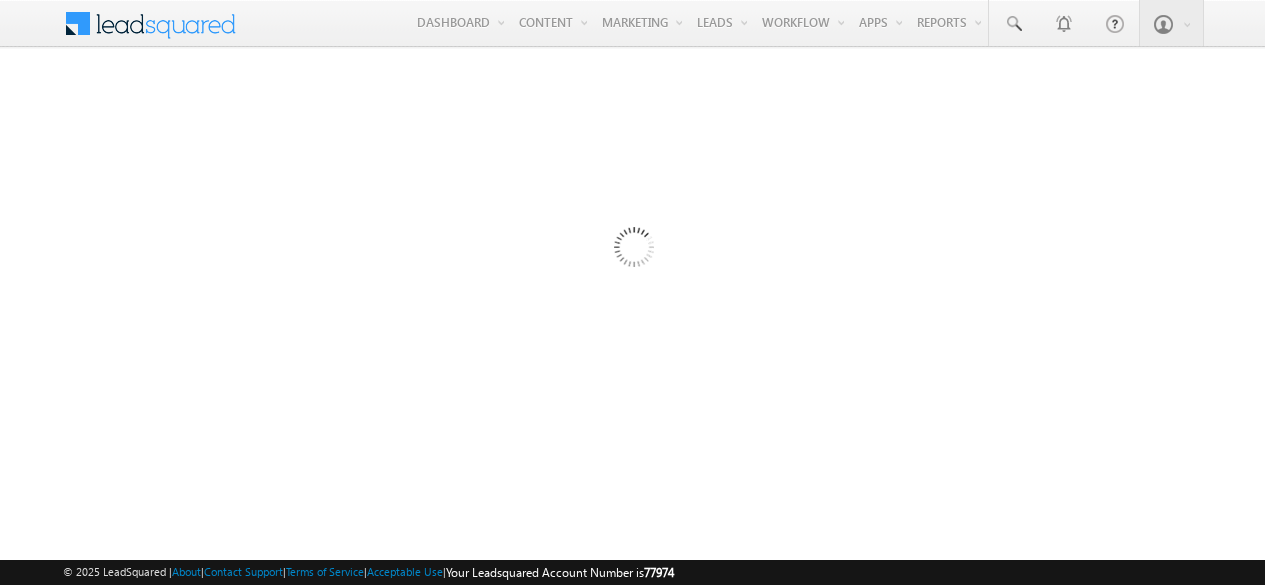 scroll, scrollTop: 0, scrollLeft: 0, axis: both 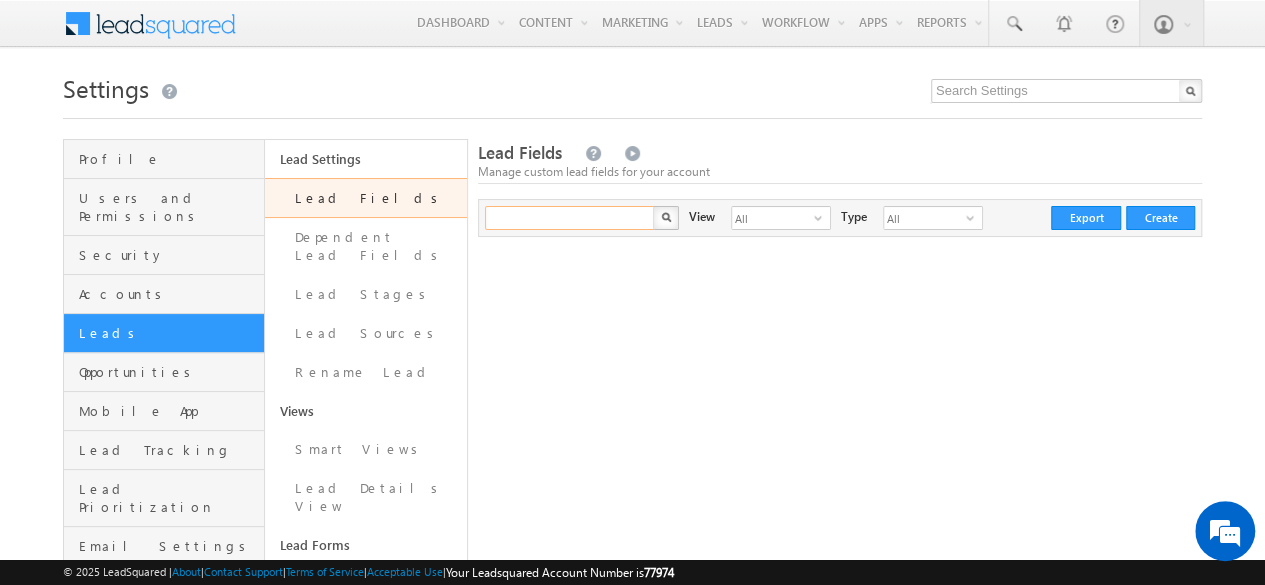 click at bounding box center (570, 218) 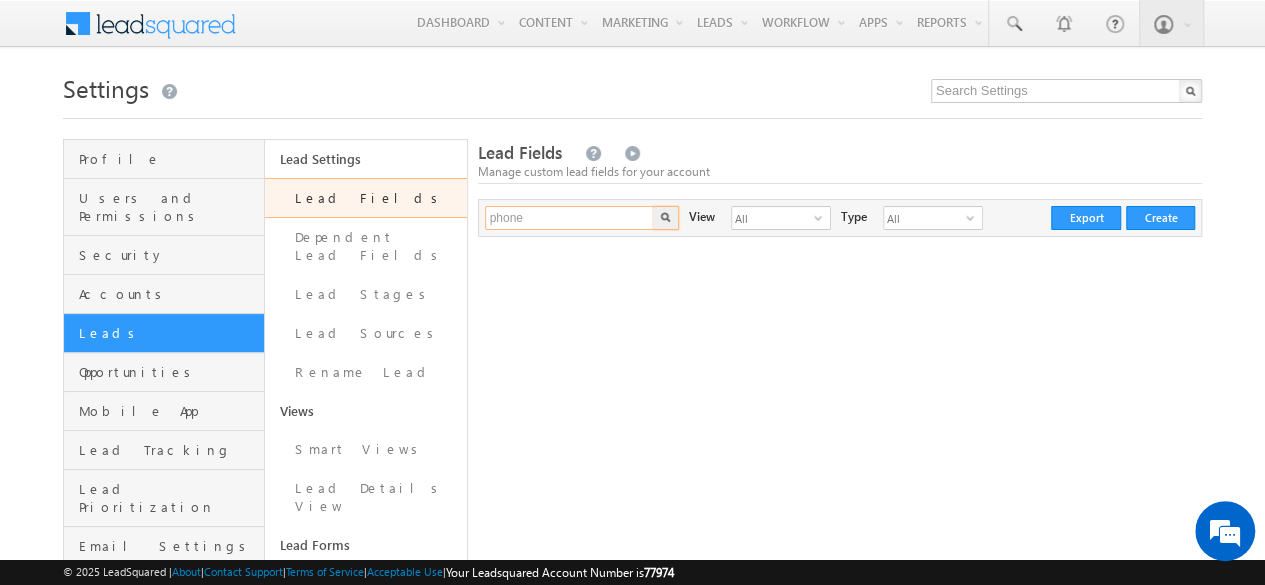 type on "phone" 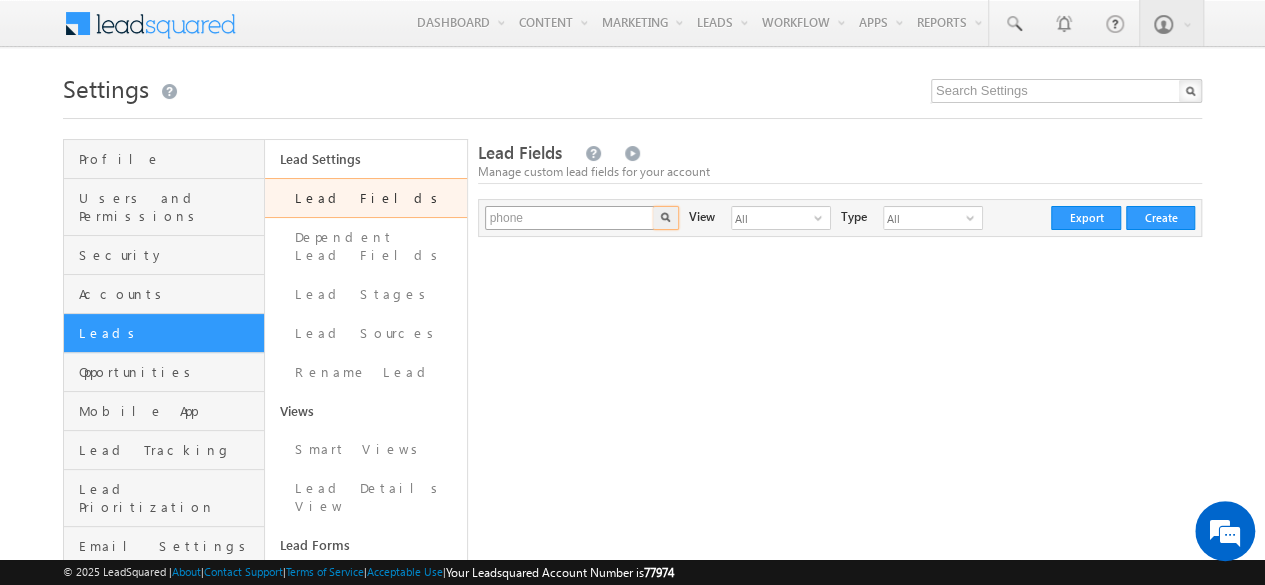 click at bounding box center [666, 218] 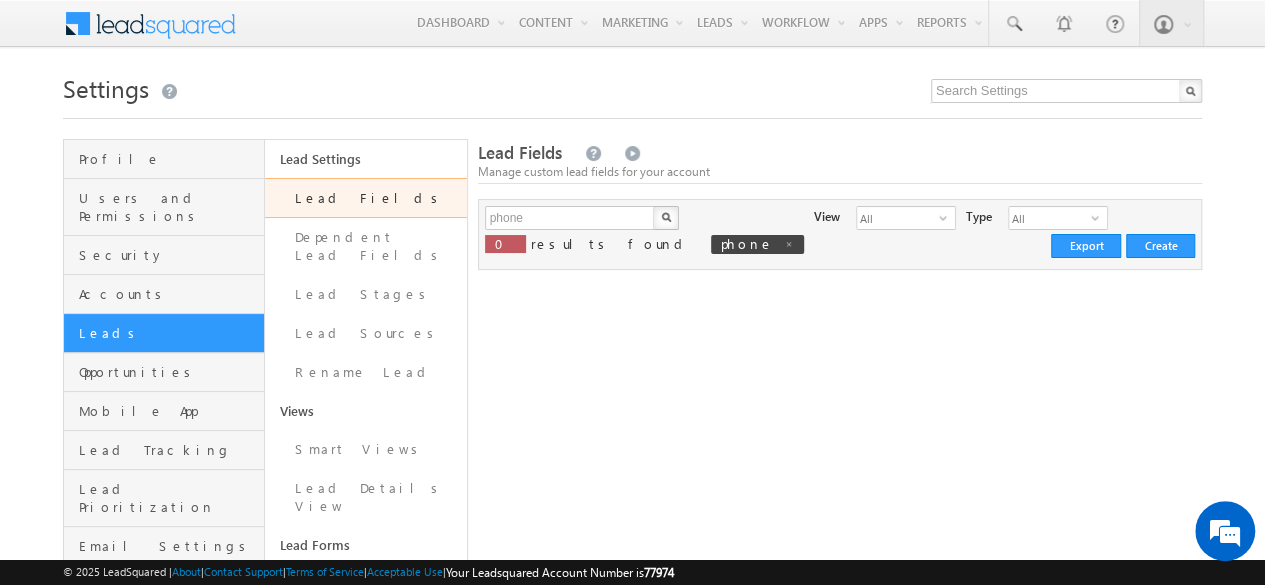 click at bounding box center [666, 217] 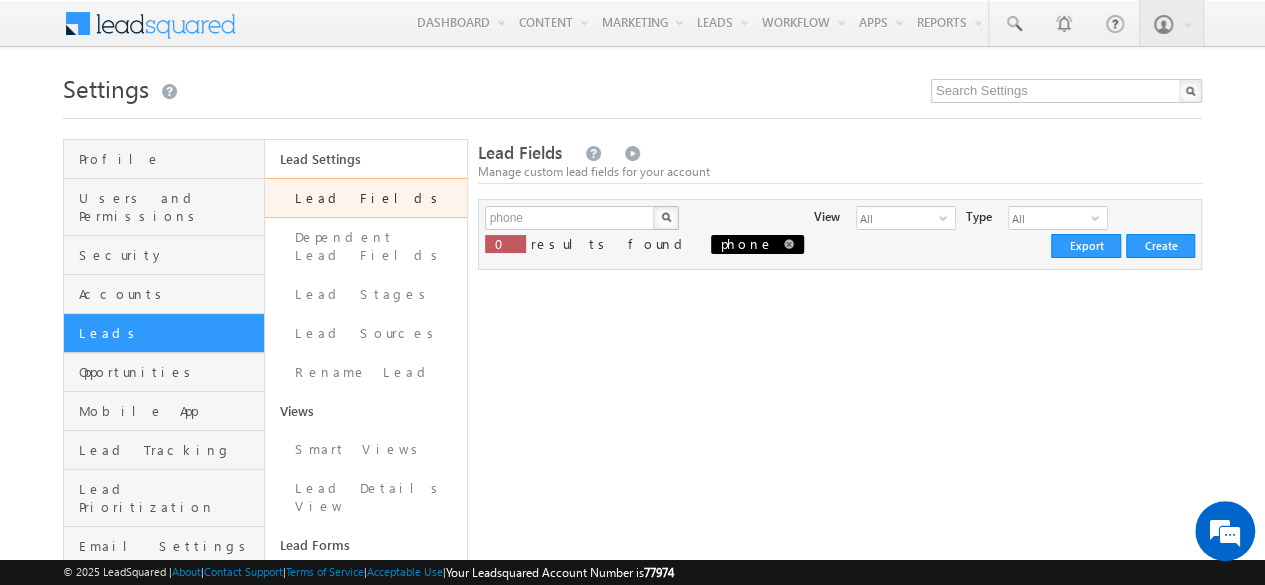 click at bounding box center (789, 244) 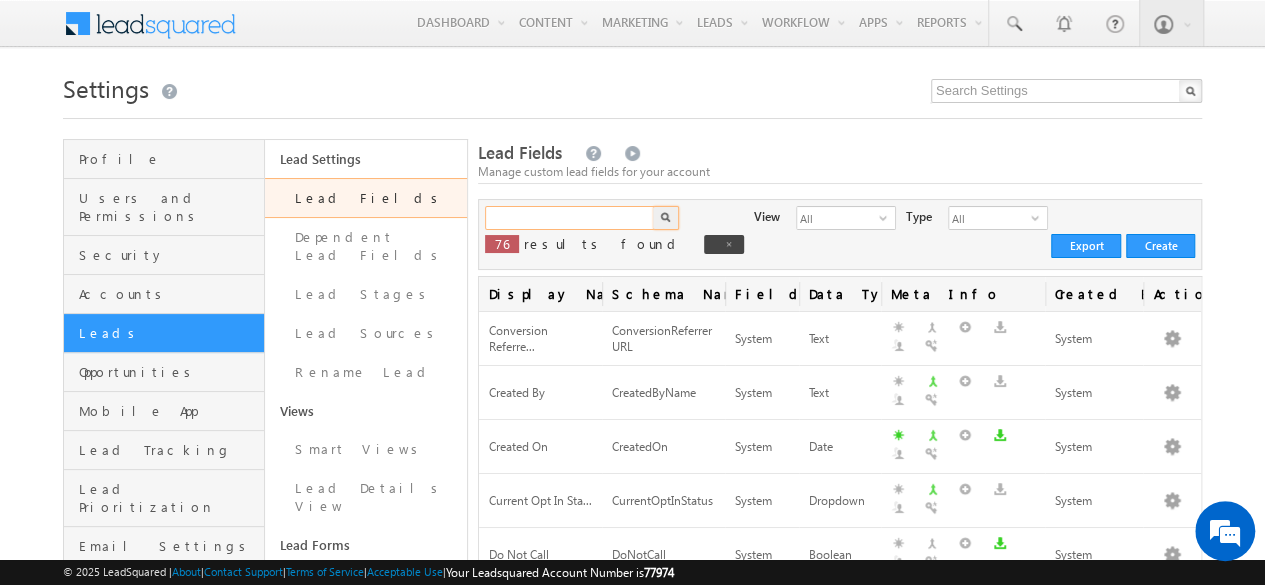 click at bounding box center [570, 218] 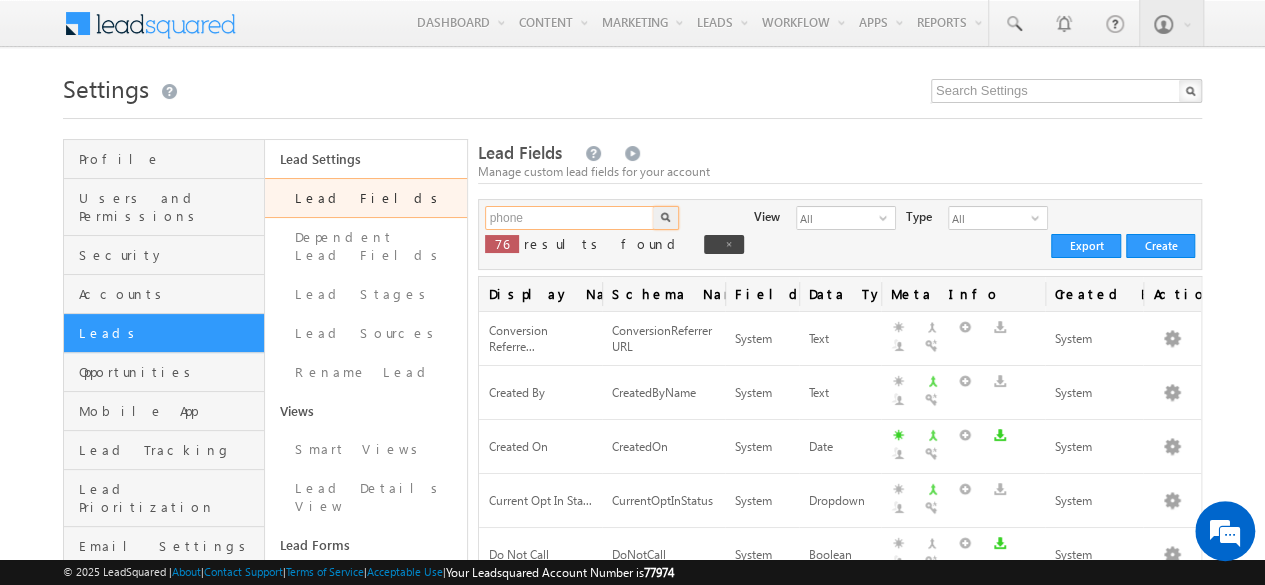 type on "phone" 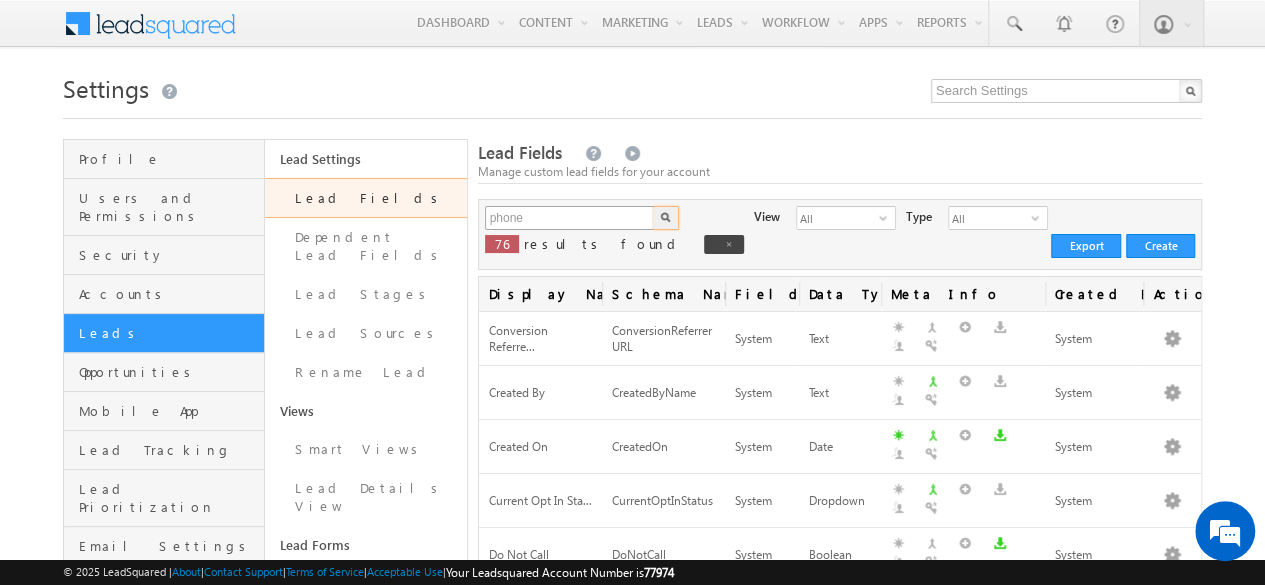 click at bounding box center (666, 218) 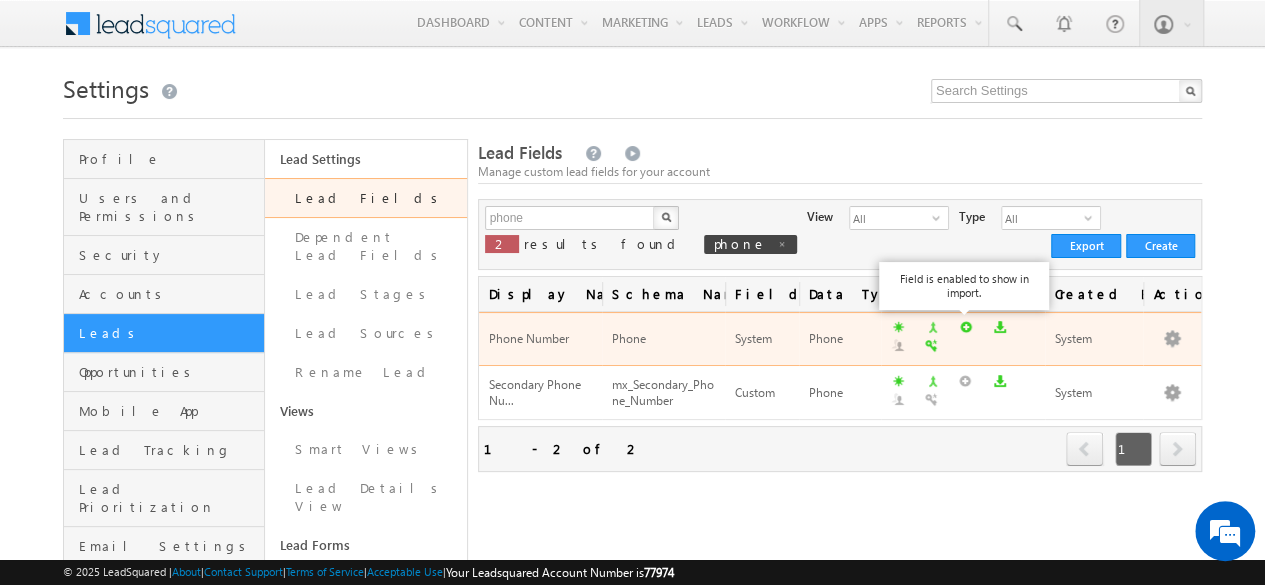 scroll, scrollTop: 0, scrollLeft: 0, axis: both 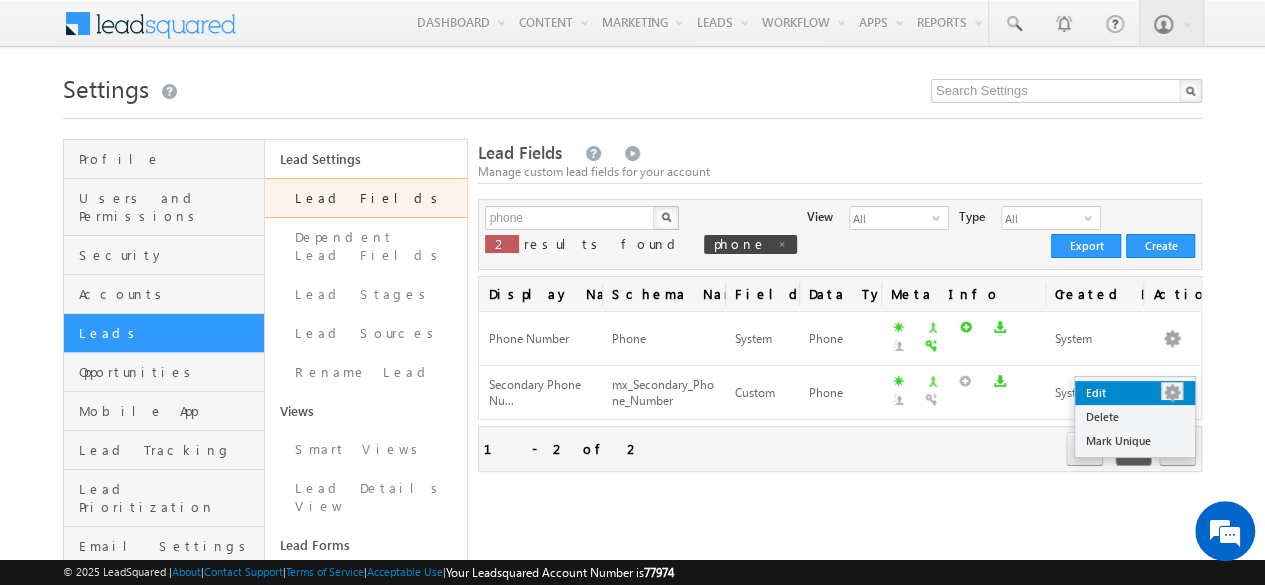 click on "Edit" at bounding box center [1135, 393] 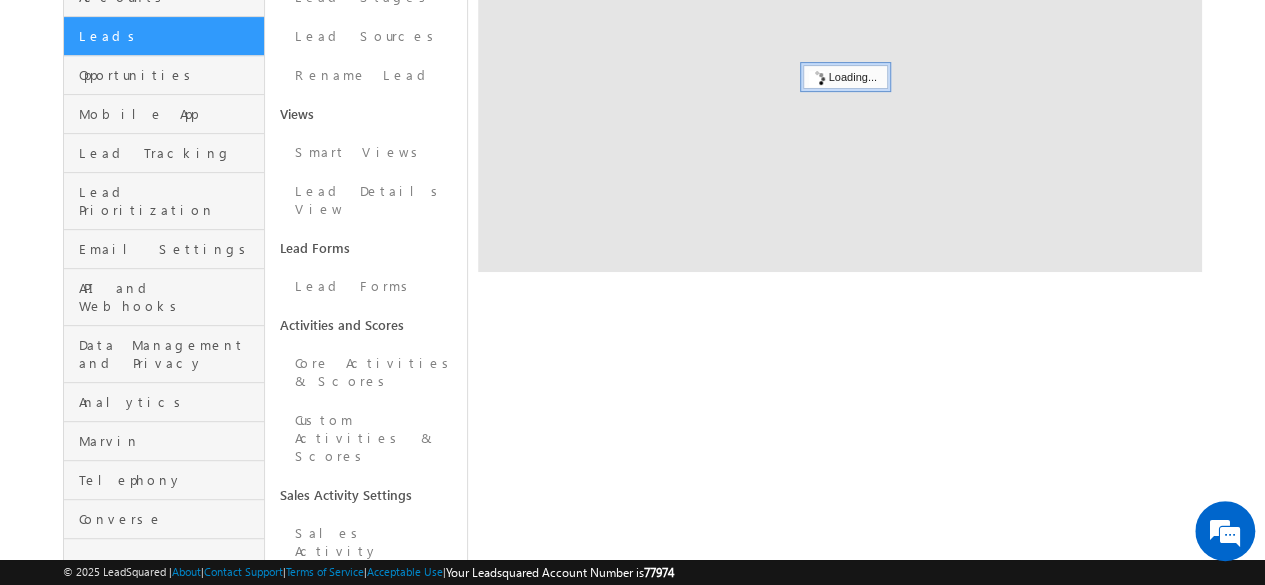 scroll, scrollTop: 298, scrollLeft: 0, axis: vertical 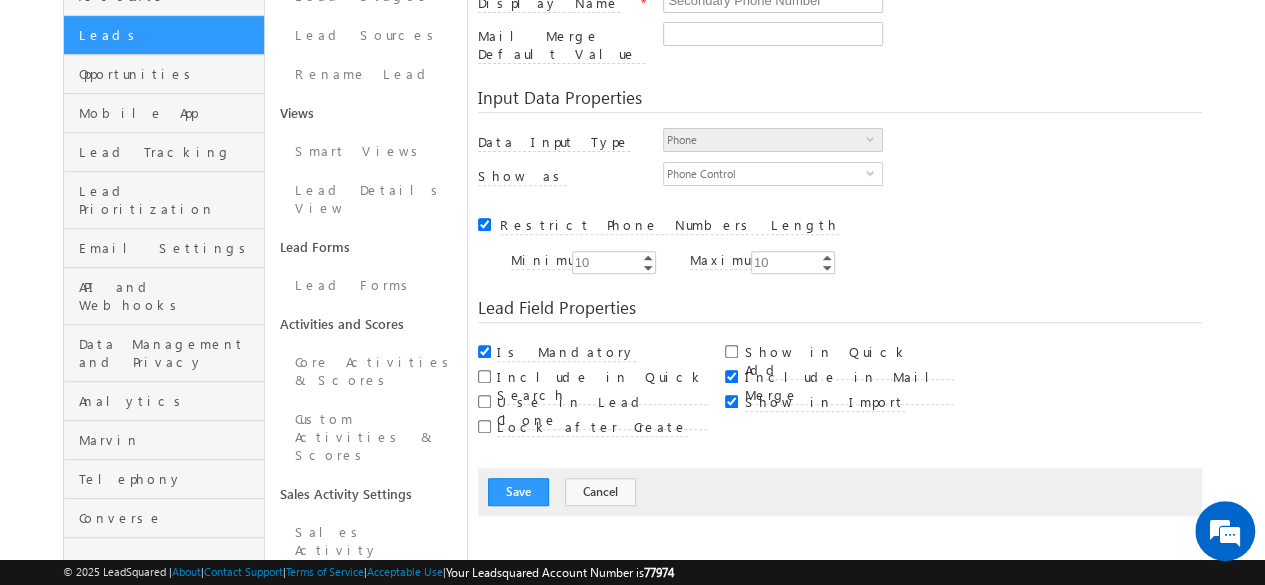 click on "Is Mandatory" at bounding box center [484, 351] 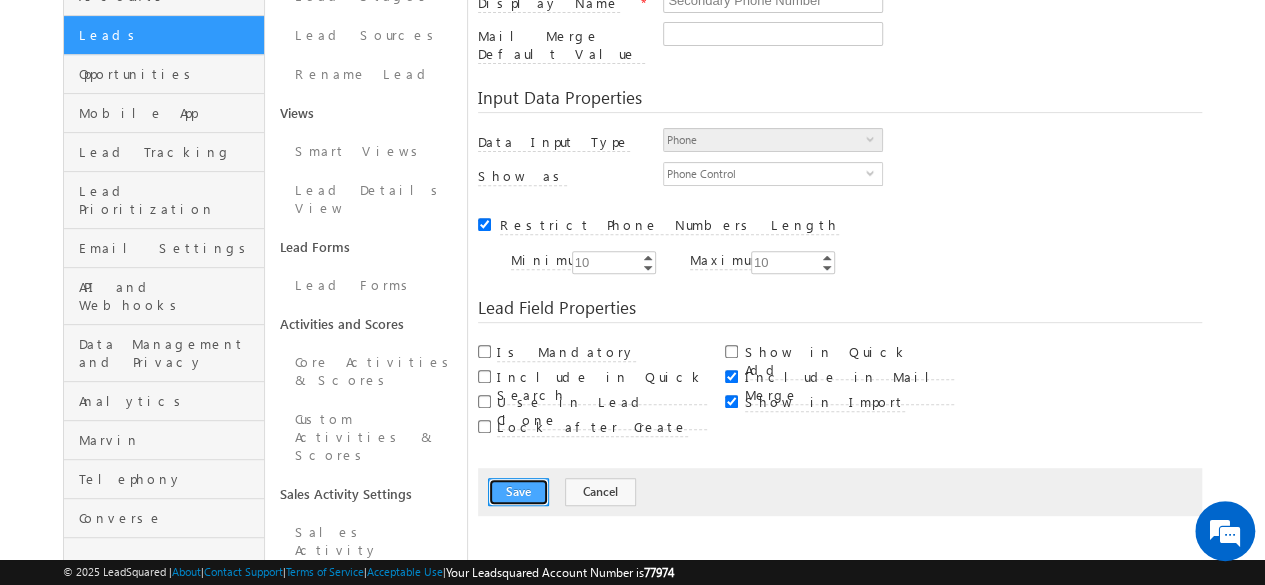 click on "Save" at bounding box center (518, 492) 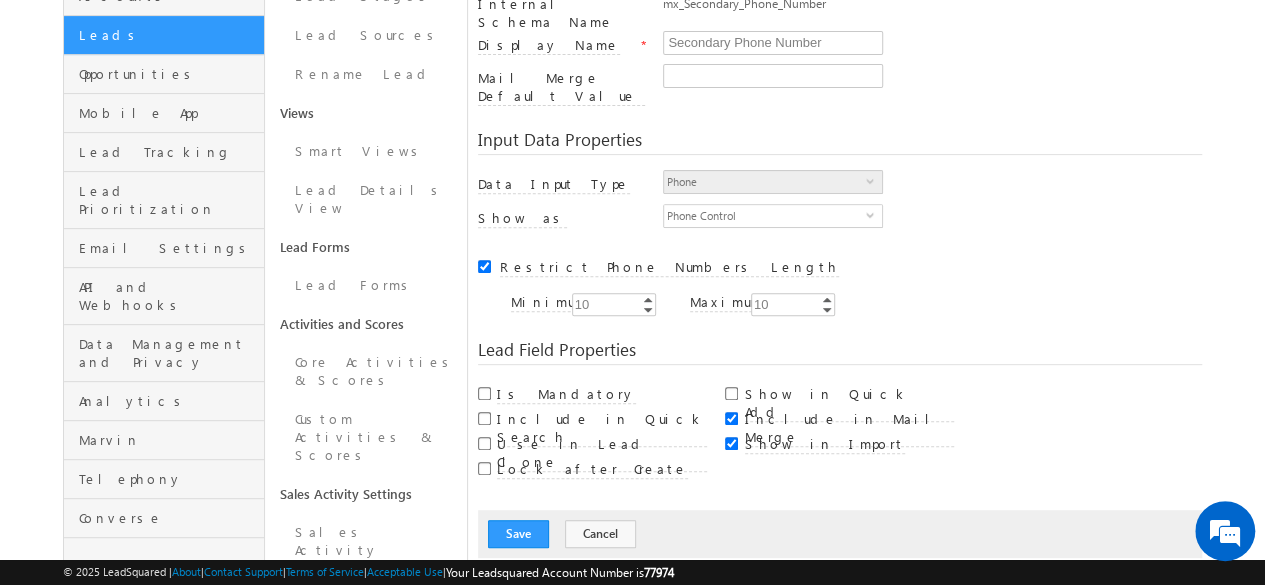 scroll, scrollTop: 149, scrollLeft: 0, axis: vertical 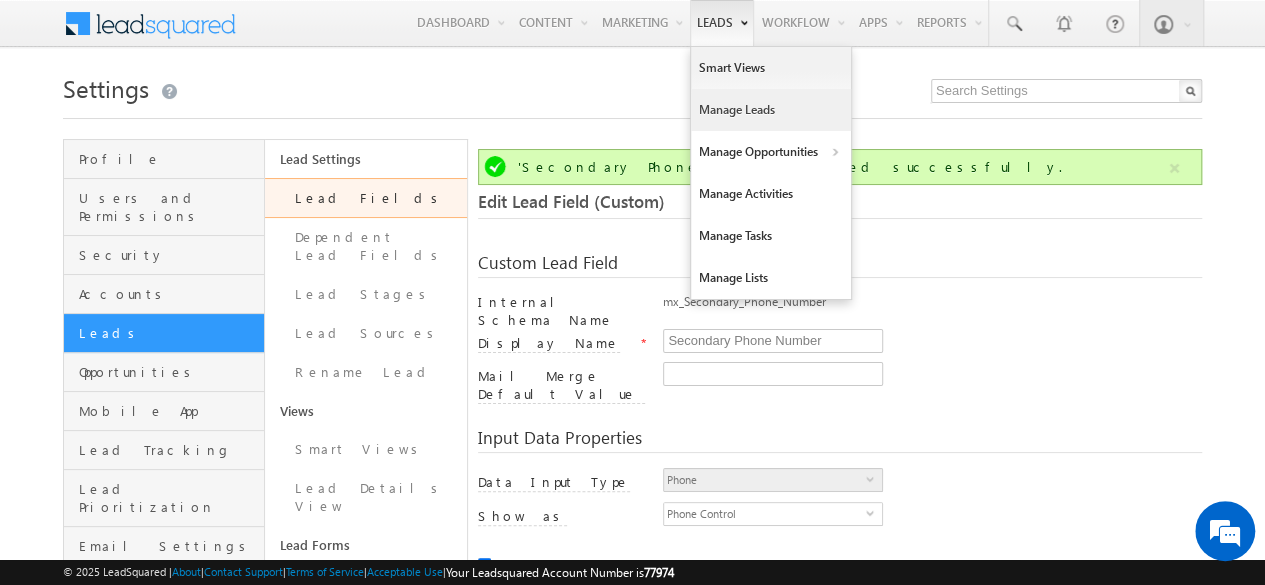 click on "Manage Leads" at bounding box center [771, 110] 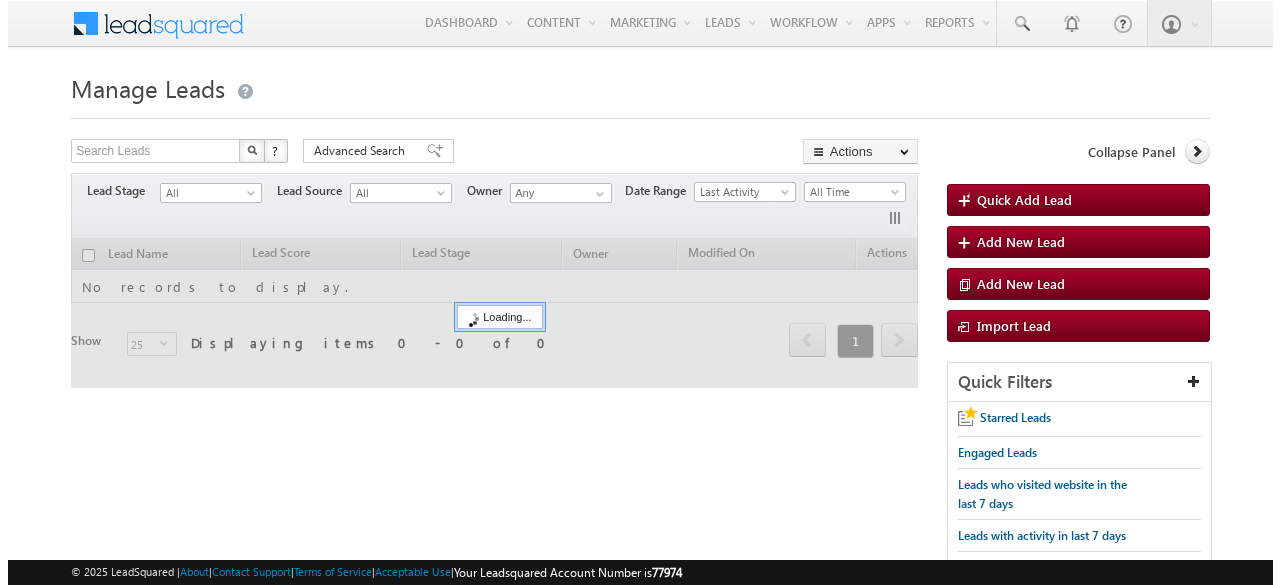 scroll, scrollTop: 0, scrollLeft: 0, axis: both 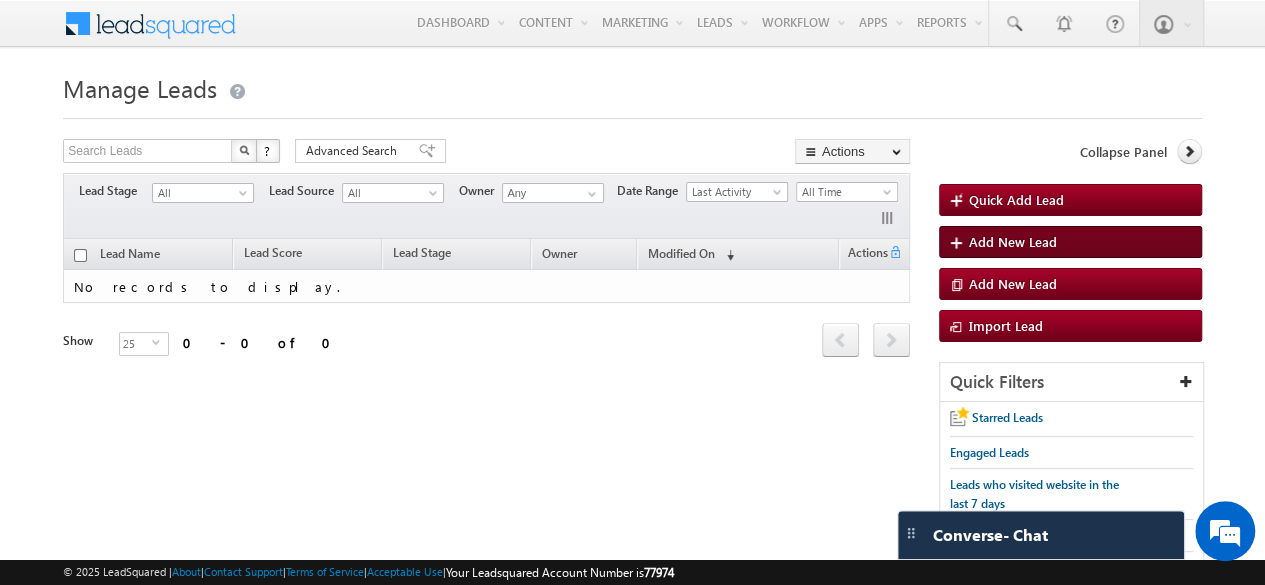 click on "Add New Lead" at bounding box center (1070, 242) 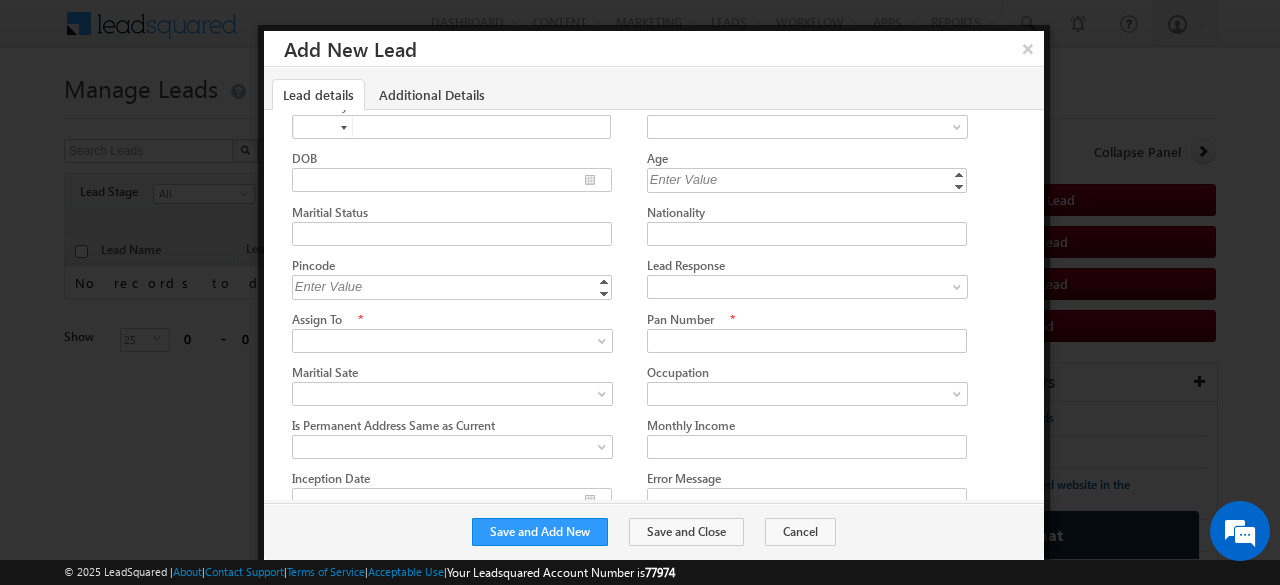 scroll, scrollTop: 970, scrollLeft: 0, axis: vertical 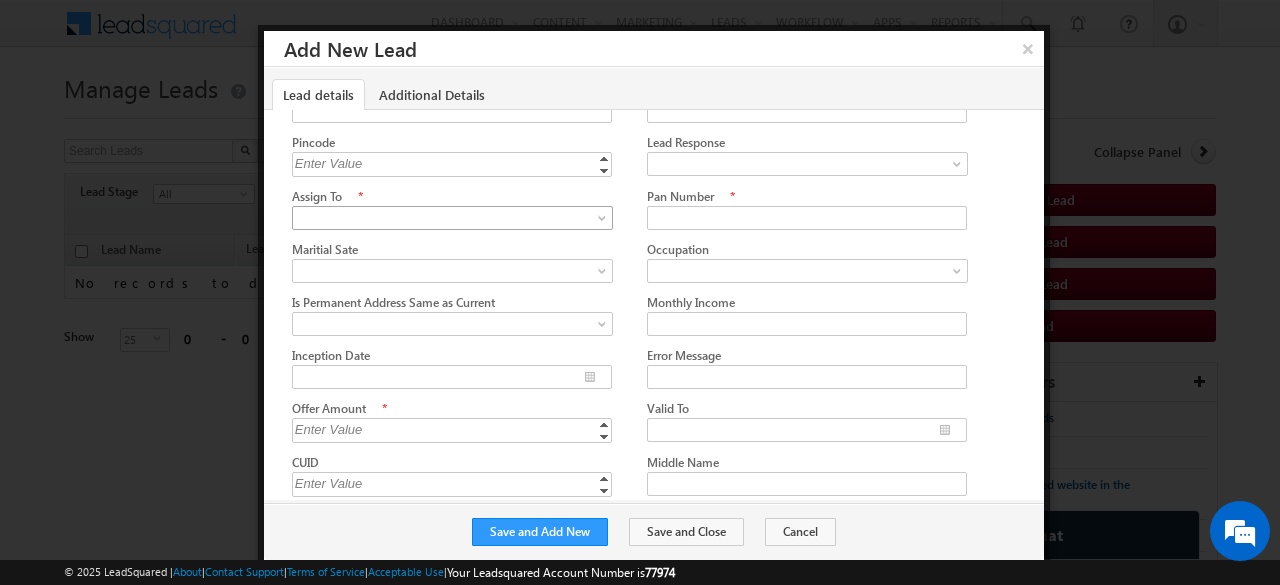 click at bounding box center (604, 222) 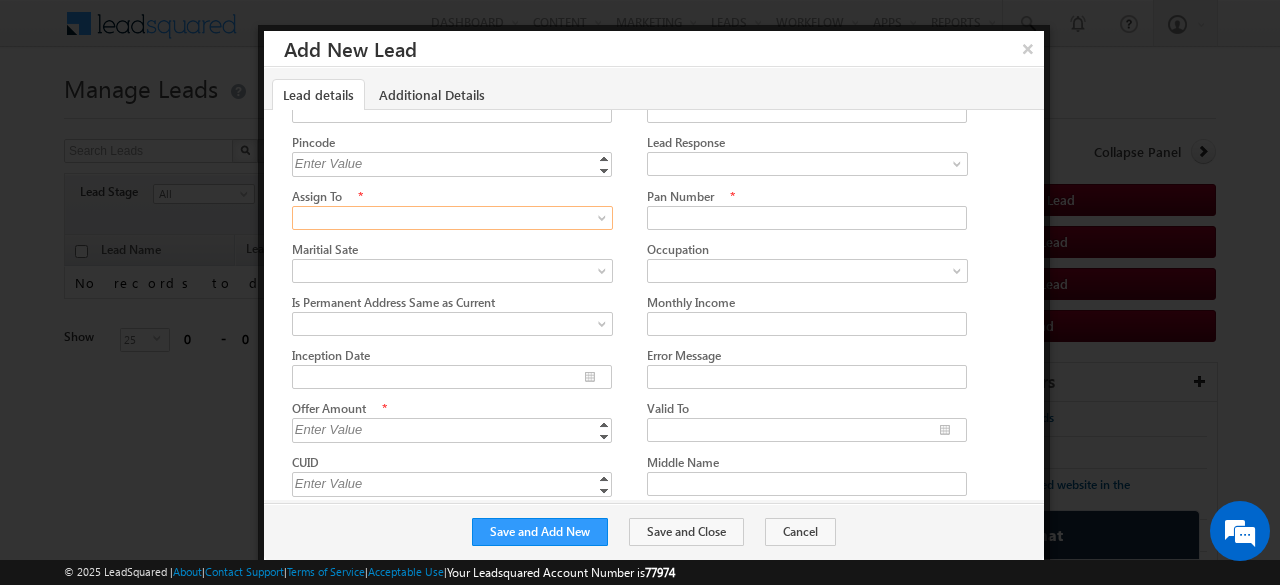 click at bounding box center [604, 222] 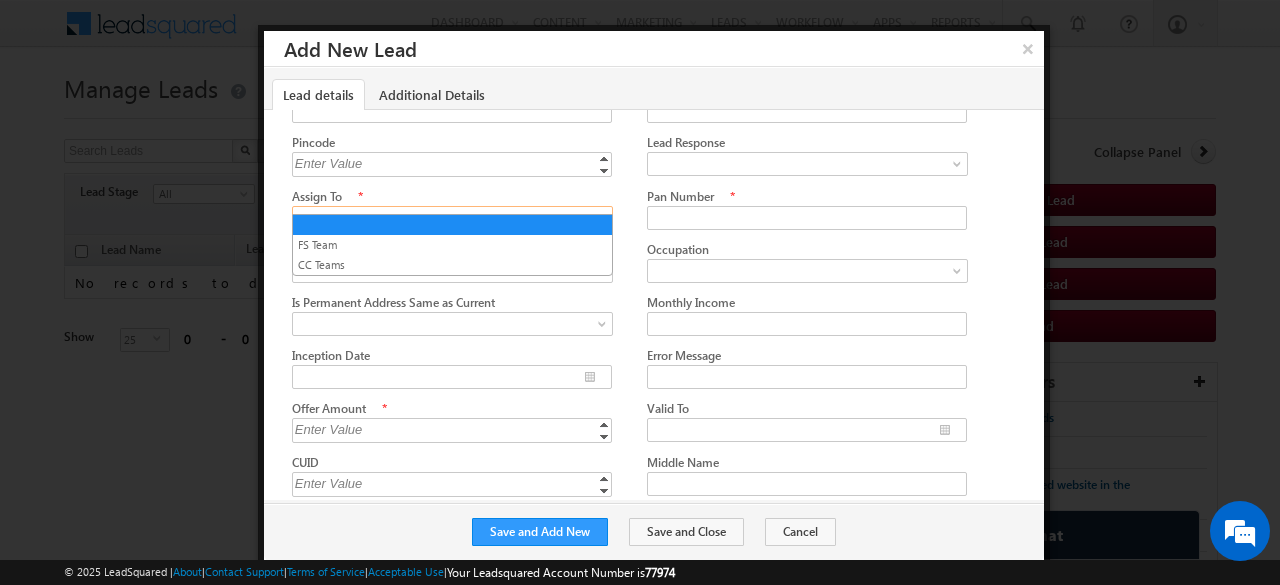 click on "Maritial Sate
Single Married Divorced Widowed Others" at bounding box center (469, 261) 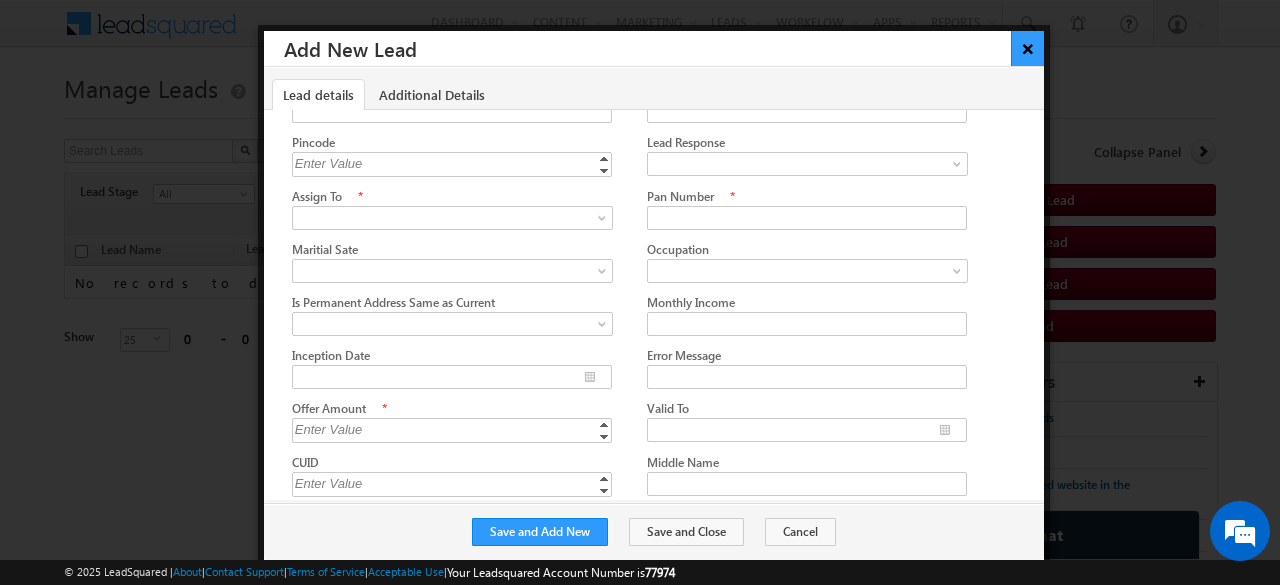 click on "×" at bounding box center (1027, 48) 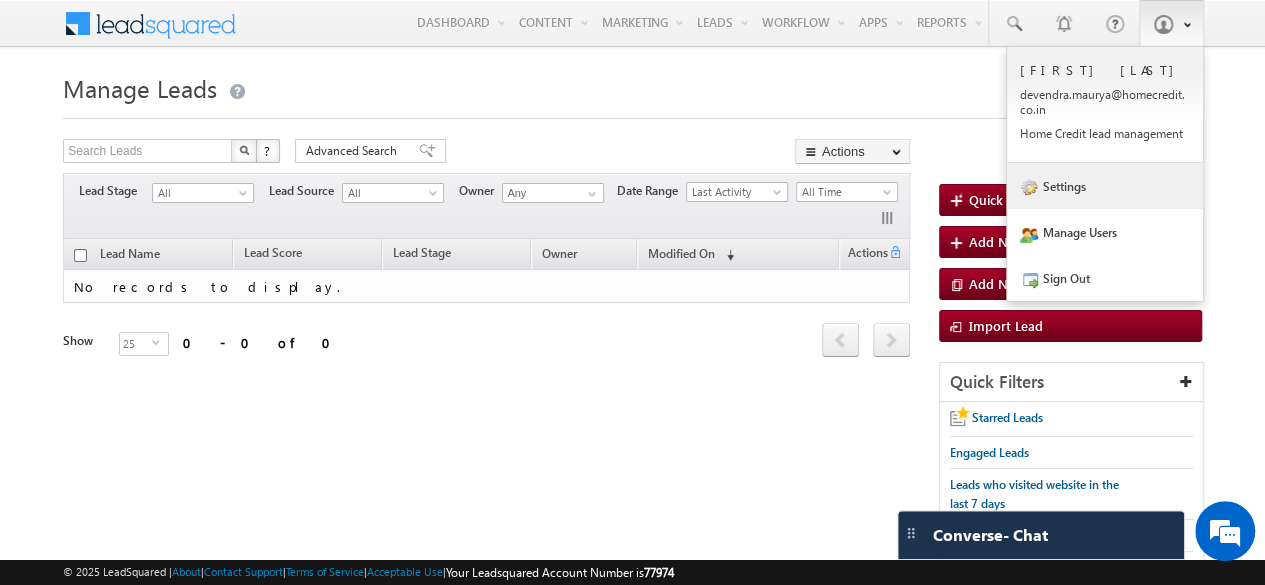 click on "Settings" at bounding box center (1105, 186) 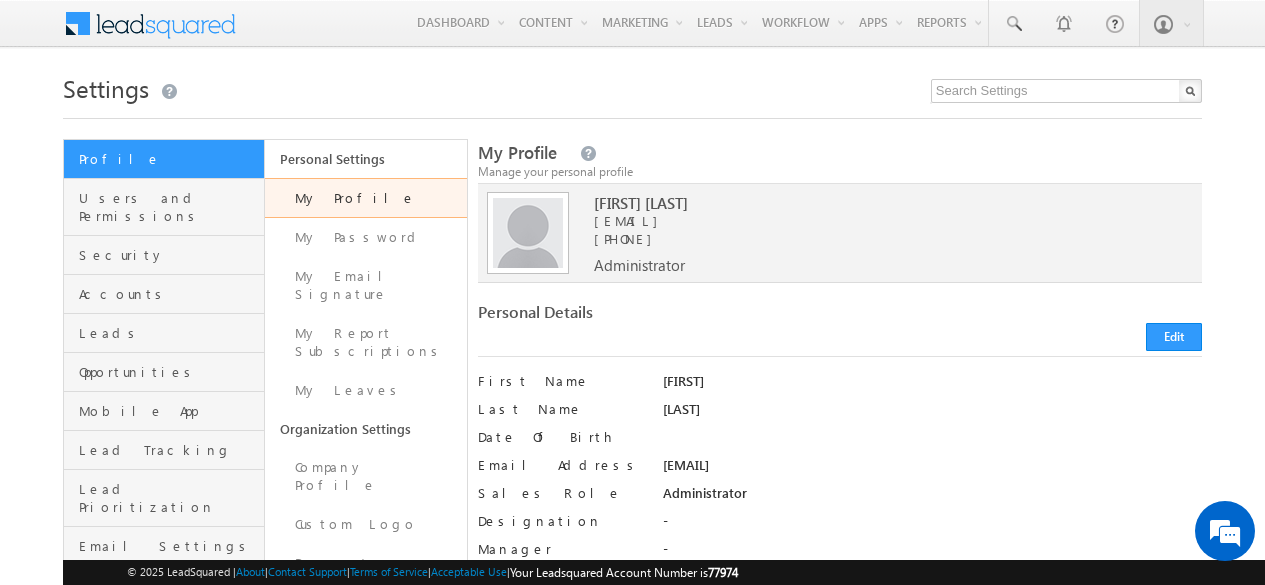 scroll, scrollTop: 0, scrollLeft: 0, axis: both 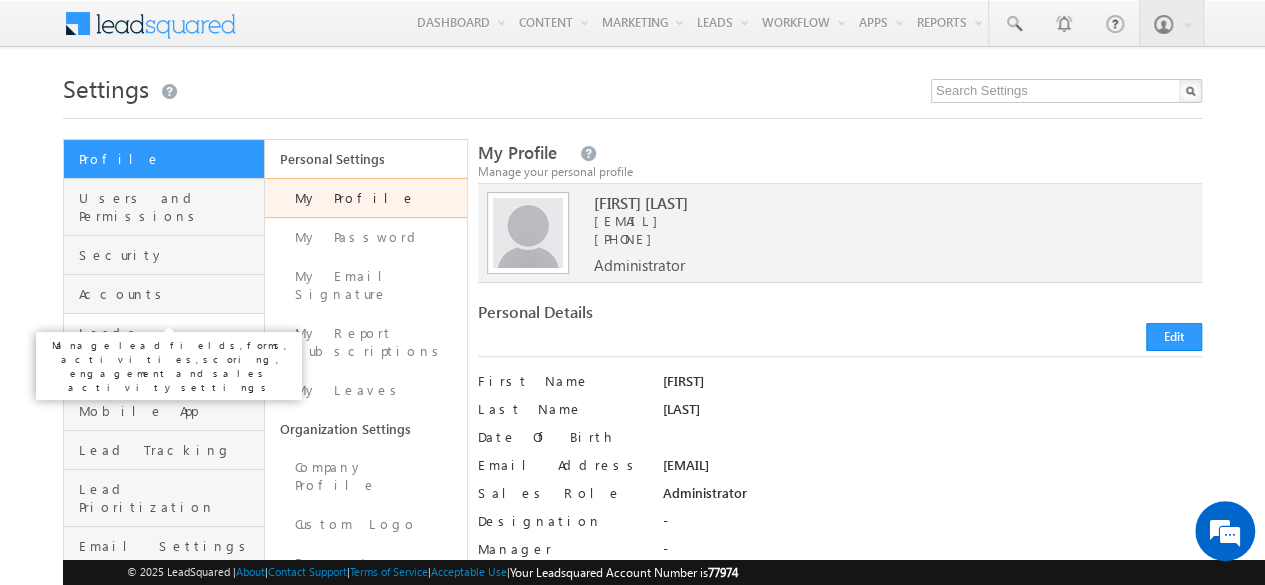 click on "Leads" at bounding box center (169, 333) 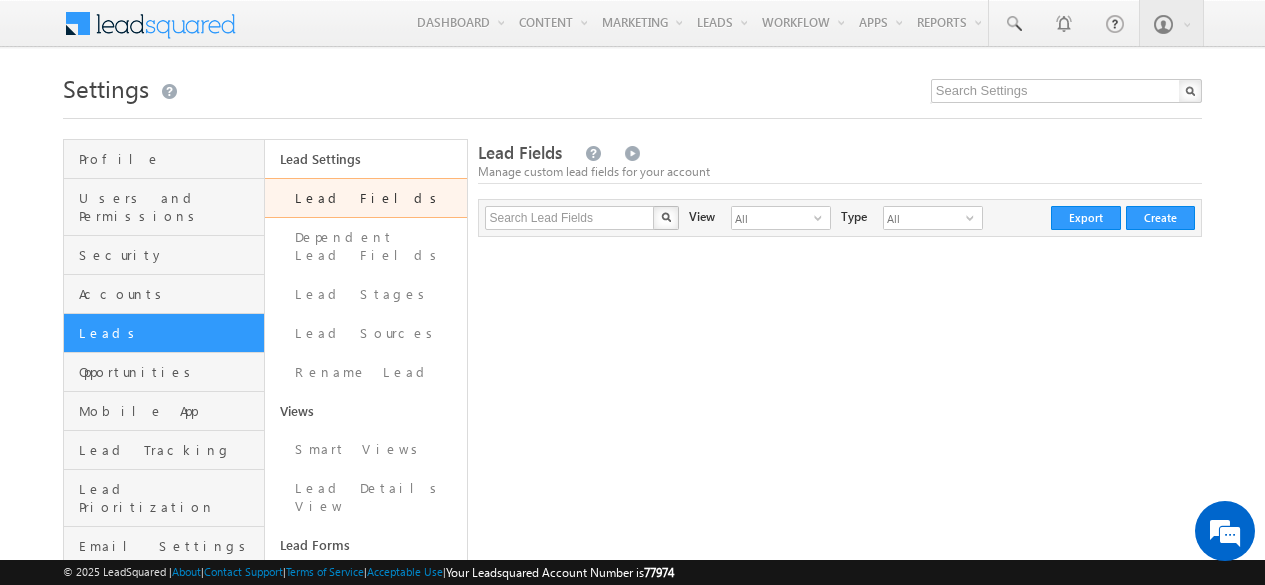 scroll, scrollTop: 0, scrollLeft: 0, axis: both 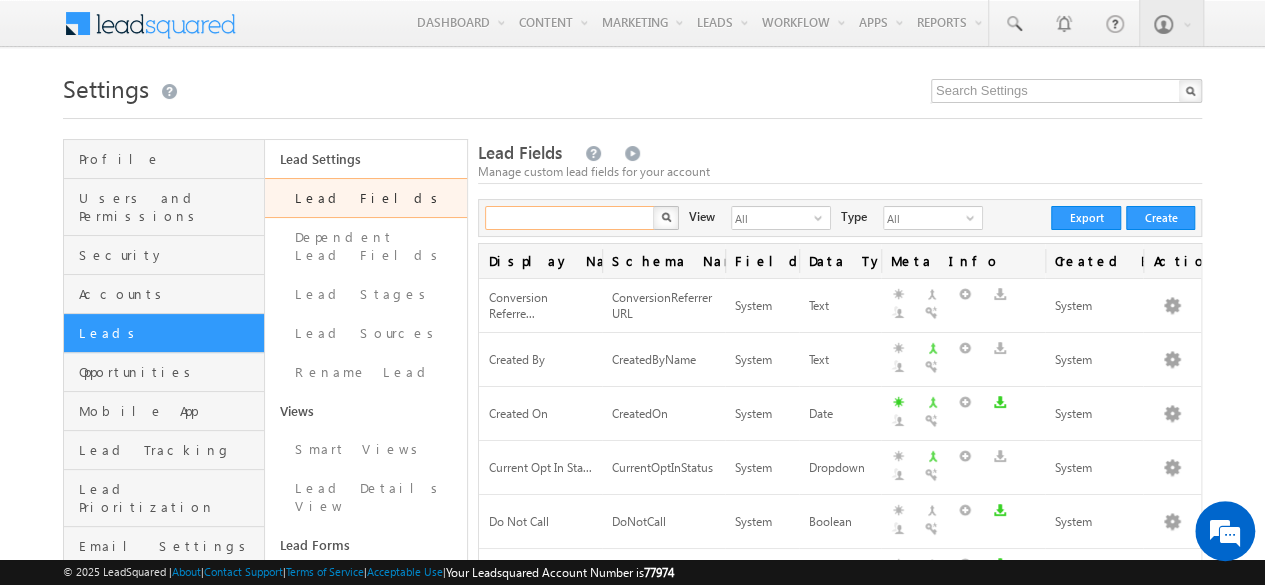 click at bounding box center (570, 218) 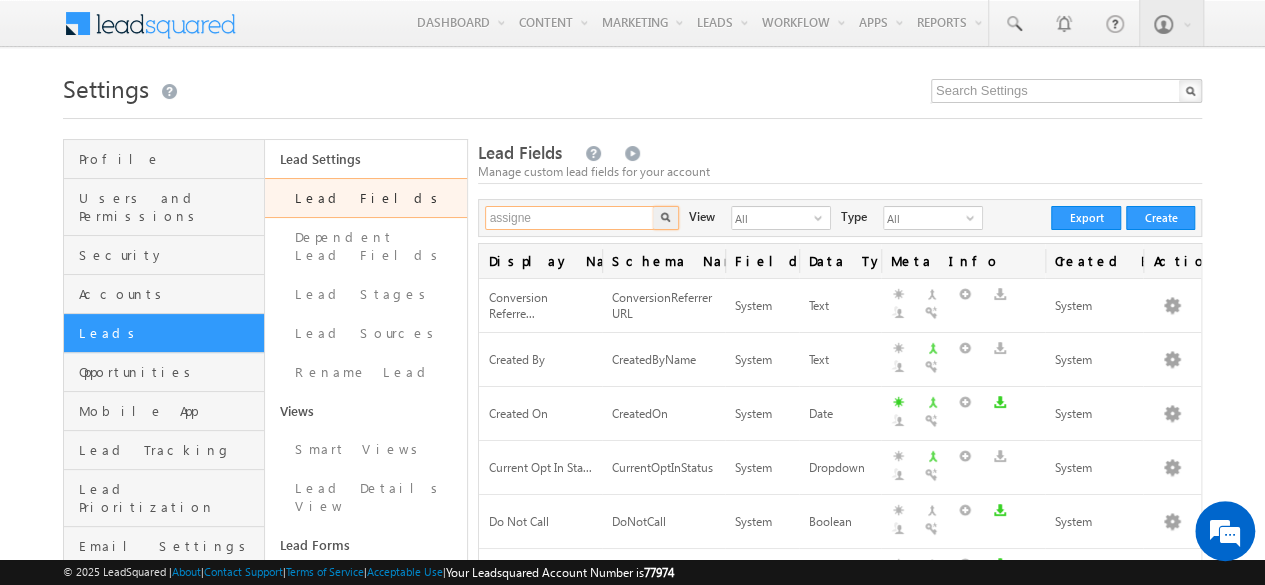 type on "assigne" 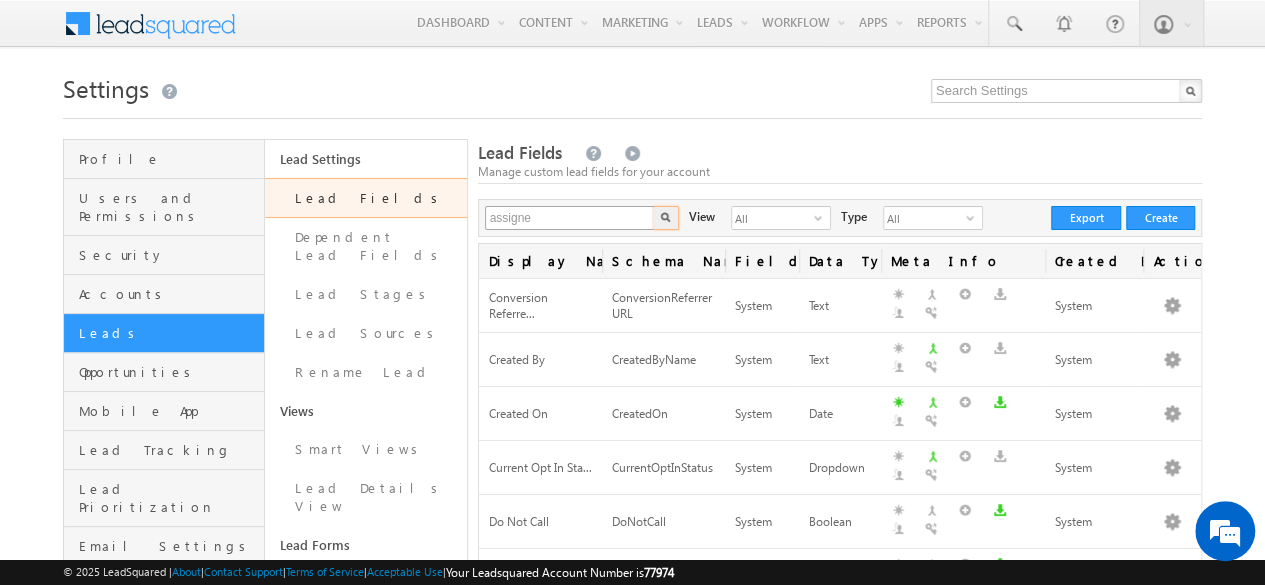 click at bounding box center (666, 218) 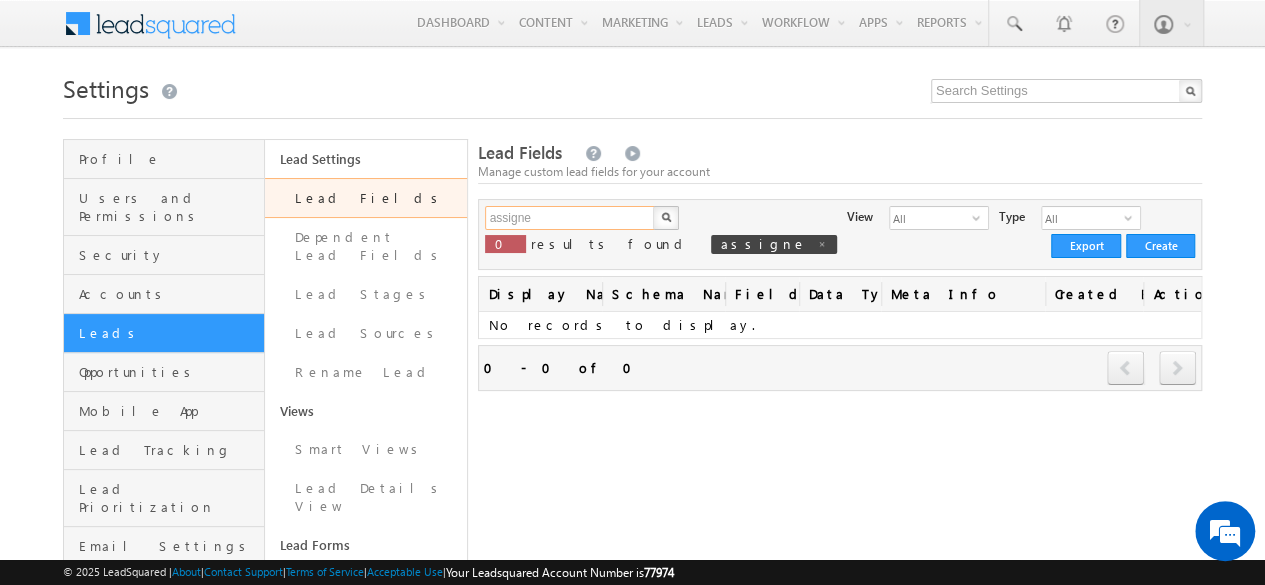 click on "assigne" at bounding box center [570, 218] 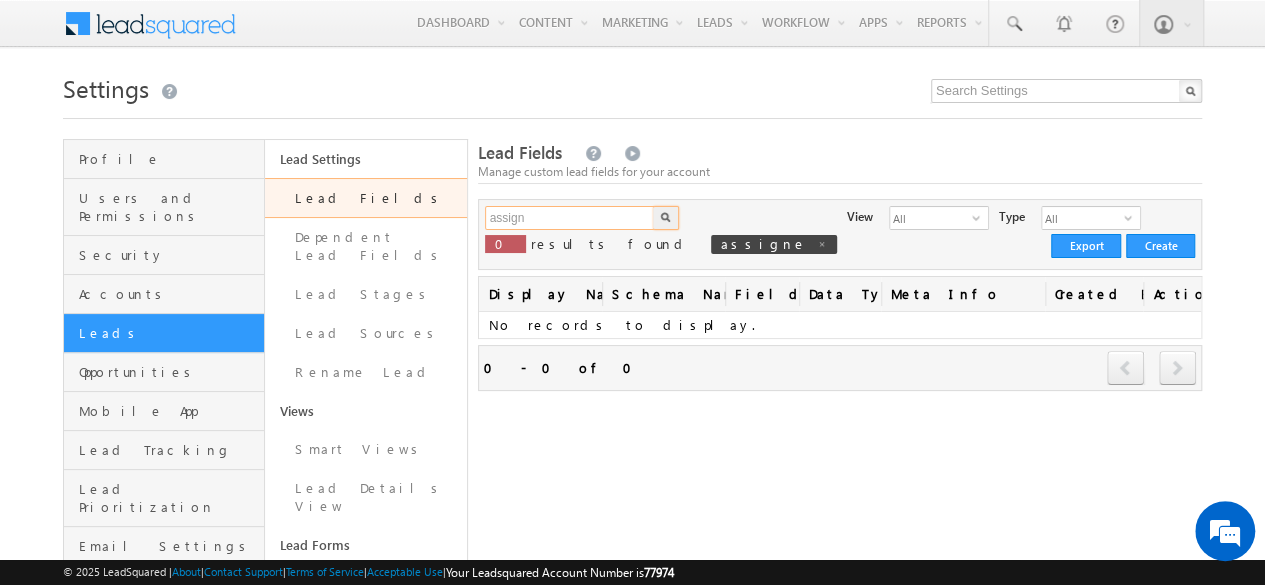 type on "assign" 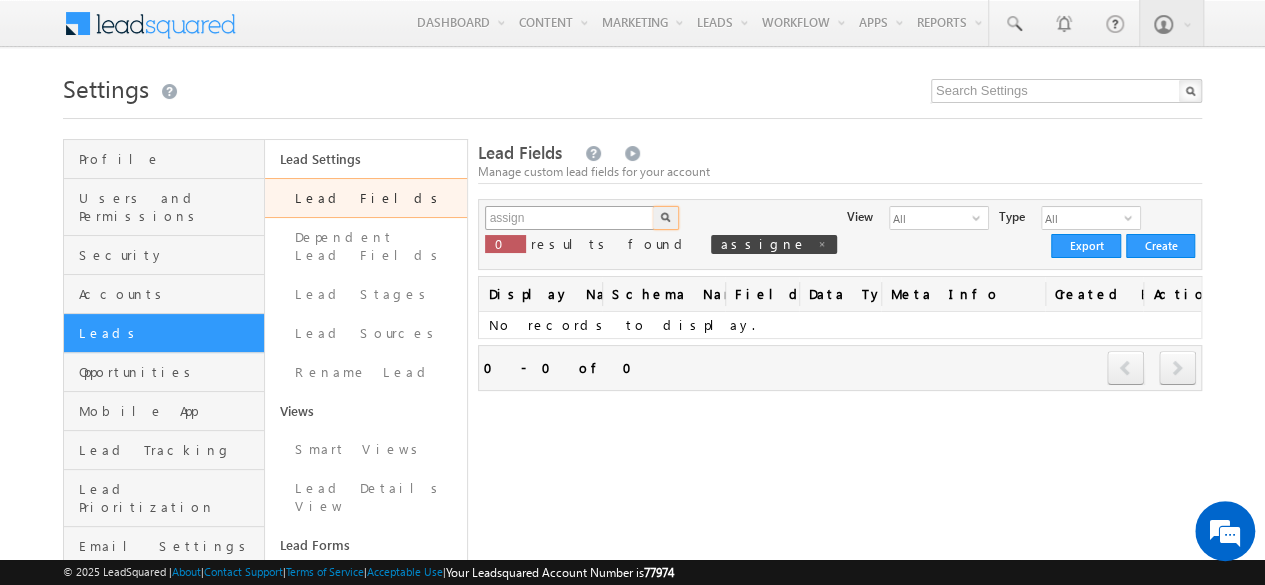 click at bounding box center [666, 218] 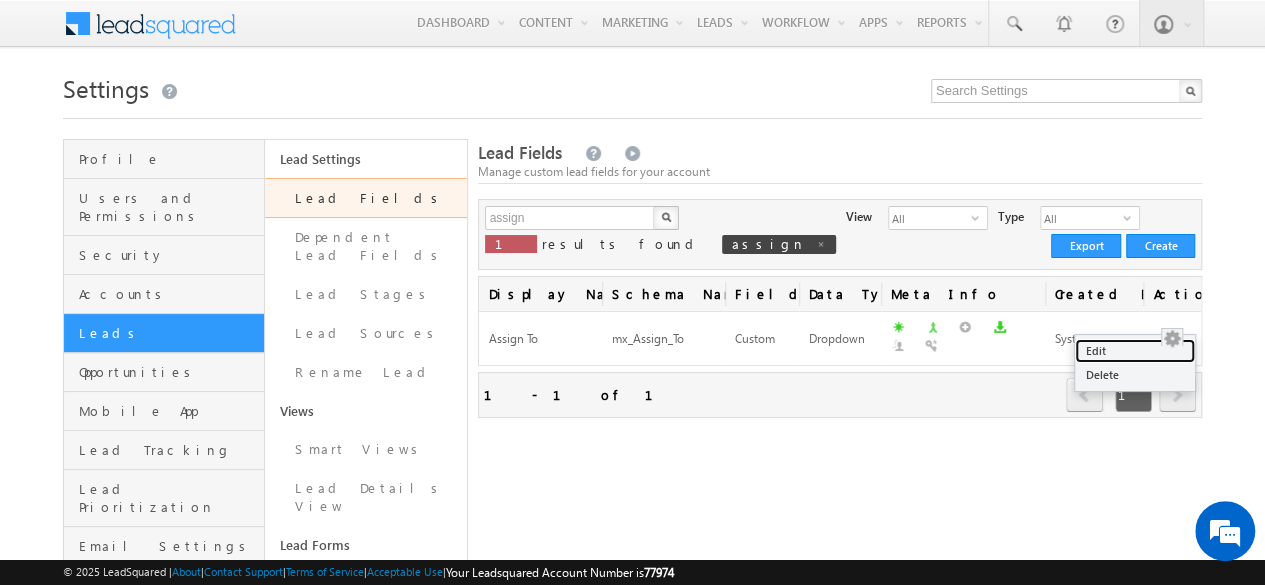 click on "Edit" at bounding box center [1135, 351] 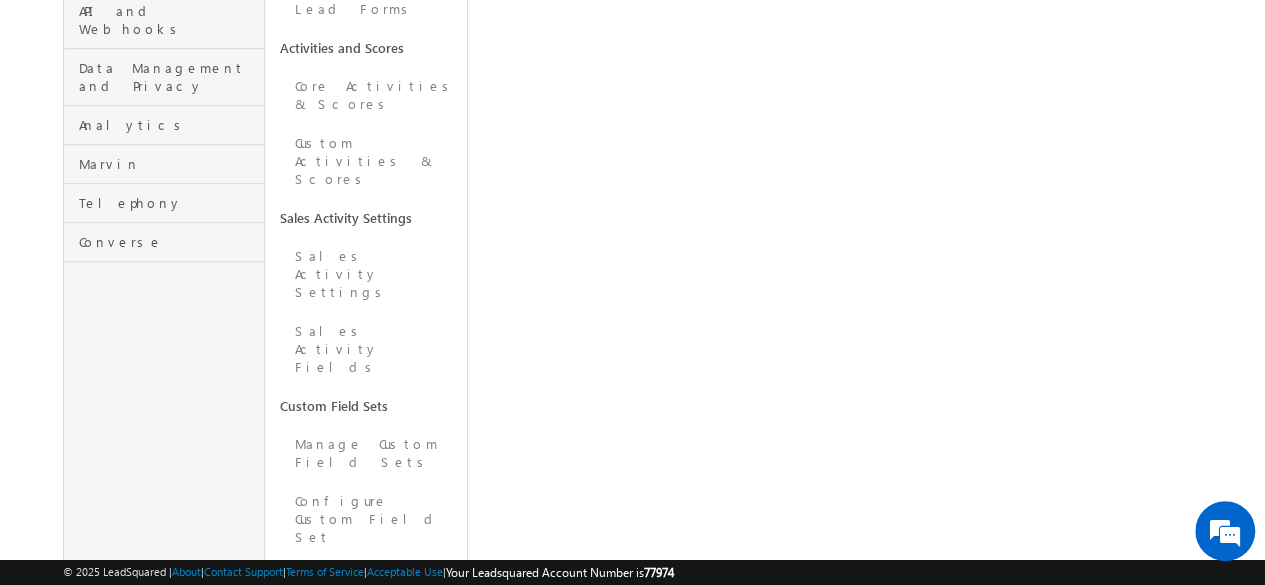 scroll, scrollTop: 576, scrollLeft: 0, axis: vertical 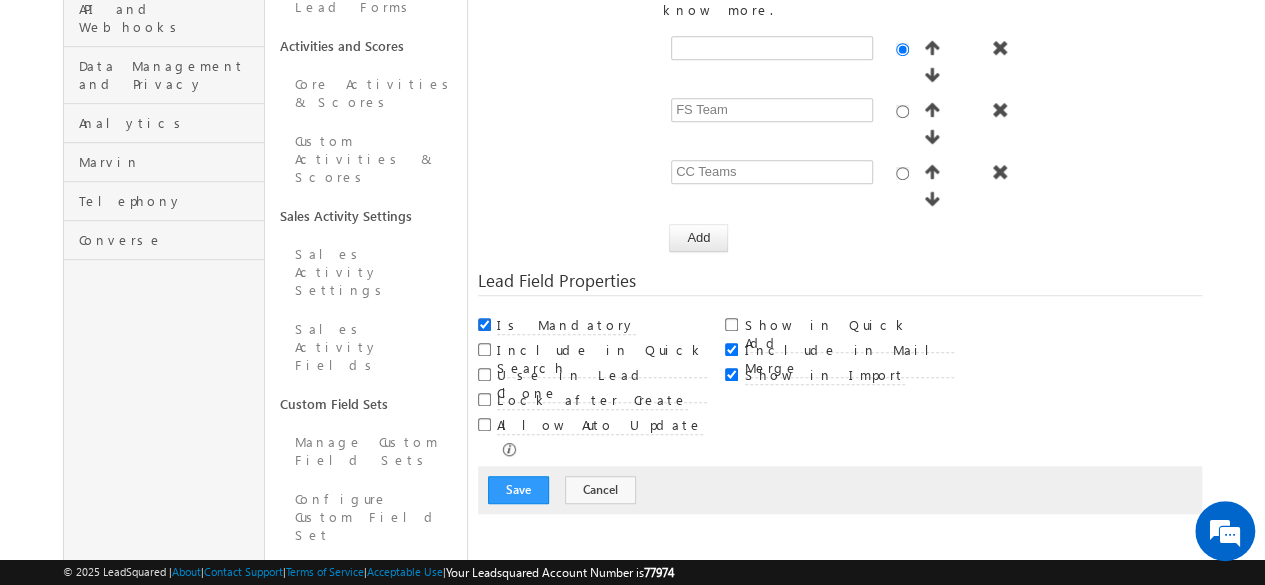click on "Is Mandatory" at bounding box center [484, 324] 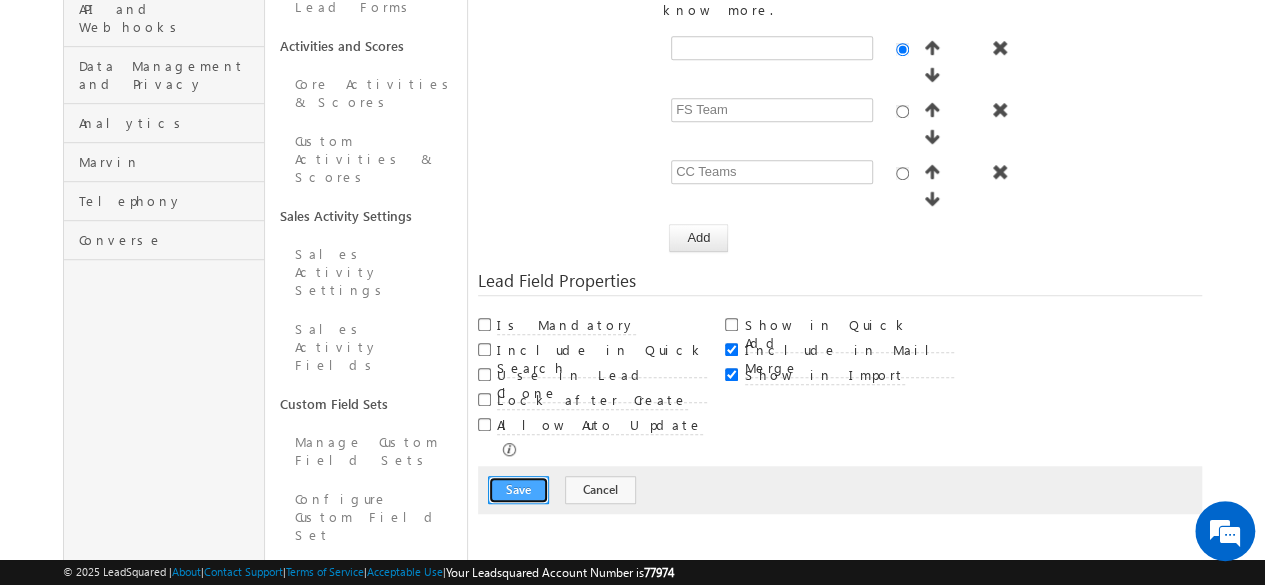 click on "Save" at bounding box center [518, 490] 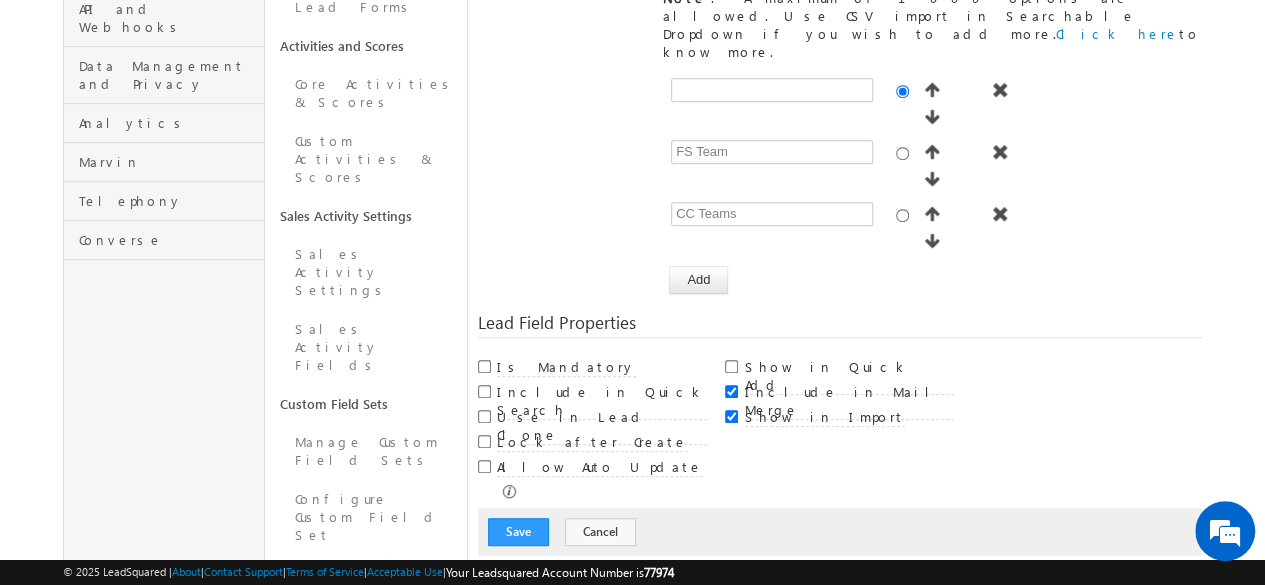 scroll, scrollTop: 149, scrollLeft: 0, axis: vertical 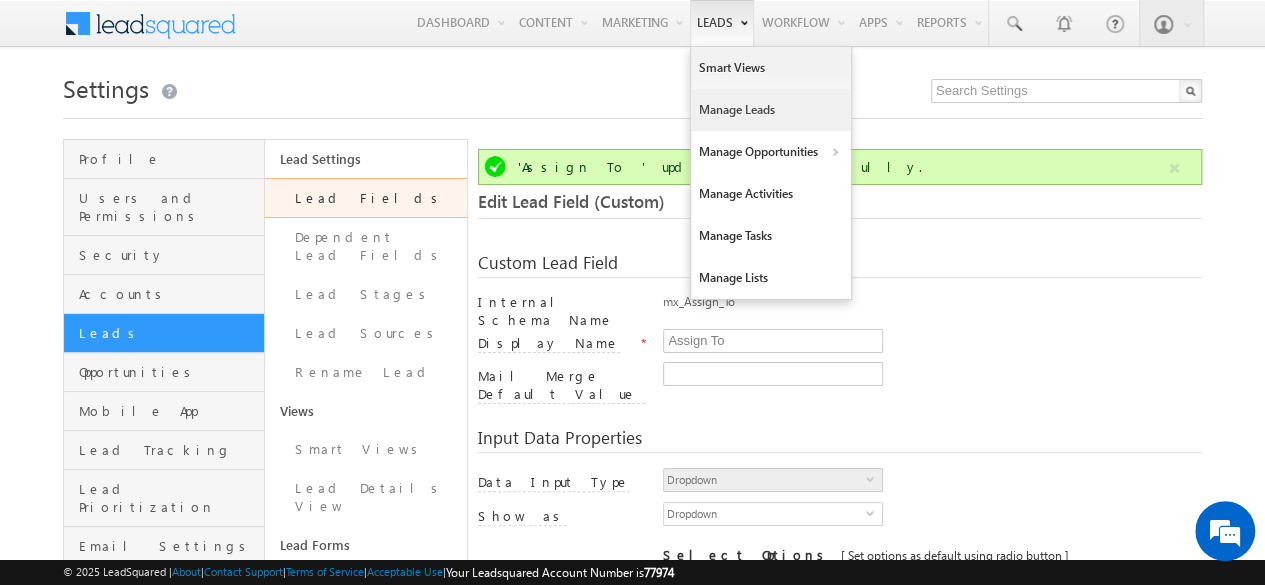 click on "Manage Leads" at bounding box center (771, 110) 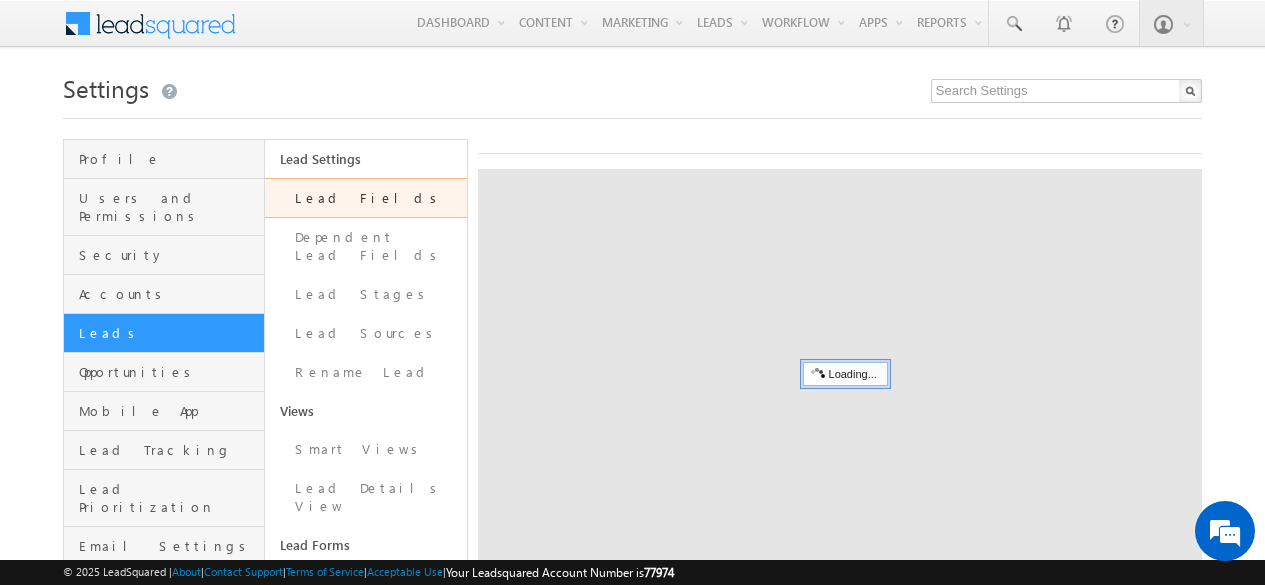 scroll, scrollTop: 149, scrollLeft: 0, axis: vertical 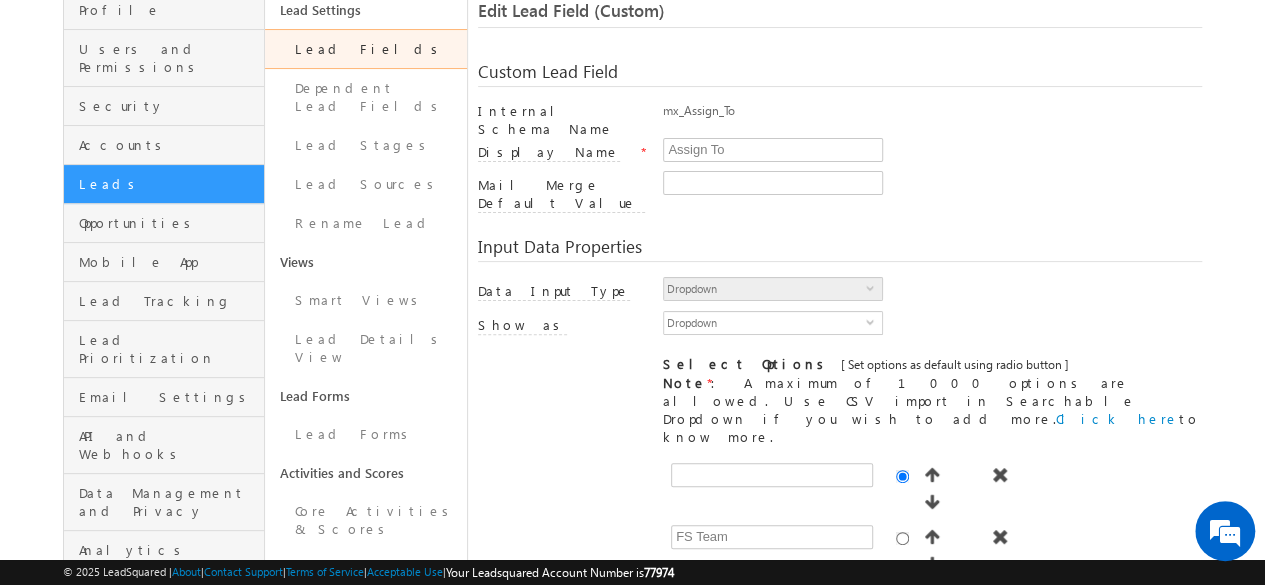 click on "Lead Fields" at bounding box center [365, 49] 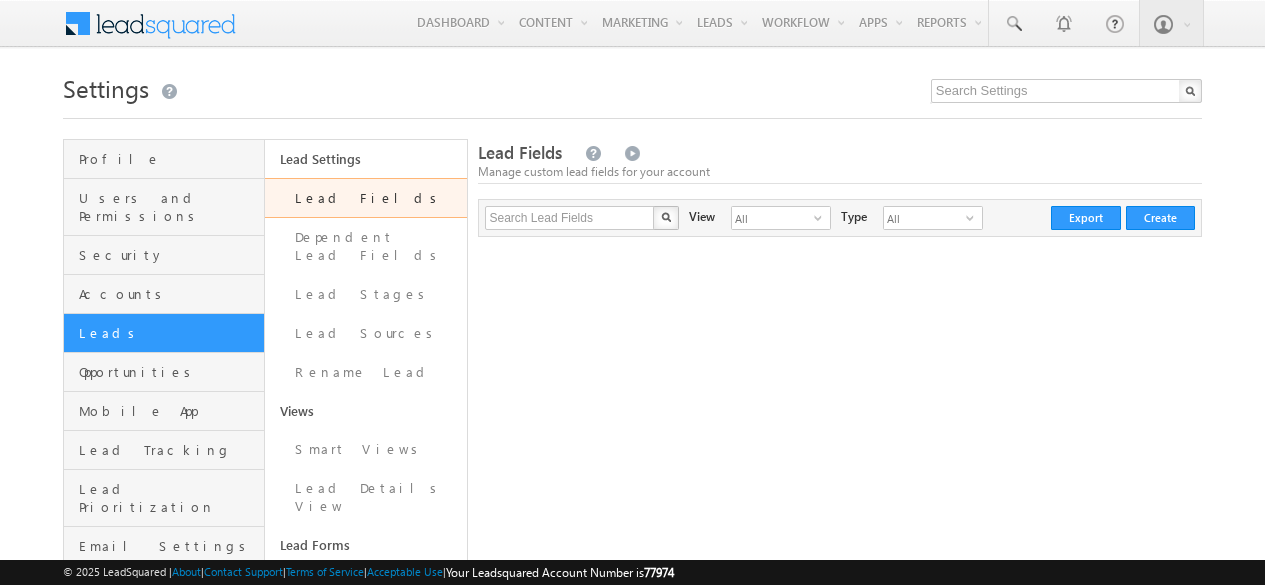 scroll, scrollTop: 0, scrollLeft: 0, axis: both 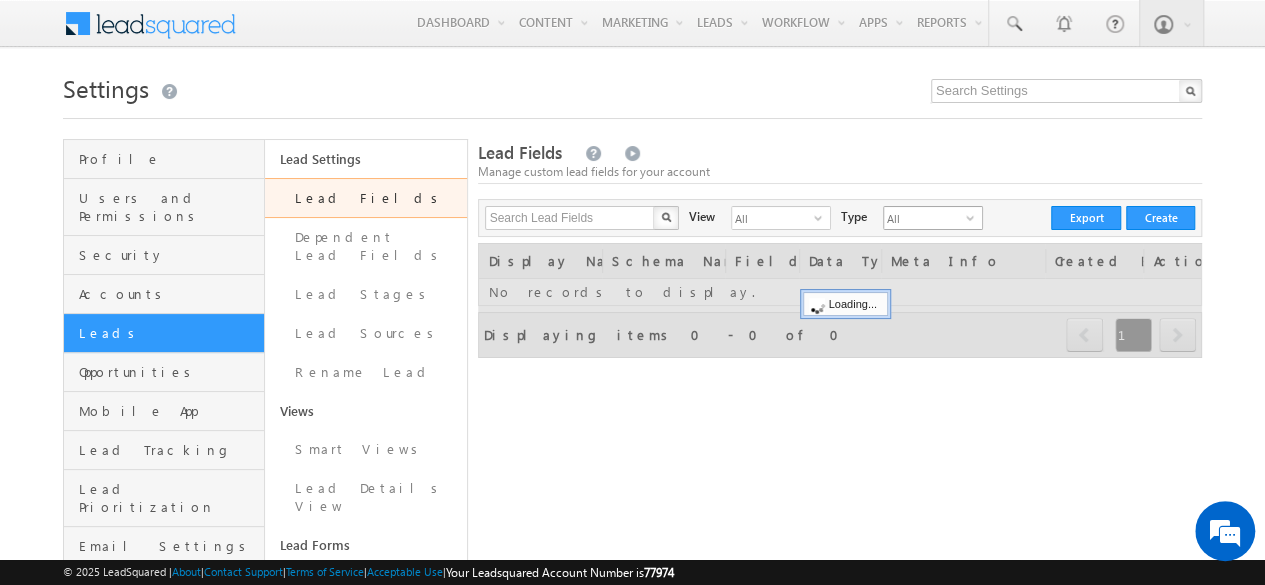 click on "All" at bounding box center (925, 218) 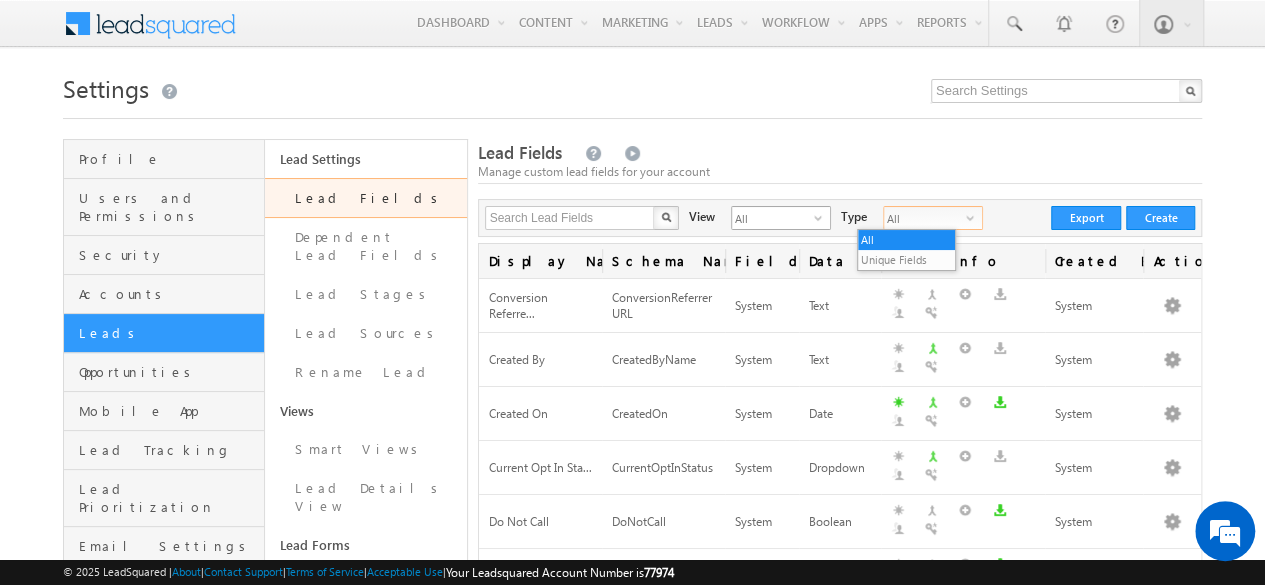 click on "All" at bounding box center [773, 218] 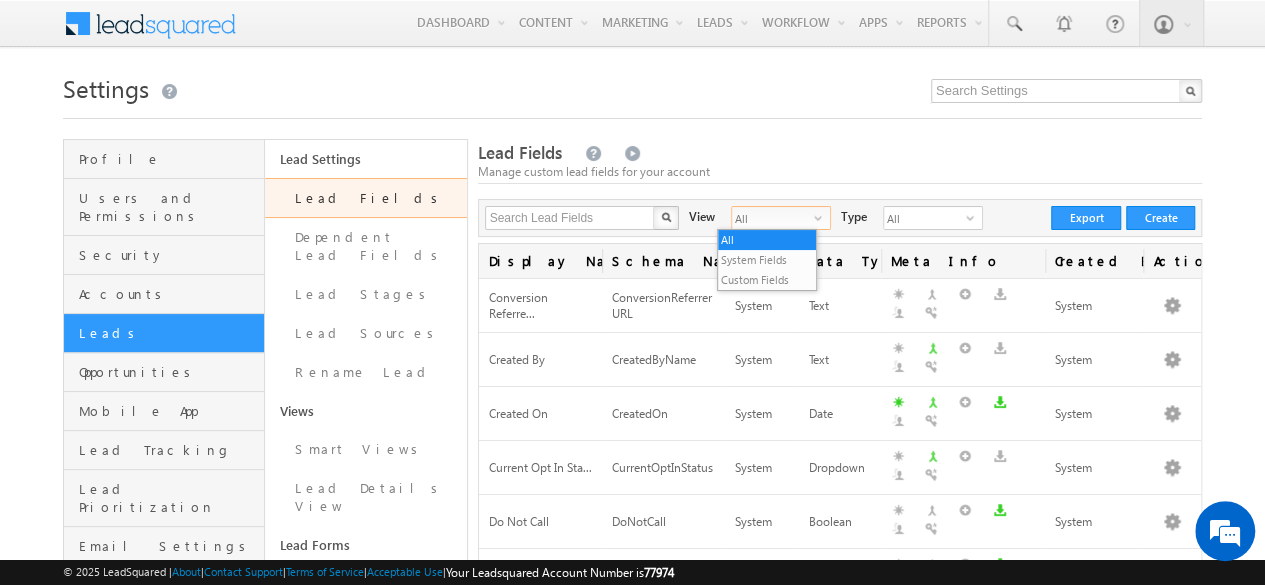 click on "Settings
Profile Users and Permissions Security Accounts Leads Opportunities Mobile App Lead Tracking Lead Prioritization Email Settings API and Webhooks Data Management and Privacy Analytics Marvin Telephony Converse
Lead Settings Lead Fields Dependent Lead Fields Lead Stages Lead Sources Rename Lead Views Smart Views Lead Details View Lead Forms Lead Forms Activities and Scores Core Activities & Scores Custom Activities & Scores Sales Activity Settings Sales Activity Settings Sales Activity Fields Custom Field Sets Manage Custom Field Sets Configure Custom Field Set Products Manage Products Configure Task Type Appointments To-Dos Manage Tags Marketing Tag Manager
Lead Fields
Manage custom lead fields for your account
X" at bounding box center (632, 909) 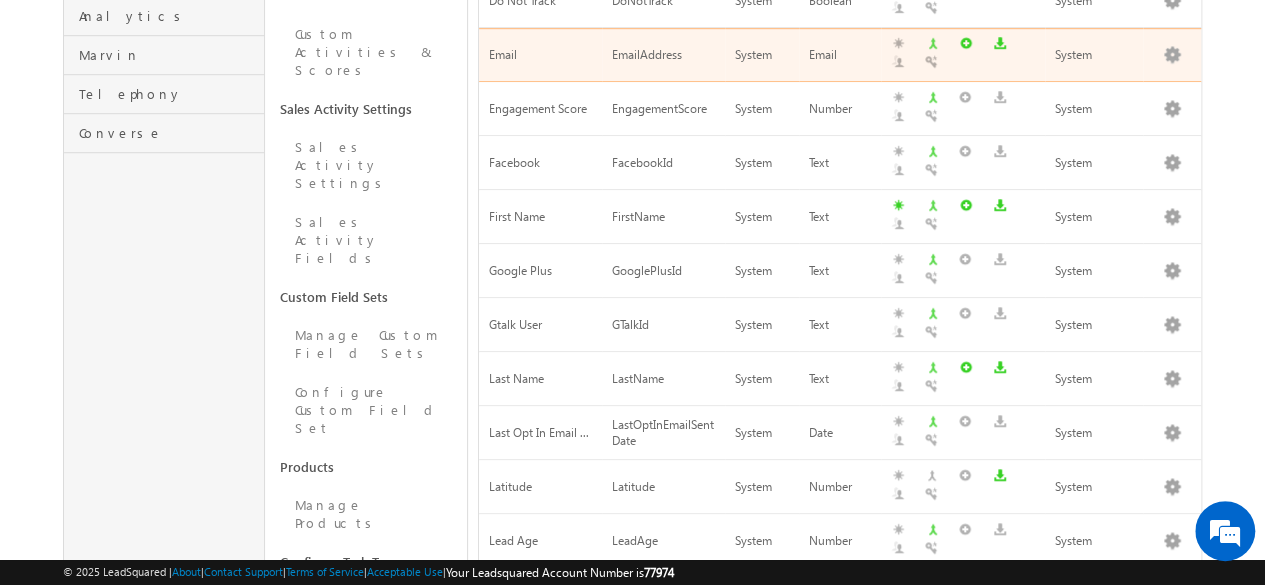 scroll, scrollTop: 811, scrollLeft: 0, axis: vertical 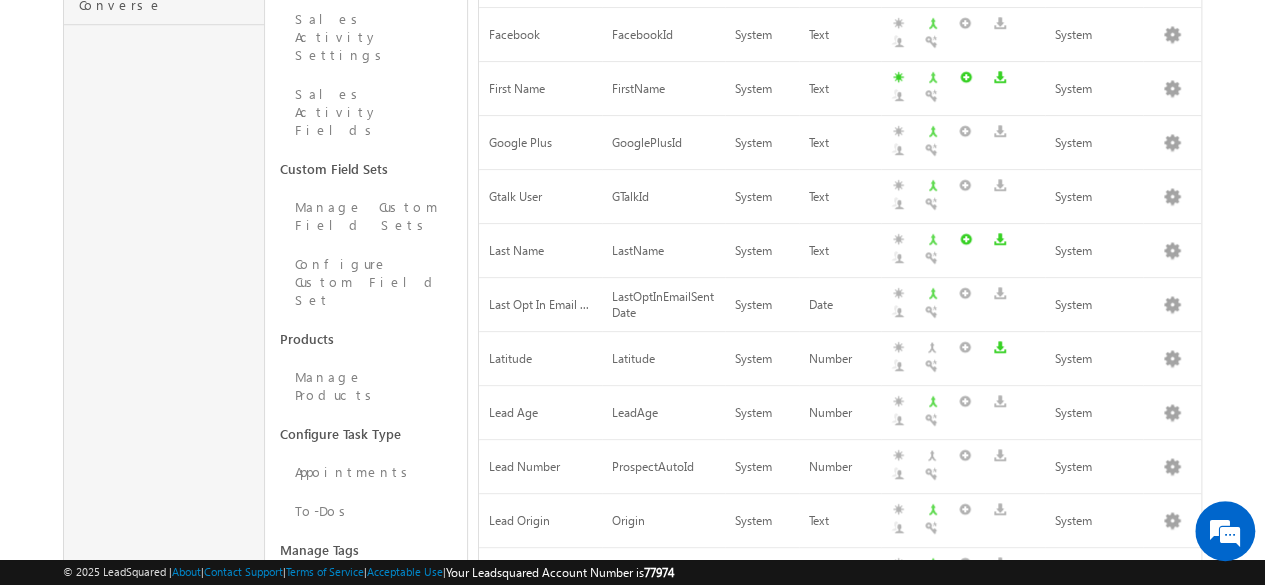 click on "2" at bounding box center [1051, 847] 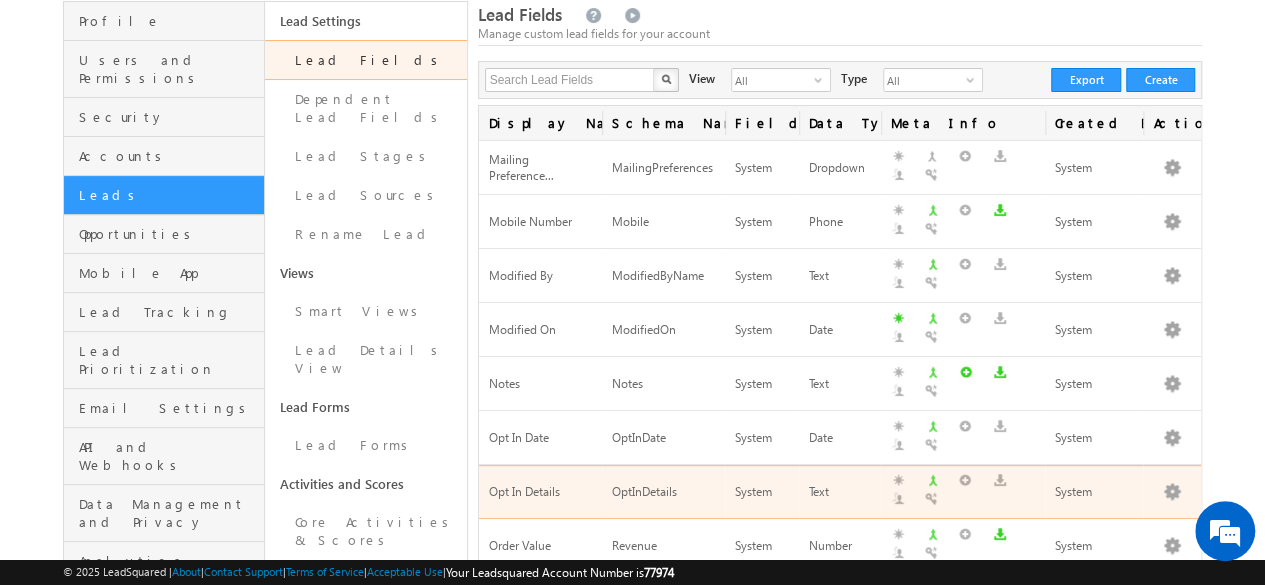scroll, scrollTop: 811, scrollLeft: 0, axis: vertical 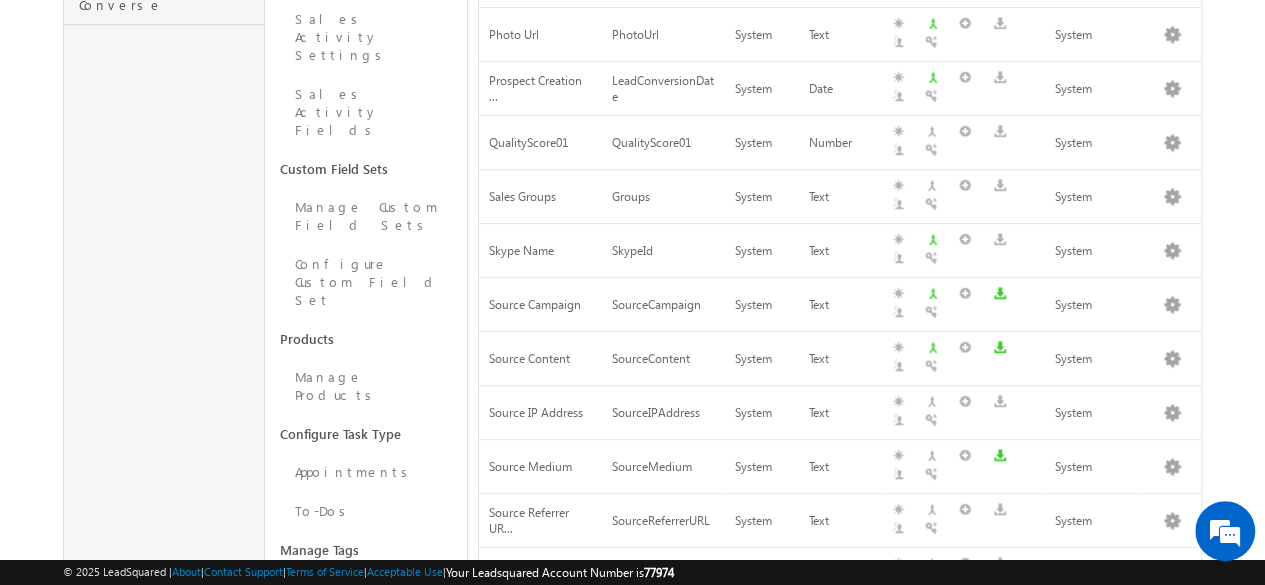click on "3" at bounding box center (1092, 847) 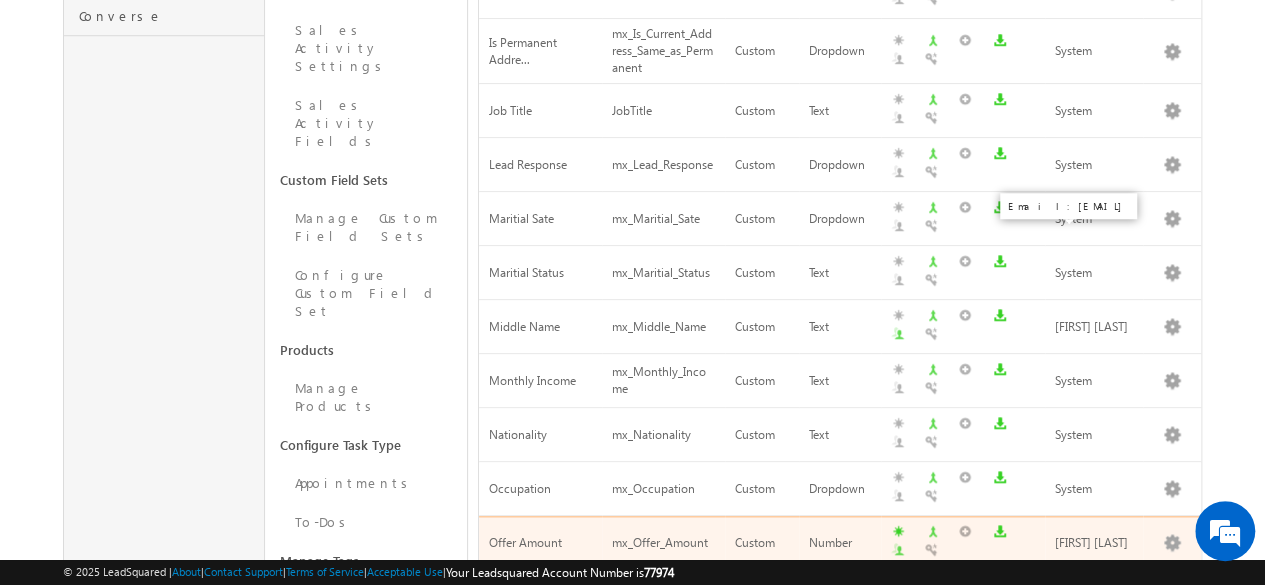 scroll, scrollTop: 801, scrollLeft: 0, axis: vertical 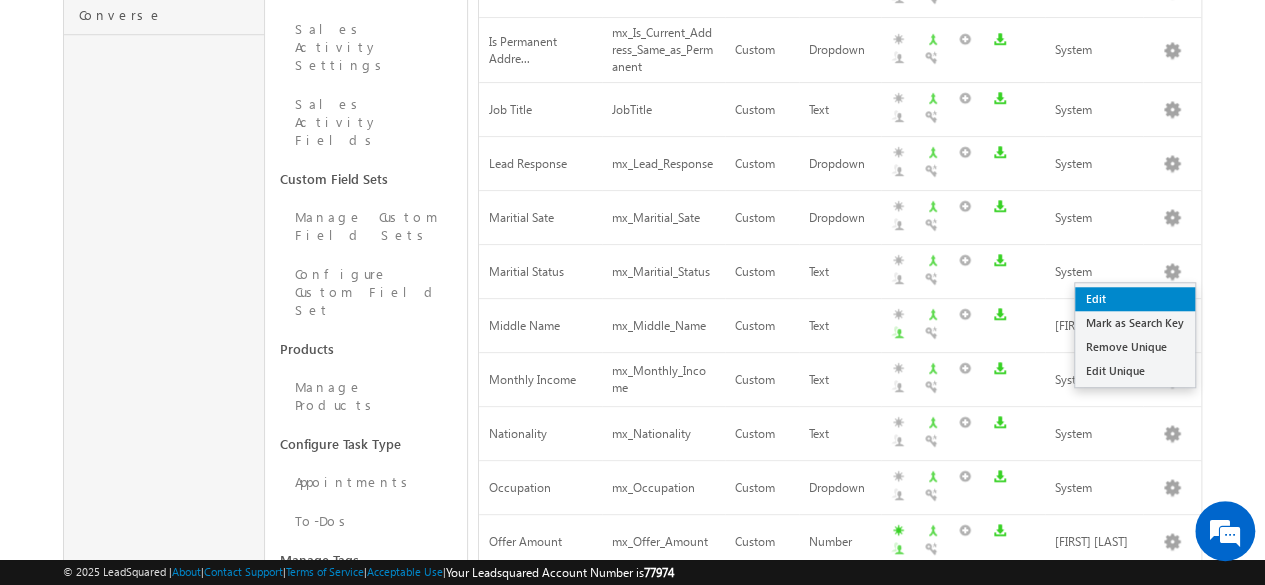 click on "Edit" at bounding box center (1135, 299) 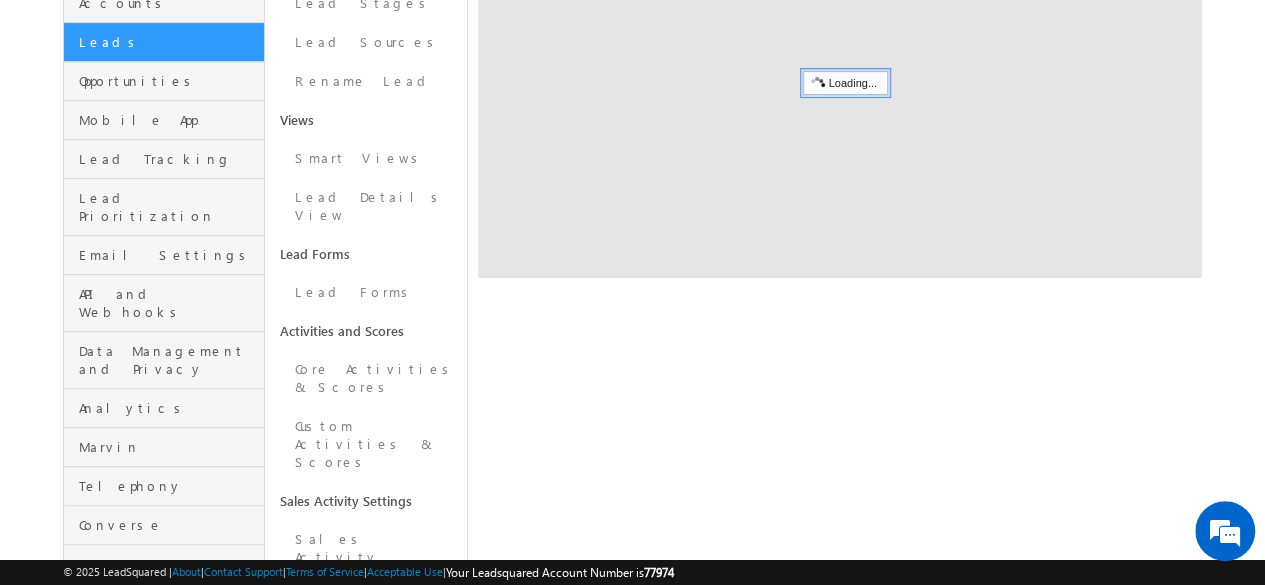scroll, scrollTop: 292, scrollLeft: 0, axis: vertical 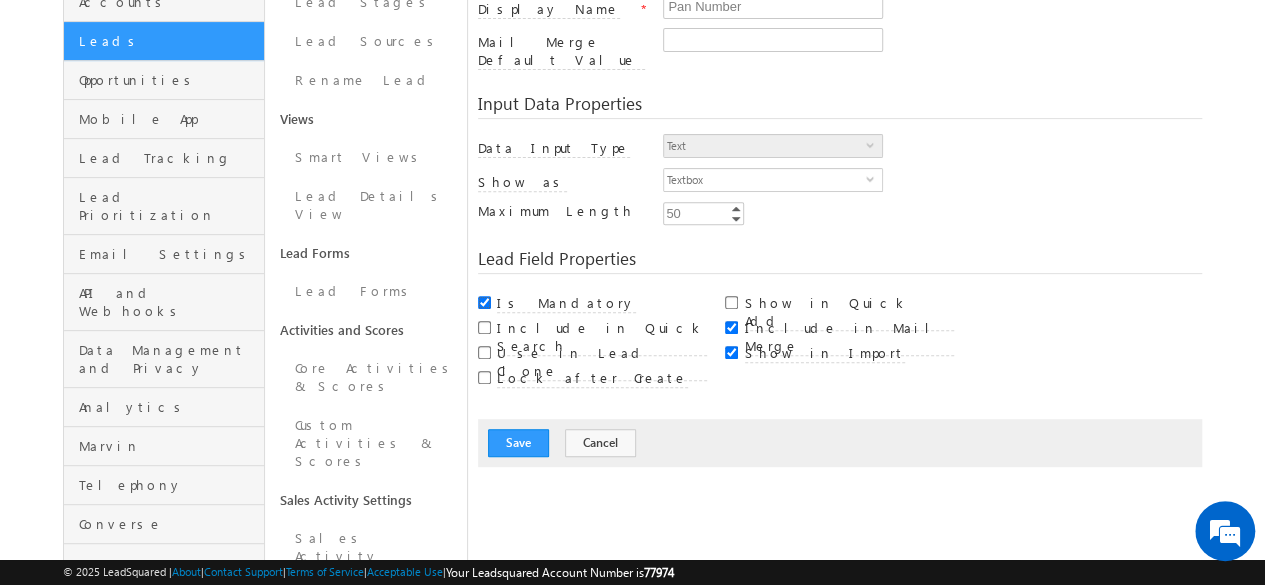 click on "Is Mandatory" at bounding box center (484, 302) 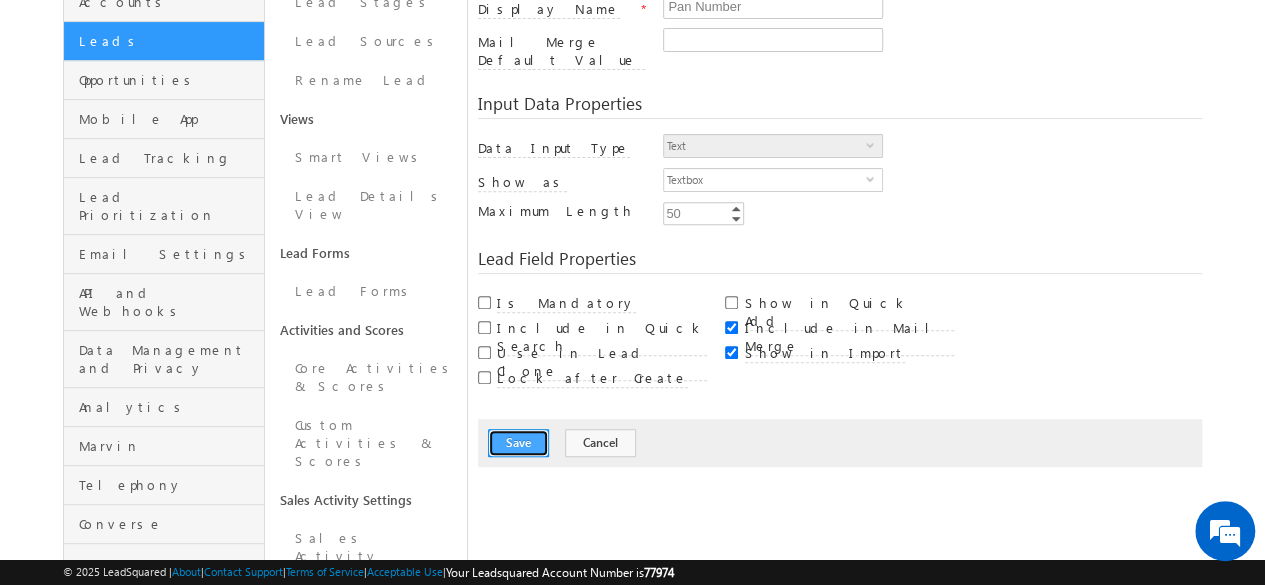 click on "Save" at bounding box center (518, 443) 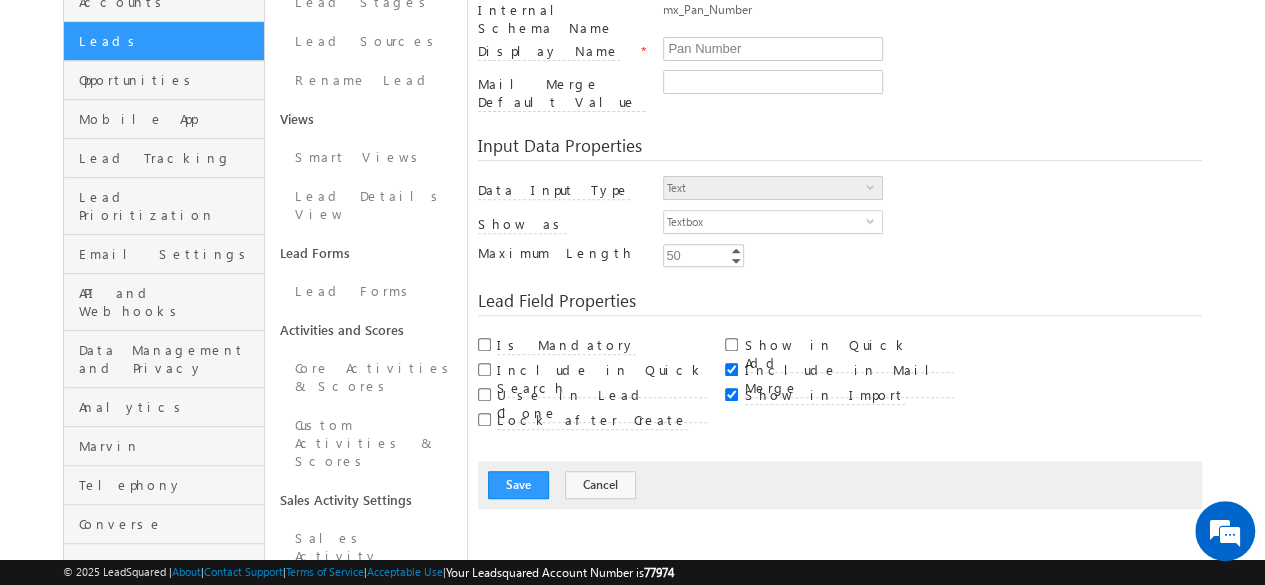 scroll, scrollTop: 149, scrollLeft: 0, axis: vertical 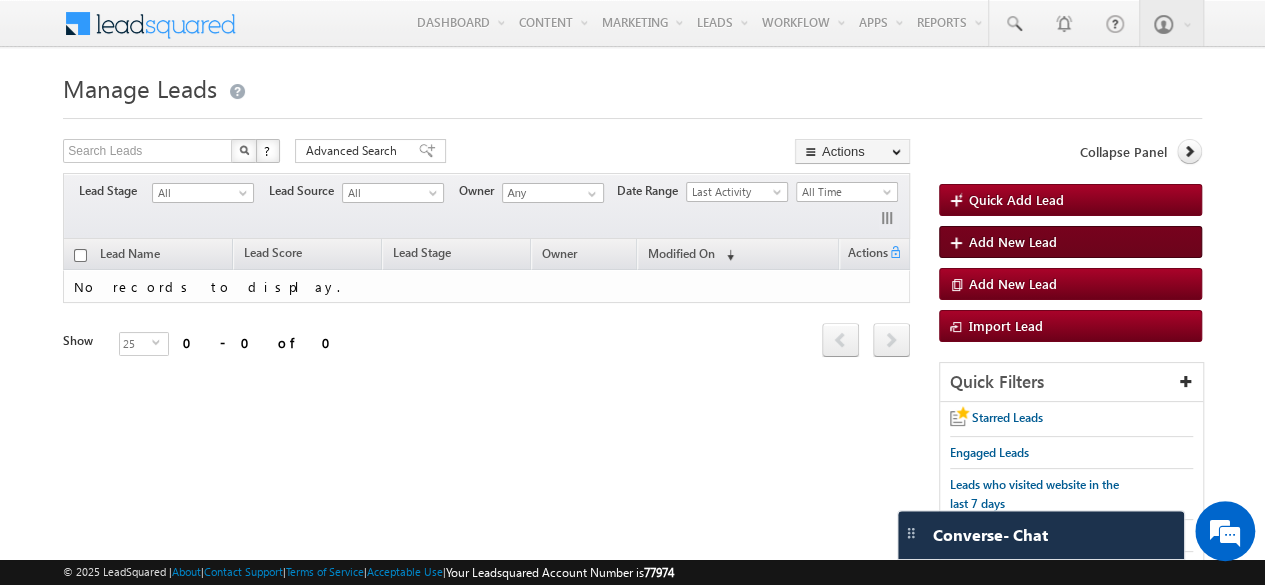 click on "Add New Lead" at bounding box center [1070, 242] 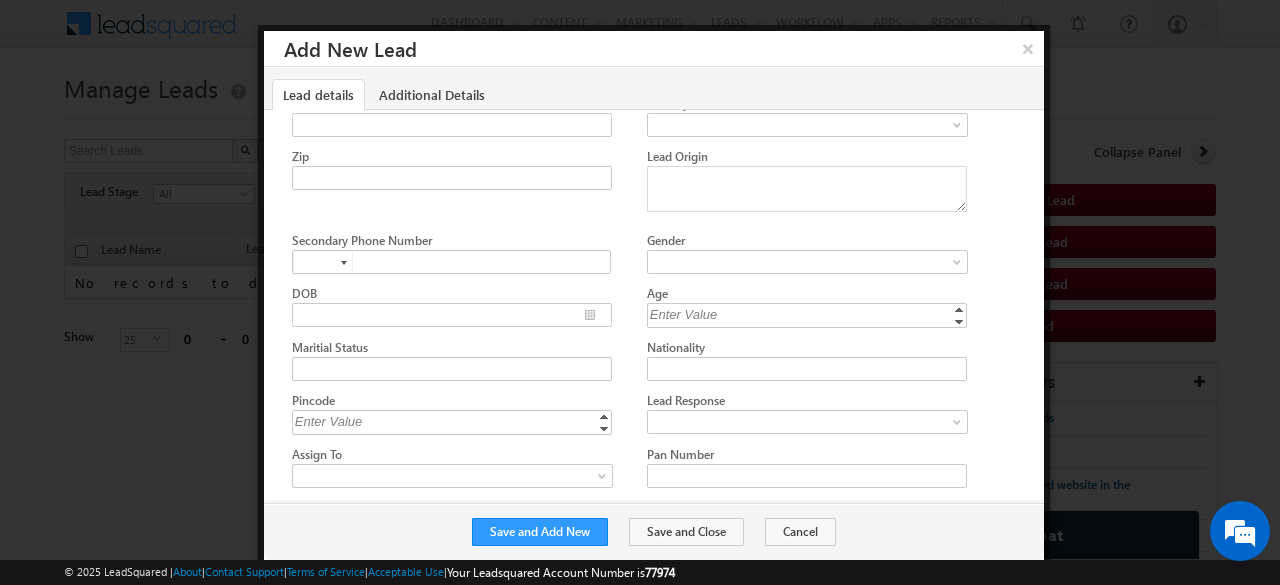 scroll, scrollTop: 970, scrollLeft: 0, axis: vertical 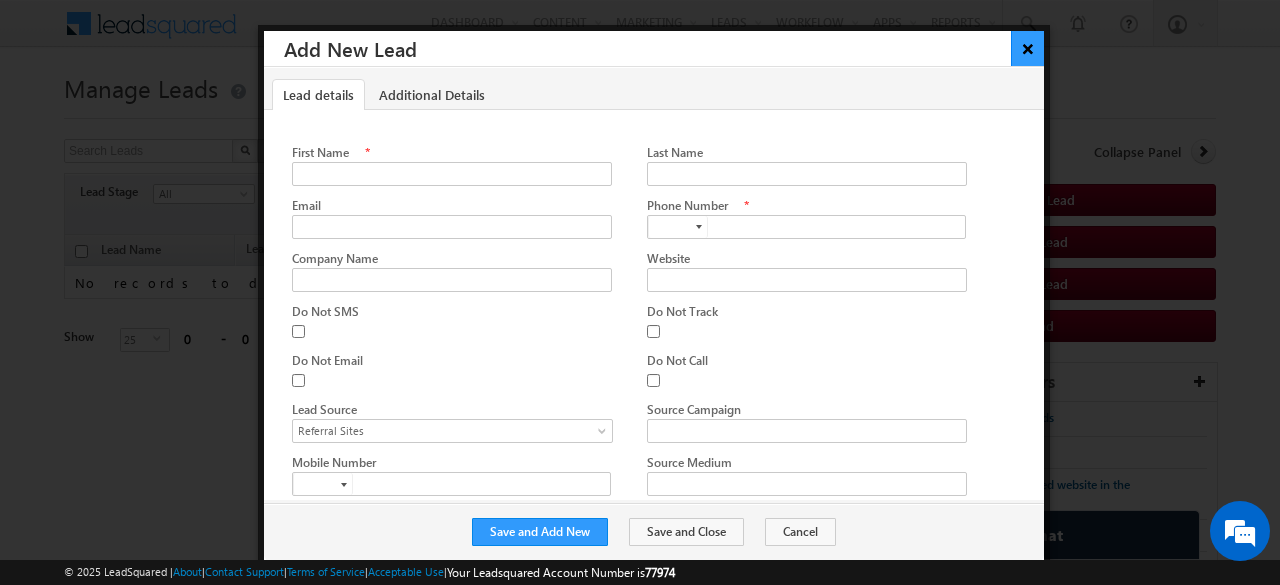 click on "×" at bounding box center (1027, 48) 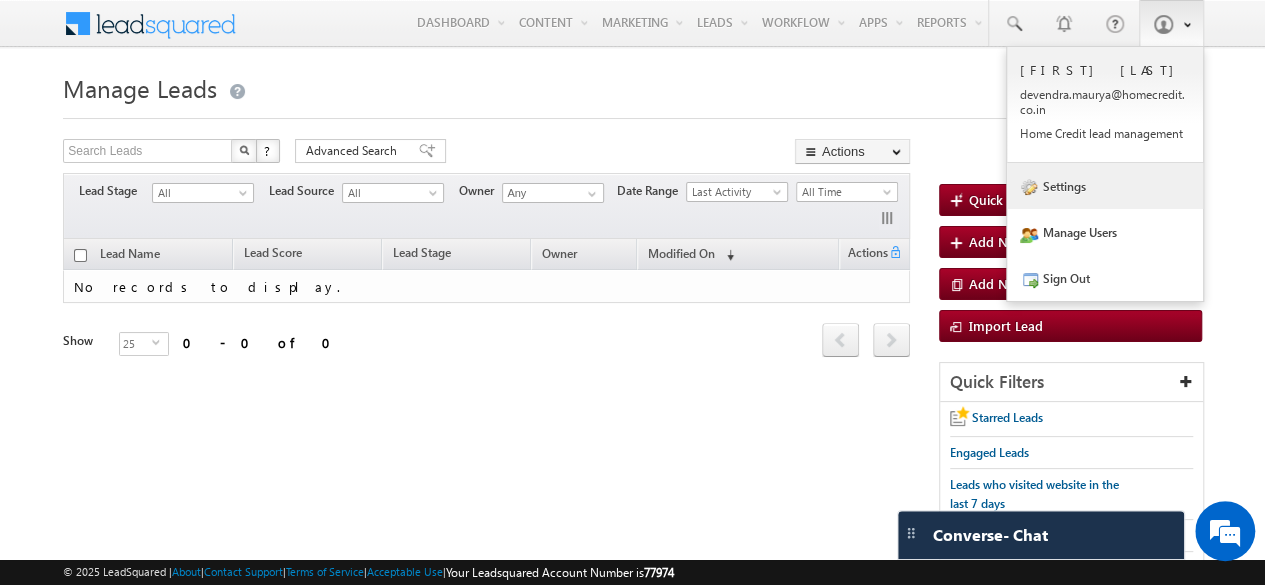 click on "Settings" at bounding box center [1105, 186] 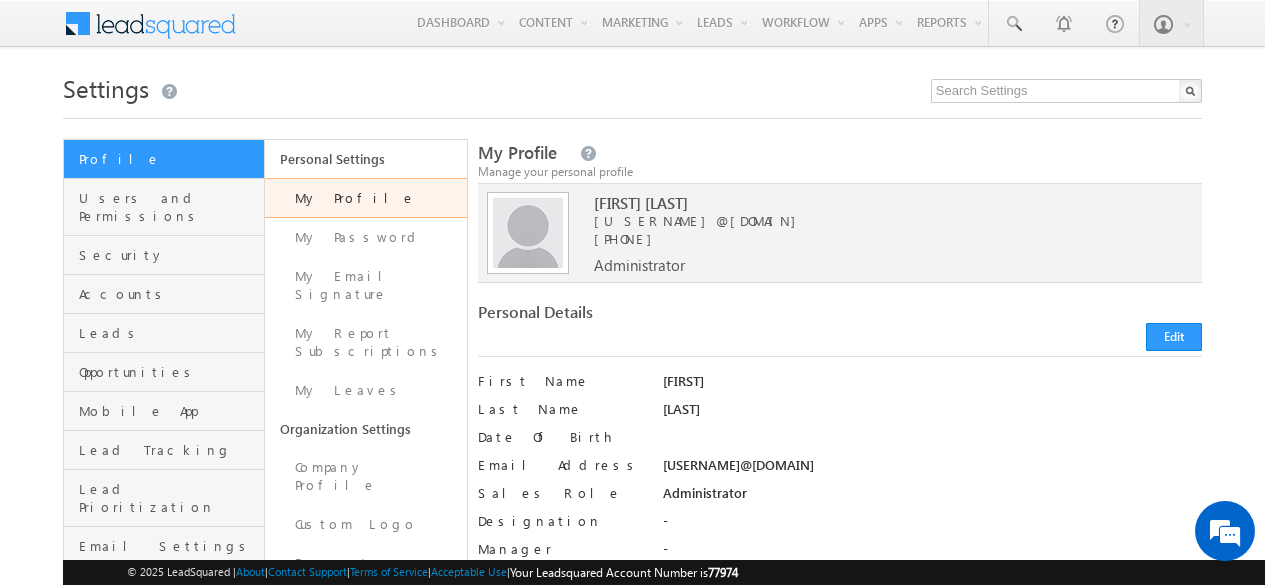 scroll, scrollTop: 0, scrollLeft: 0, axis: both 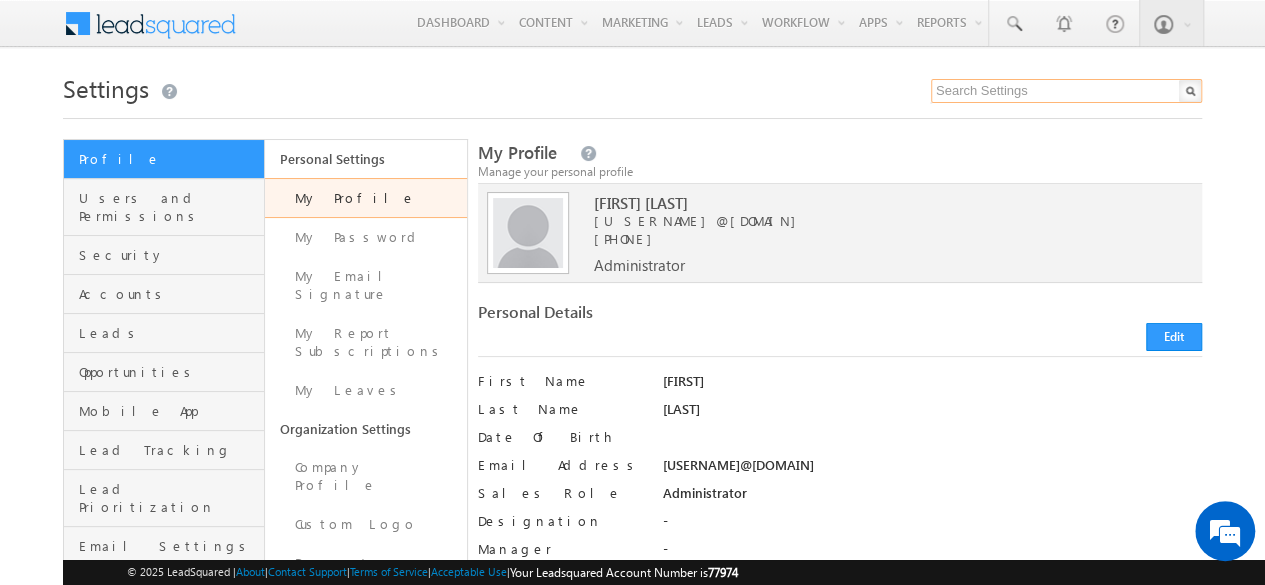 click at bounding box center (1066, 91) 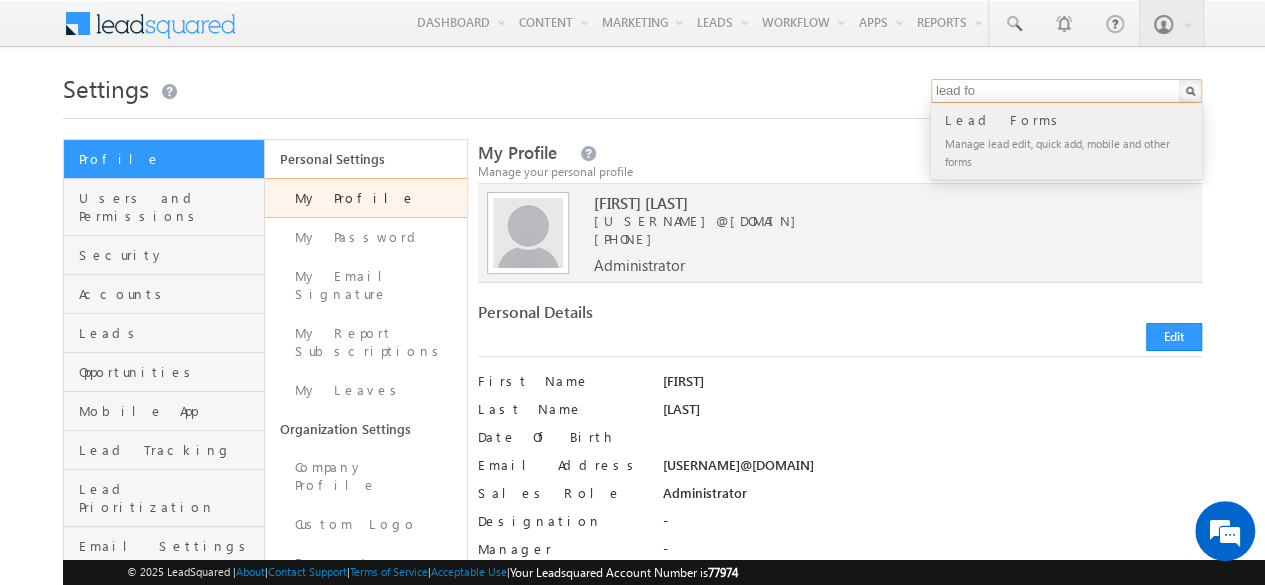 type on "lead fo" 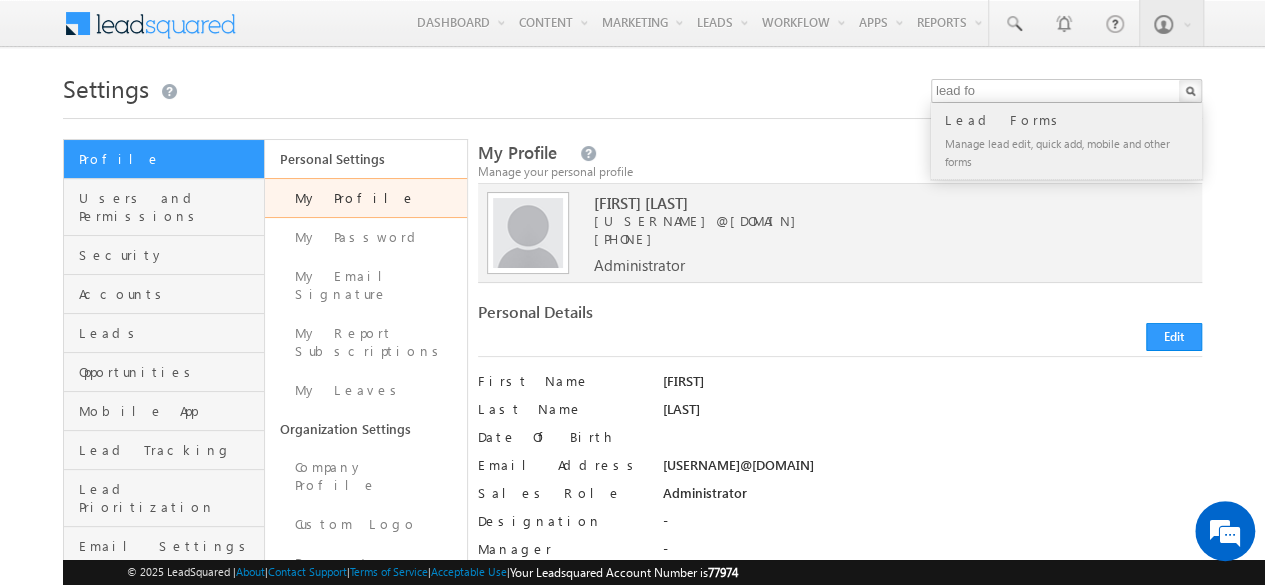 click on "Lead Forms" at bounding box center [1075, 120] 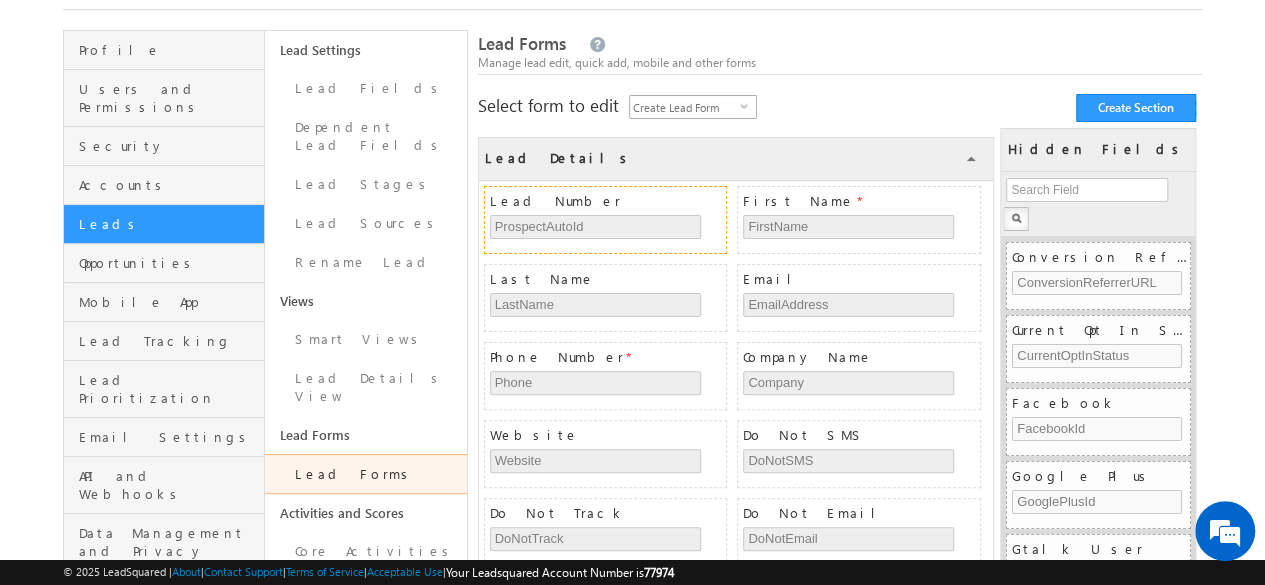 scroll, scrollTop: 108, scrollLeft: 0, axis: vertical 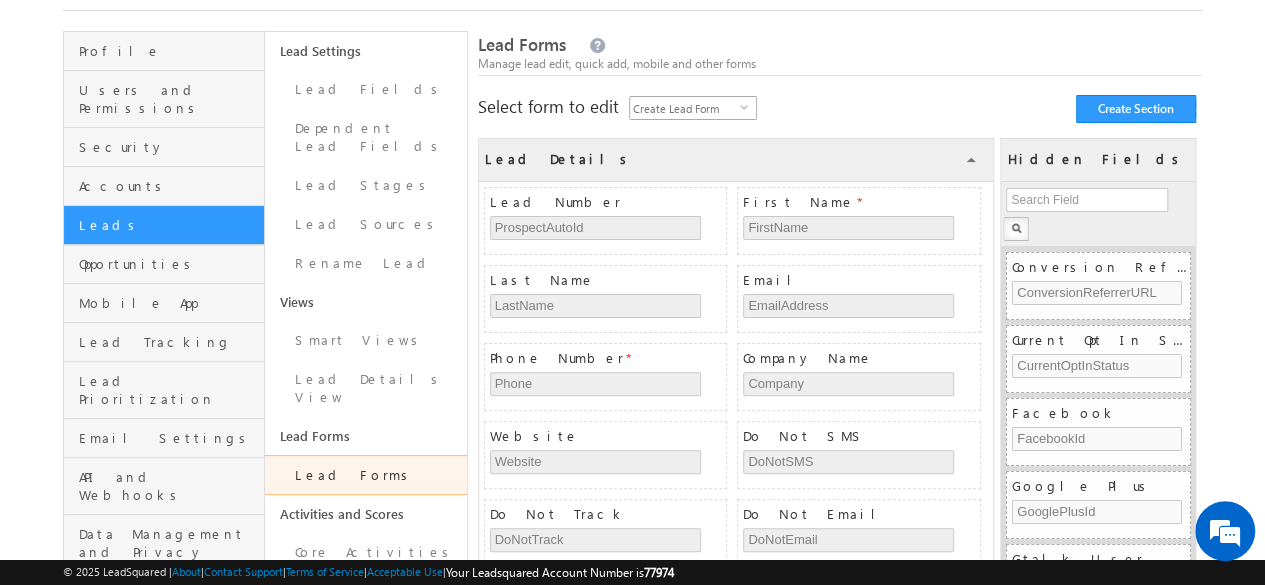 click on "Create Lead Form" at bounding box center [685, 108] 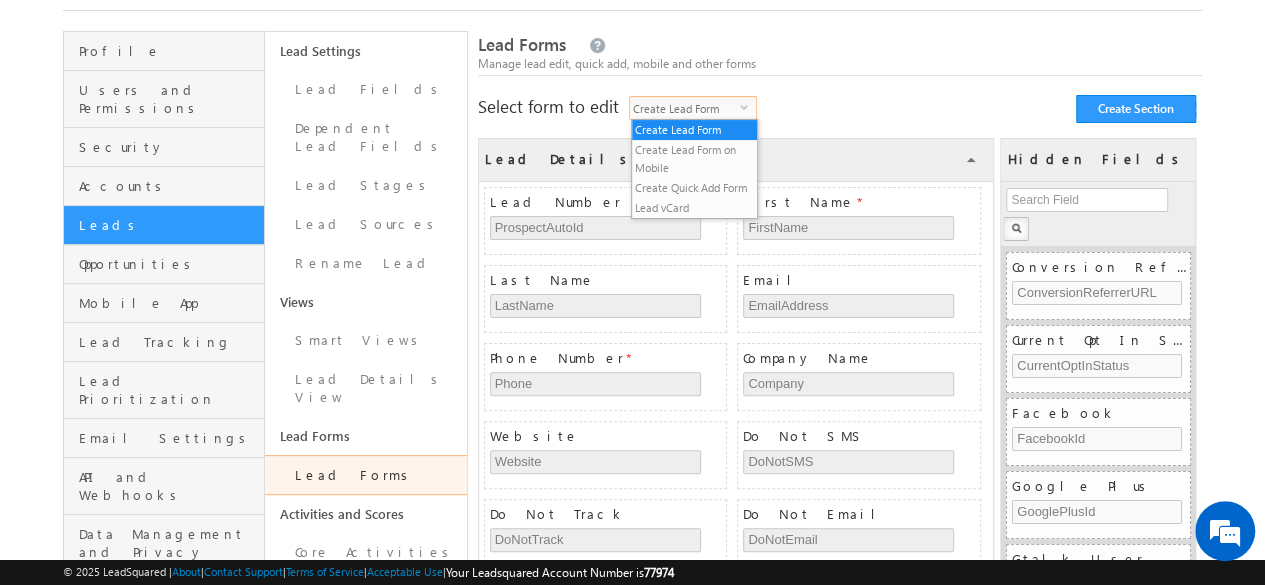 scroll, scrollTop: 0, scrollLeft: 0, axis: both 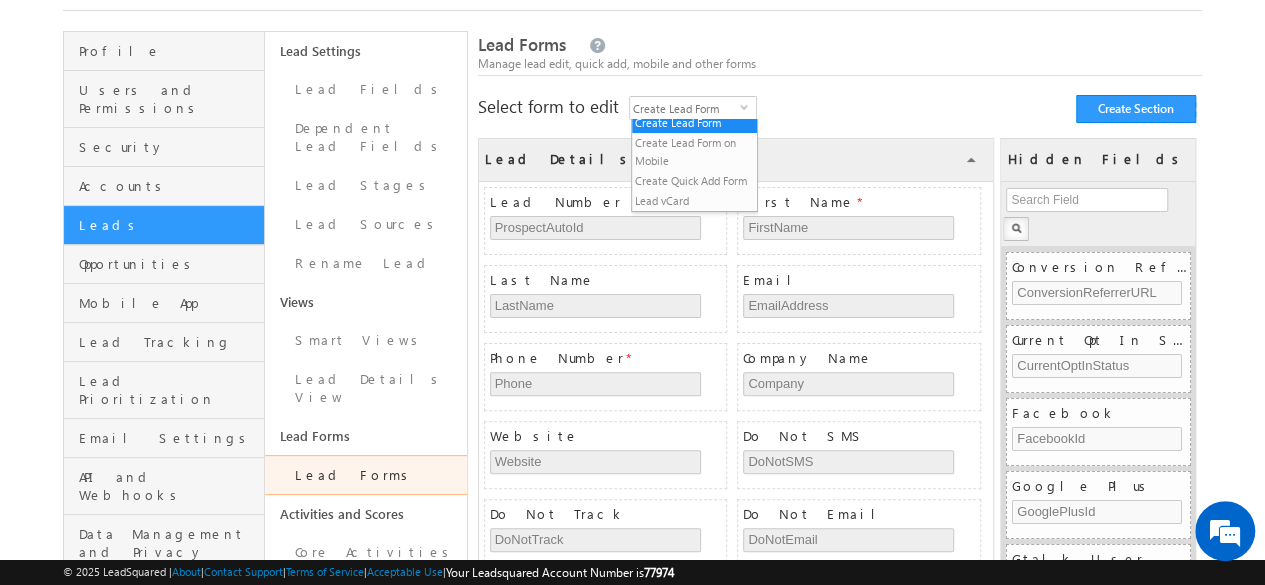 click on "Lead Forms
Manage lead edit, quick add, mobile and other forms
Select form to edit
Create Lead Form select LeadManipulation
Create Section
Select View on Mobile
Create Custom Field
Lead Details 	  	 COLLAPSE           	 Lead Number 	 		[LEAD_NUMBER]      	  	 	   	 First Name * 	 		[FIRST]      	  	 	   	 Last Name 	 		[LAST]      	  	 	   	 Email 	 		[EMAIL]      	  	 	   	 Phone Number * 	 		[PHONE]      	  	 	   	 Company Name 	 		[COMPANY]      	  	 	   	 Website 	 		[WEBSITE]      	  	 	   	 Do Not SMS 	 		[DO_NOT_SMS]      	  	 	   	 Do Not Track 	 		[DO_NOT_TRACK]" at bounding box center [840, 1333] 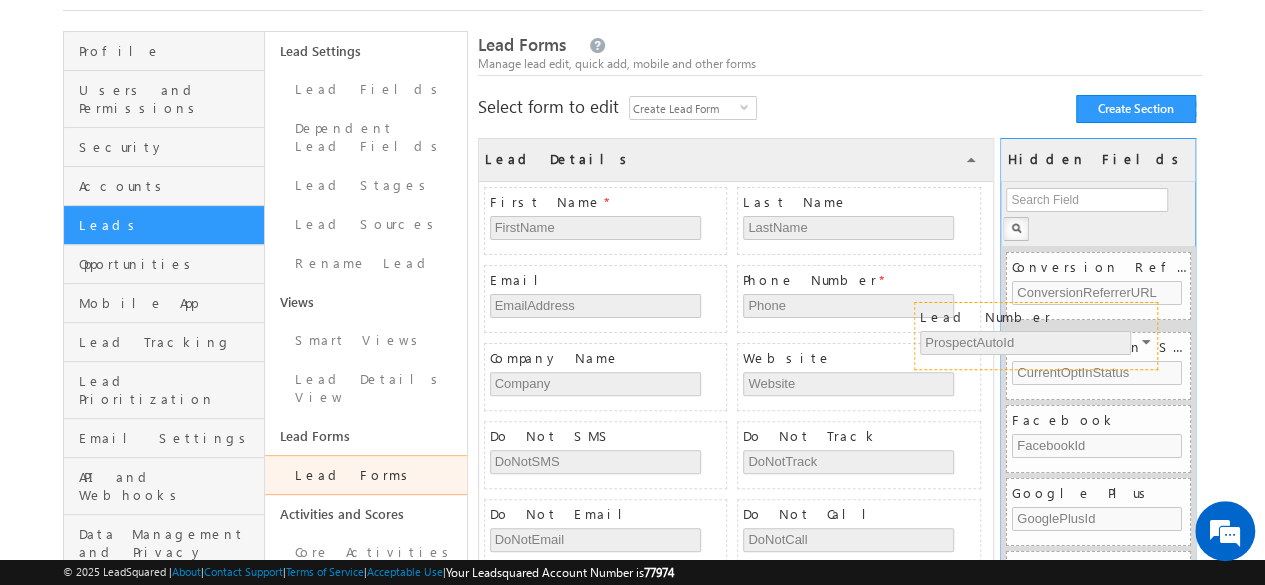 drag, startPoint x: 711, startPoint y: 199, endPoint x: 1143, endPoint y: 315, distance: 447.30304 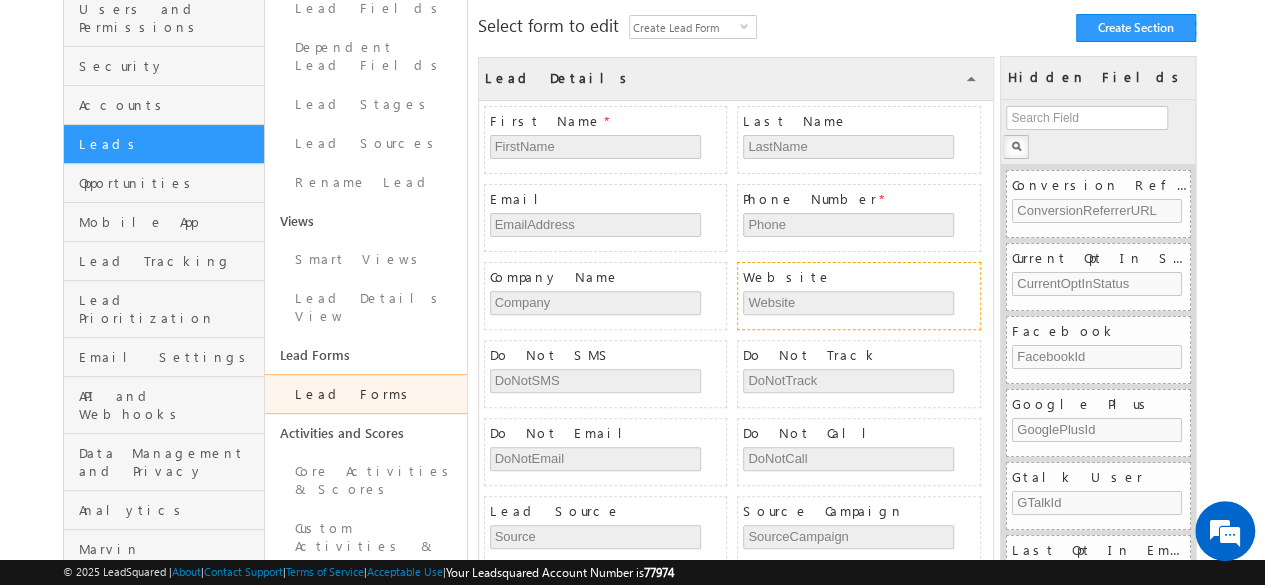scroll, scrollTop: 188, scrollLeft: 0, axis: vertical 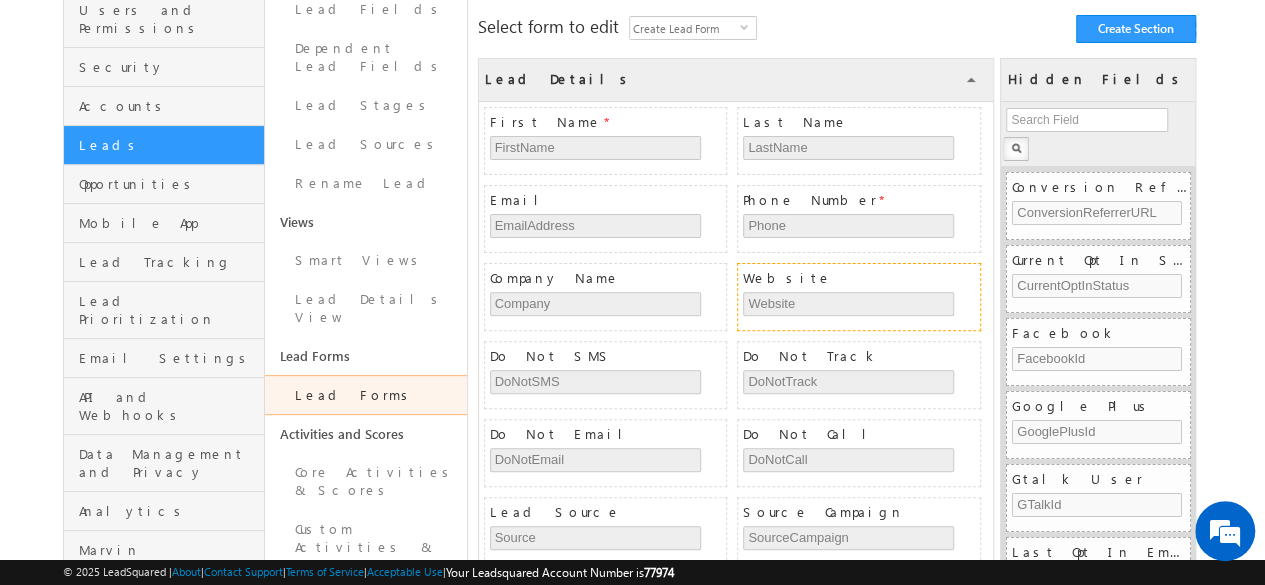 drag, startPoint x: 821, startPoint y: 259, endPoint x: 806, endPoint y: 18, distance: 241.46635 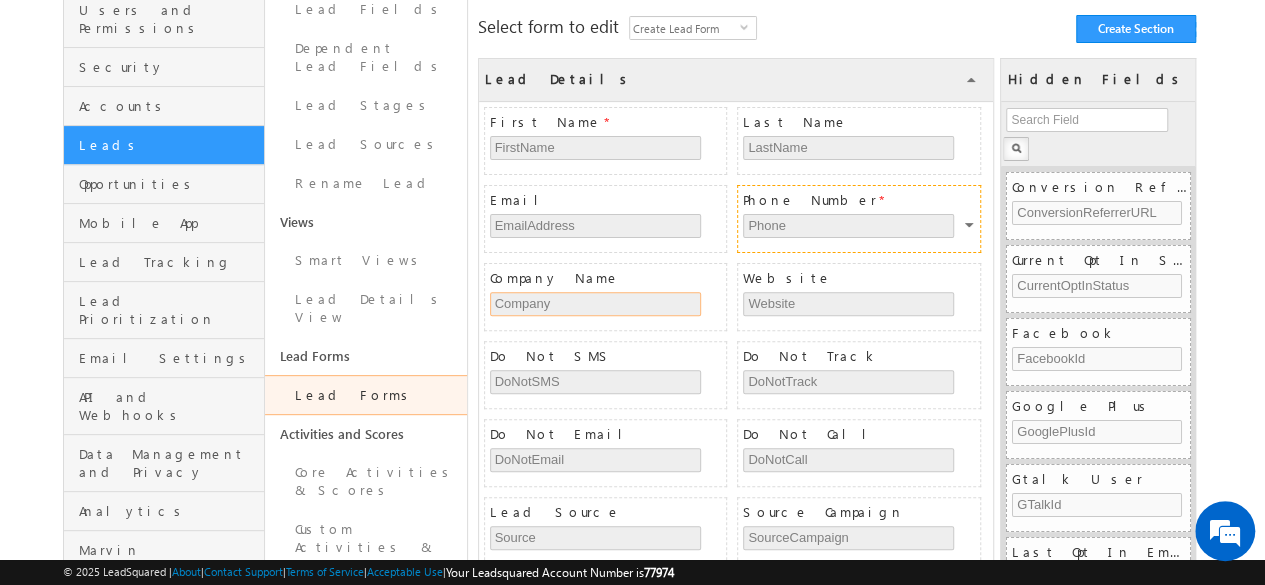 drag, startPoint x: 675, startPoint y: 290, endPoint x: 914, endPoint y: 247, distance: 242.83739 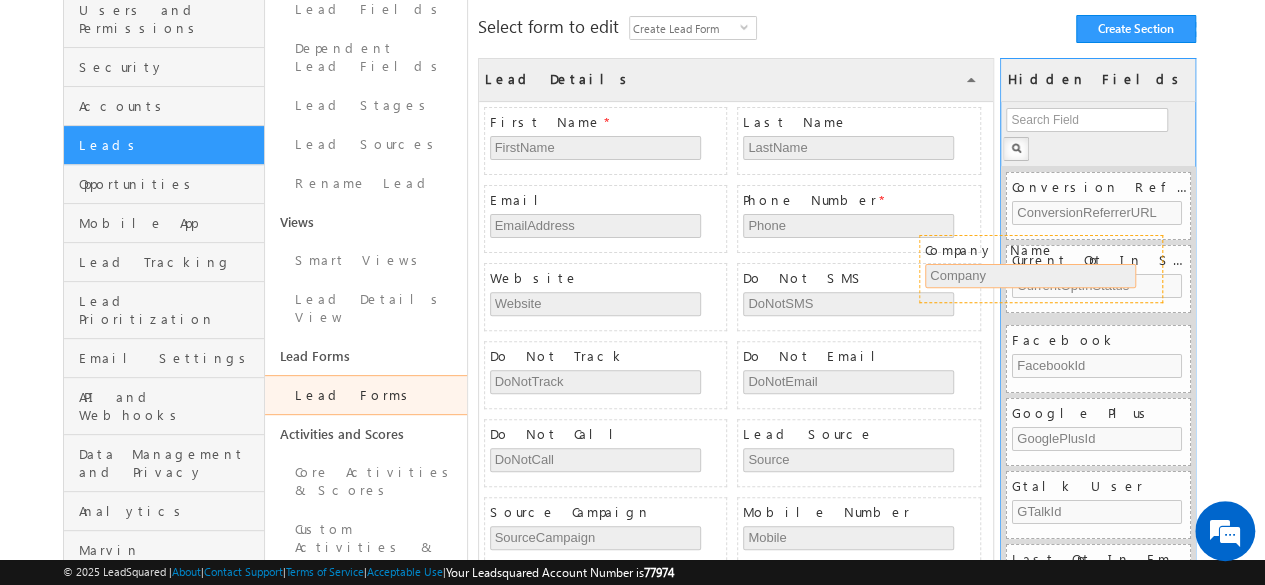 drag, startPoint x: 702, startPoint y: 275, endPoint x: 1142, endPoint y: 251, distance: 440.65405 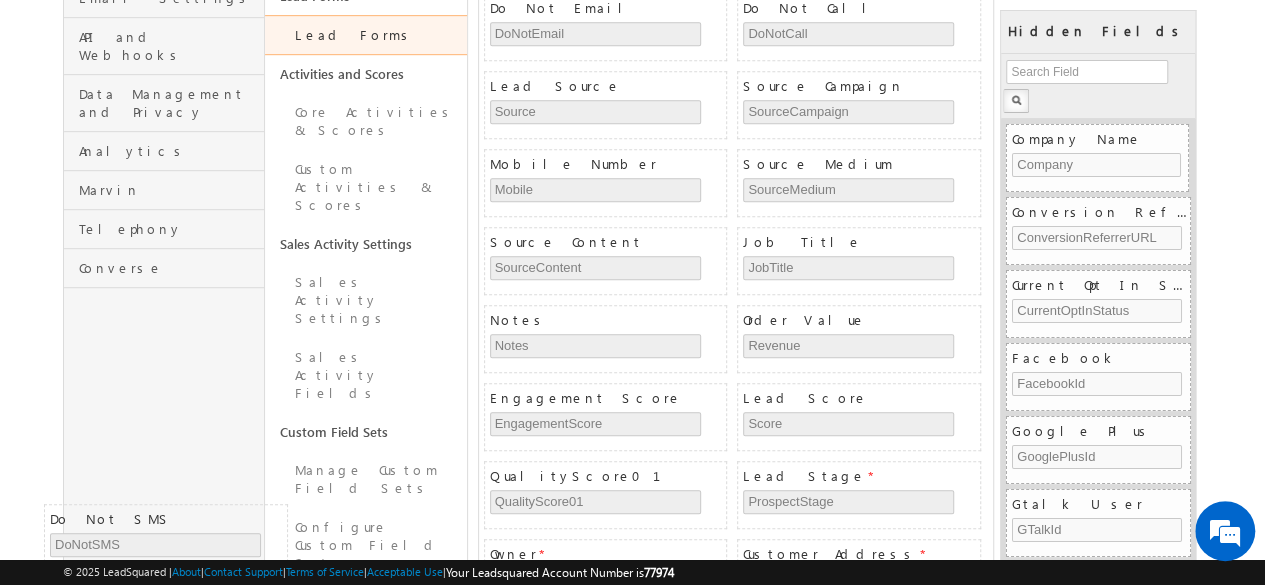 drag, startPoint x: 864, startPoint y: 274, endPoint x: 180, endPoint y: 619, distance: 766.0816 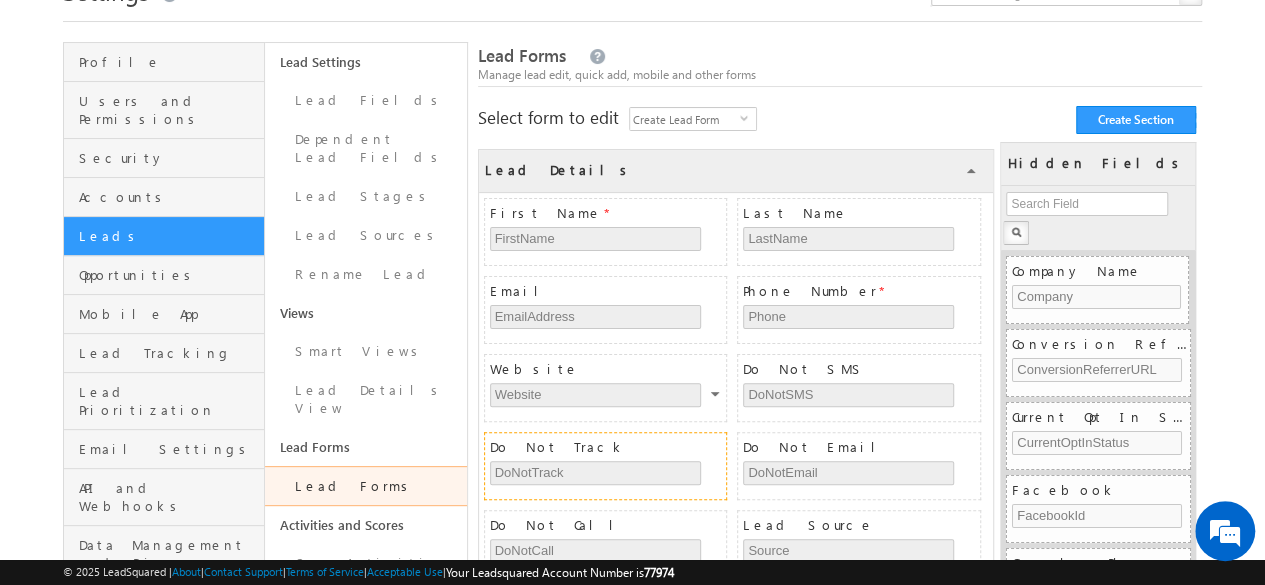 scroll, scrollTop: 108, scrollLeft: 0, axis: vertical 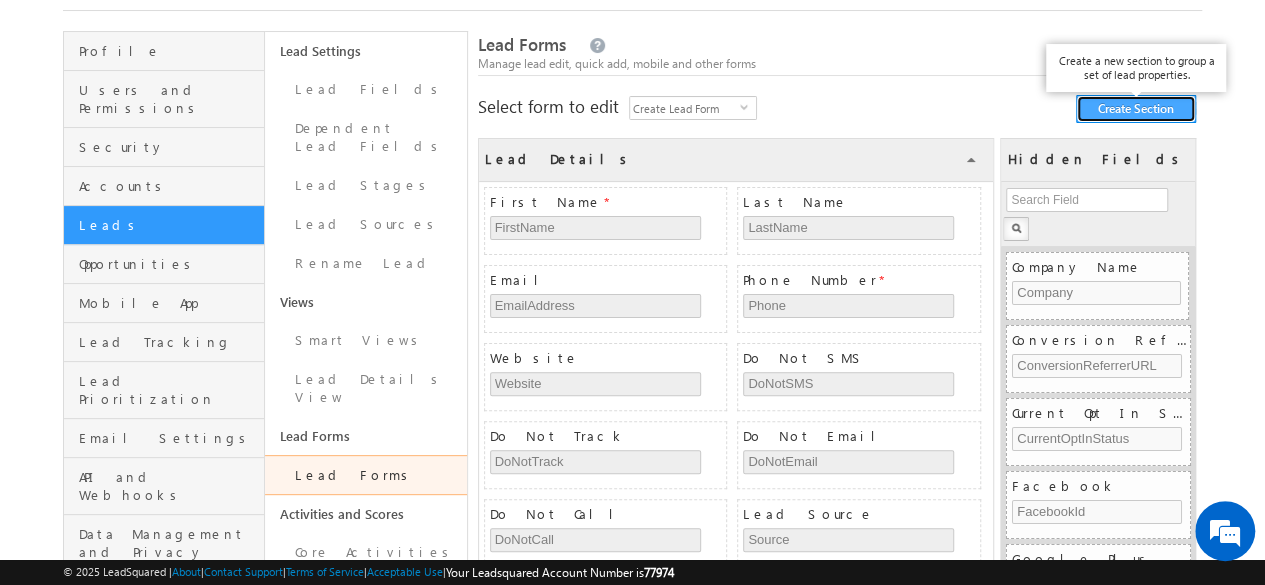 click on "Create Section" at bounding box center (1136, 109) 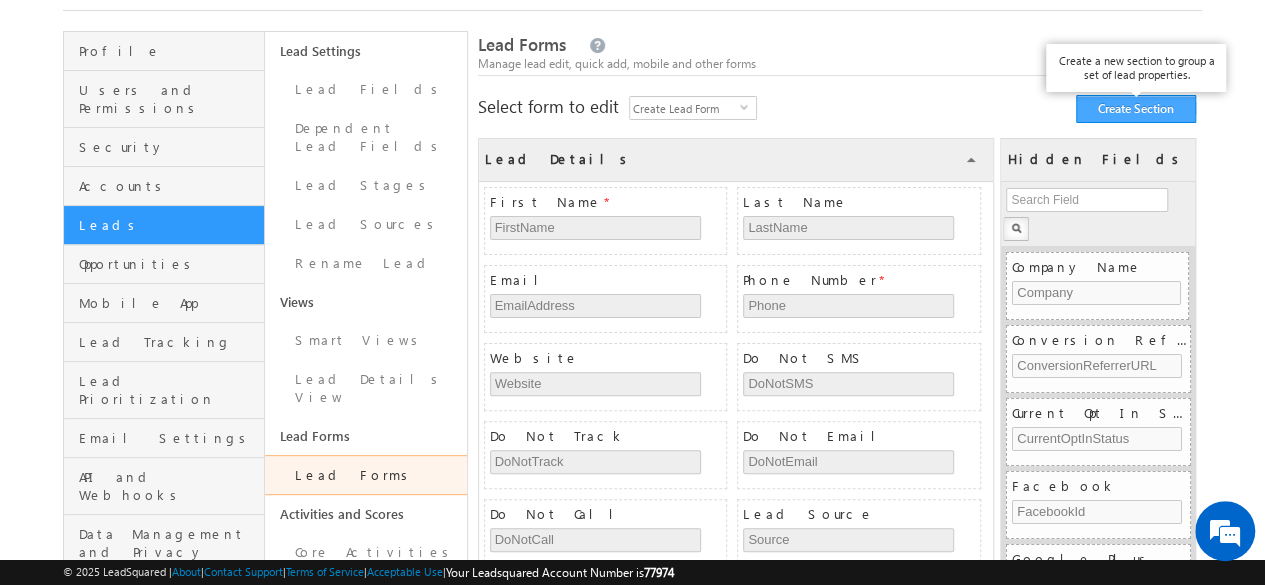 scroll, scrollTop: 2188, scrollLeft: 0, axis: vertical 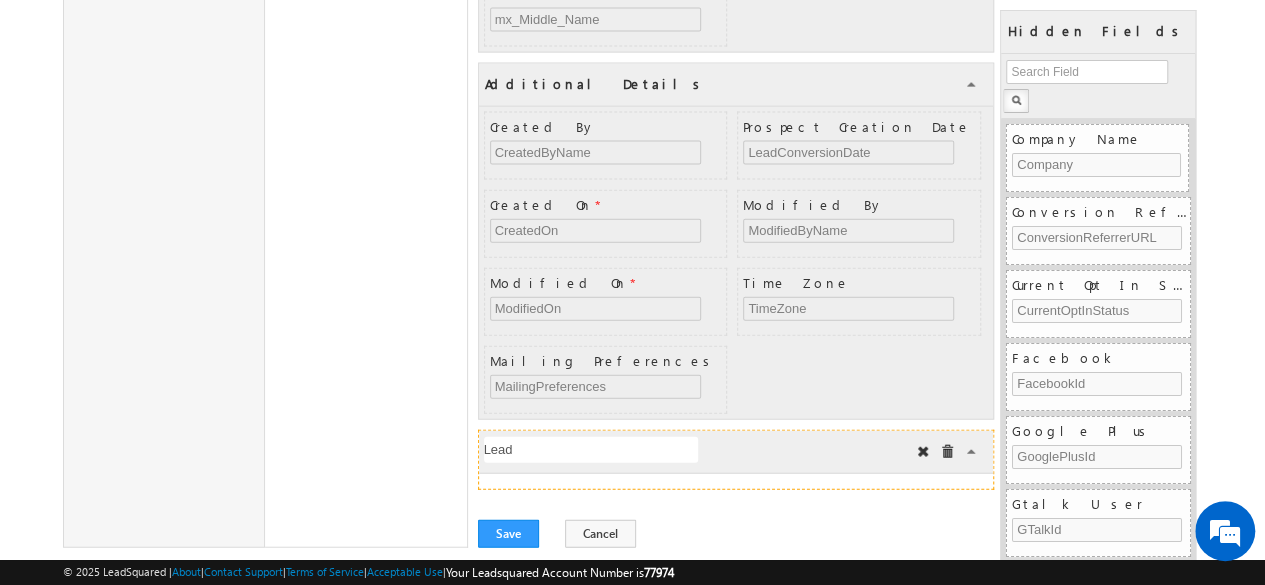 type on "Lead" 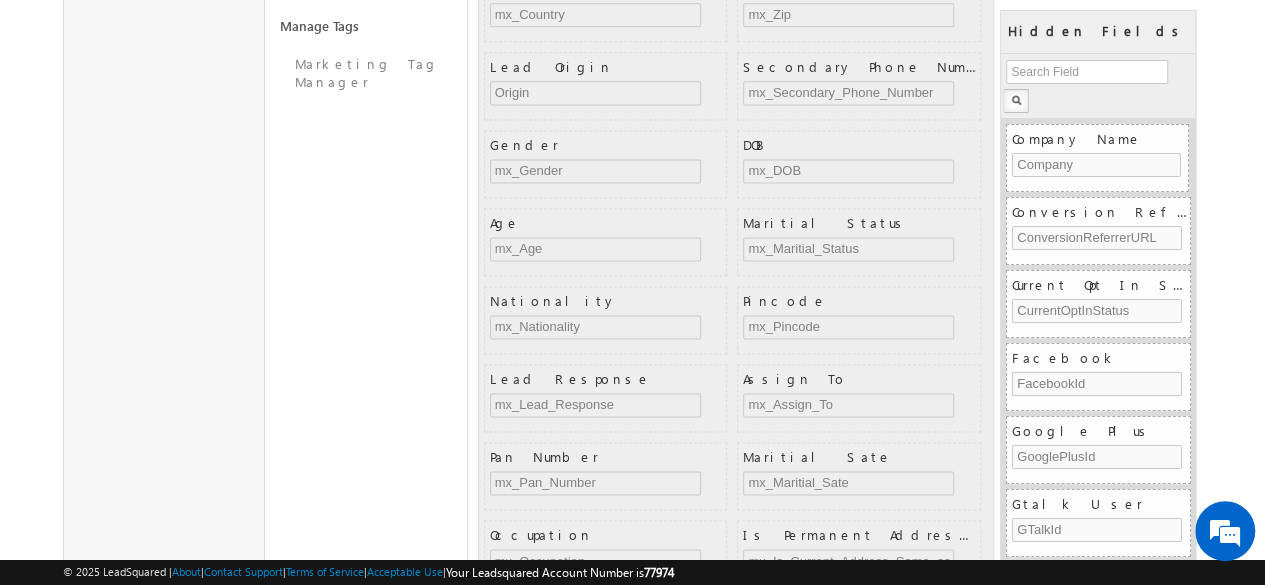 scroll, scrollTop: 2188, scrollLeft: 0, axis: vertical 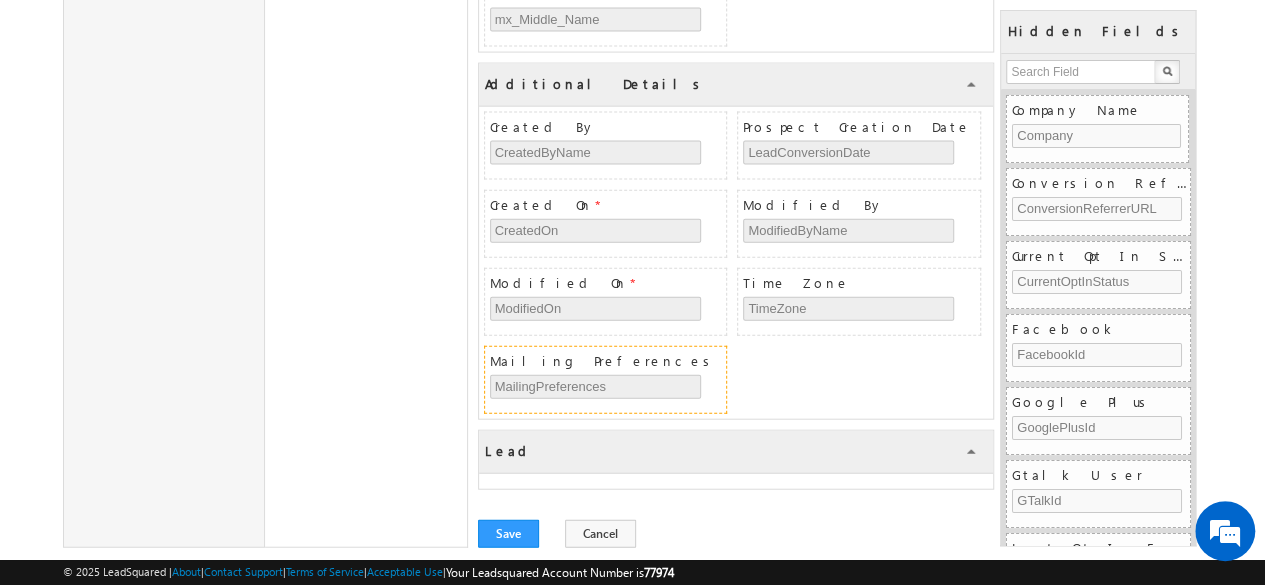drag, startPoint x: 738, startPoint y: 271, endPoint x: 588, endPoint y: 373, distance: 181.39459 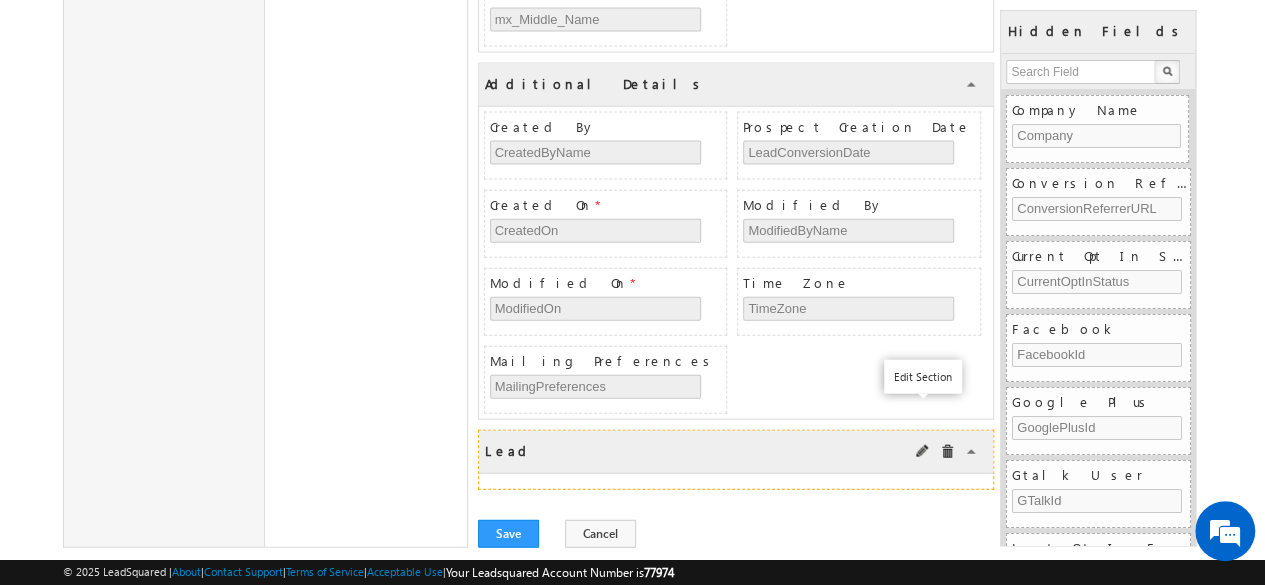 click at bounding box center (923, 452) 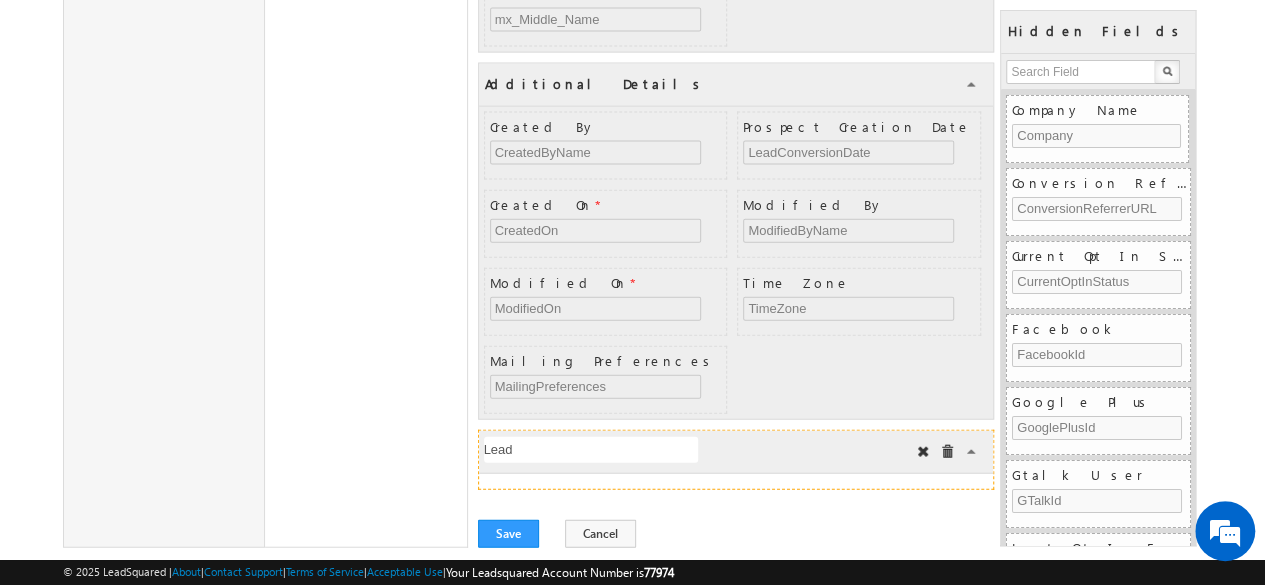 click at bounding box center (591, 450) 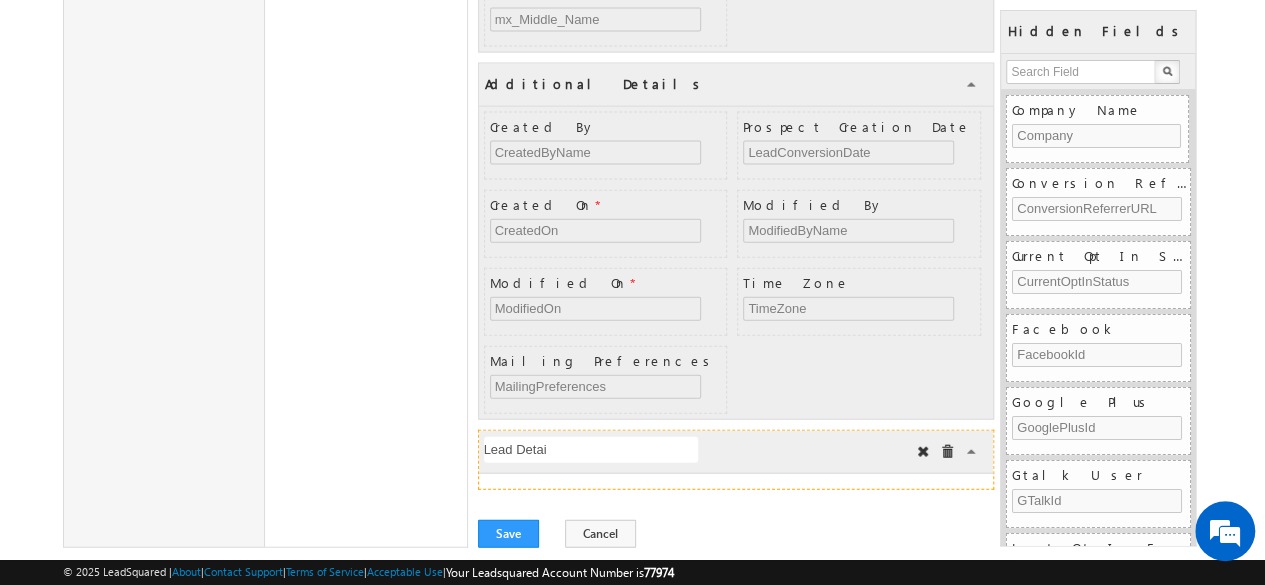 type on "Lead Detail" 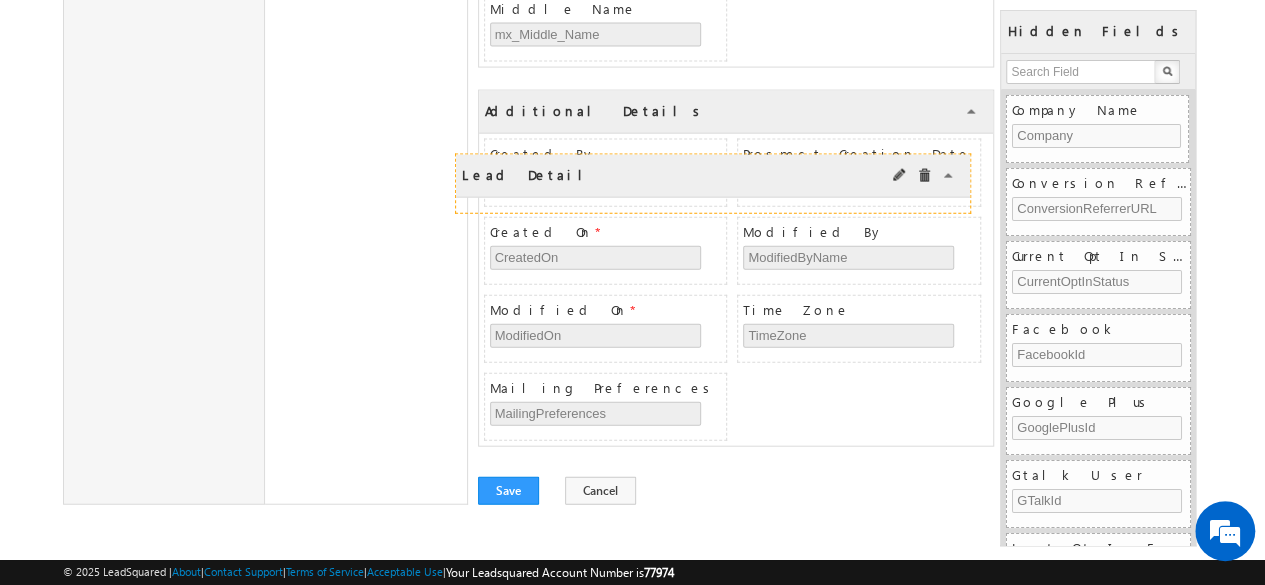 scroll, scrollTop: 2130, scrollLeft: 0, axis: vertical 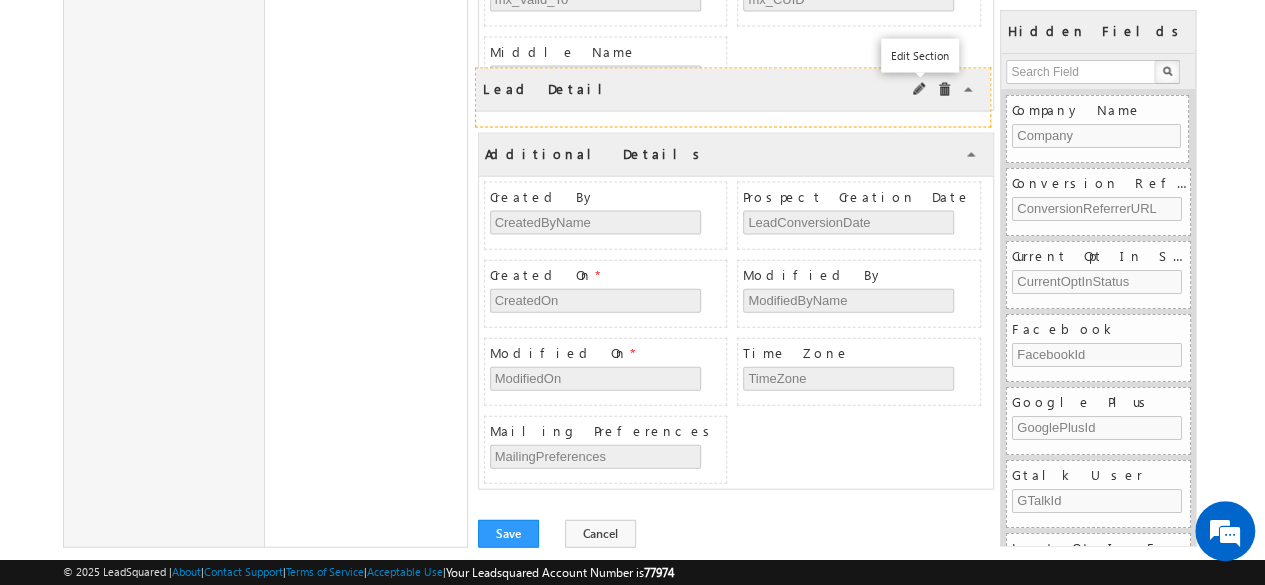 drag, startPoint x: 914, startPoint y: 403, endPoint x: 911, endPoint y: 85, distance: 318.01416 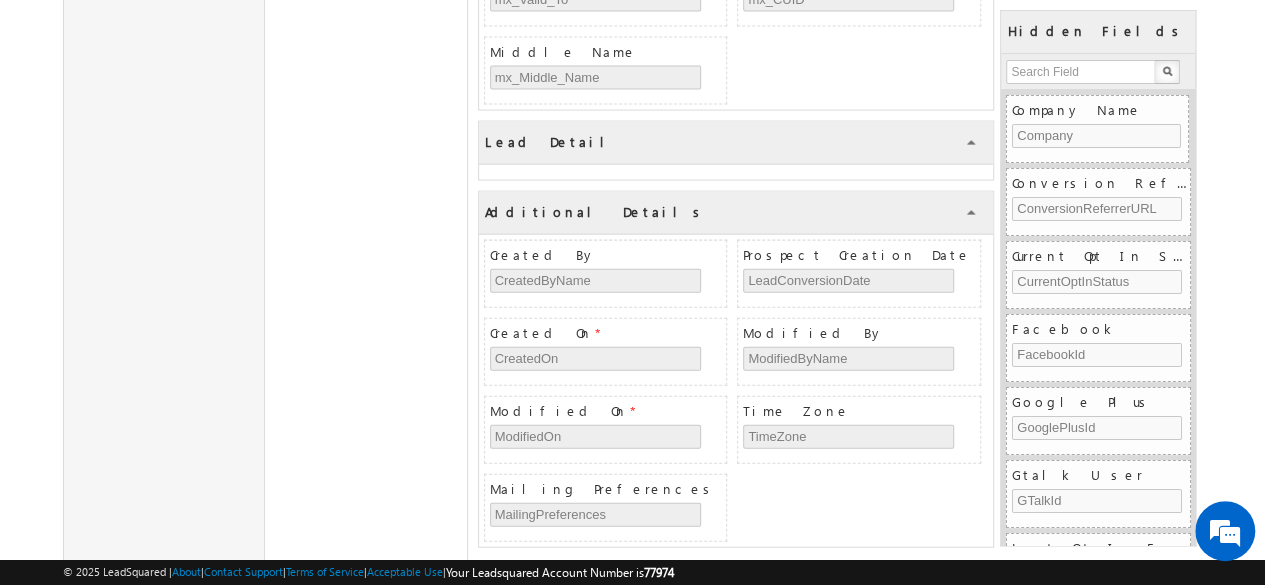 scroll, scrollTop: 2102, scrollLeft: 0, axis: vertical 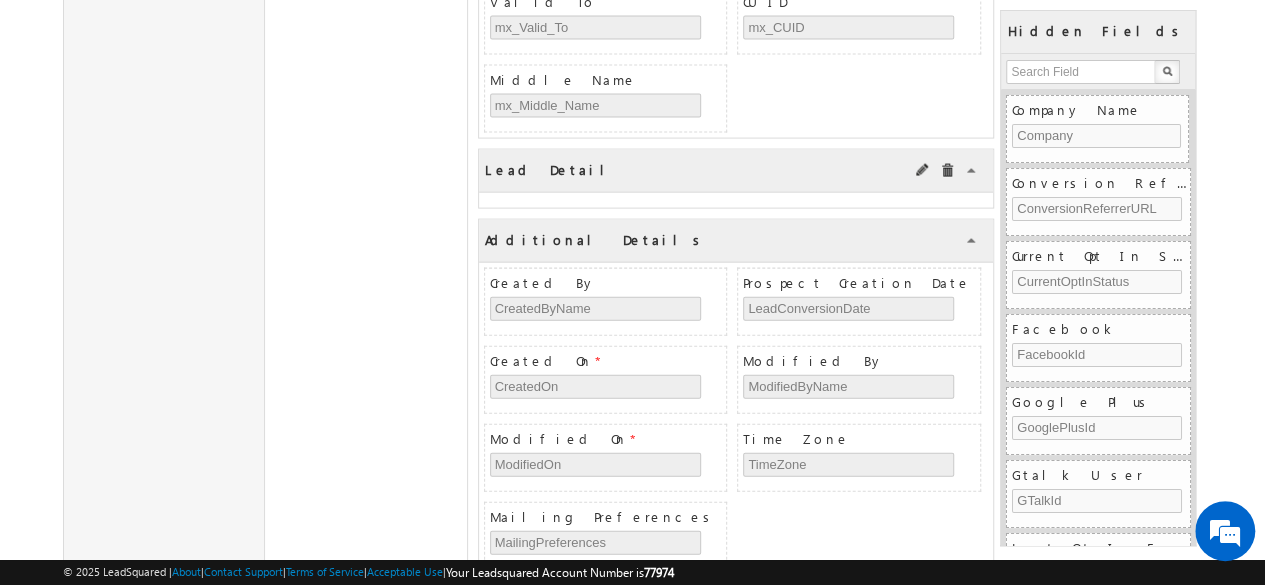 drag, startPoint x: 911, startPoint y: 85, endPoint x: 824, endPoint y: 125, distance: 95.7549 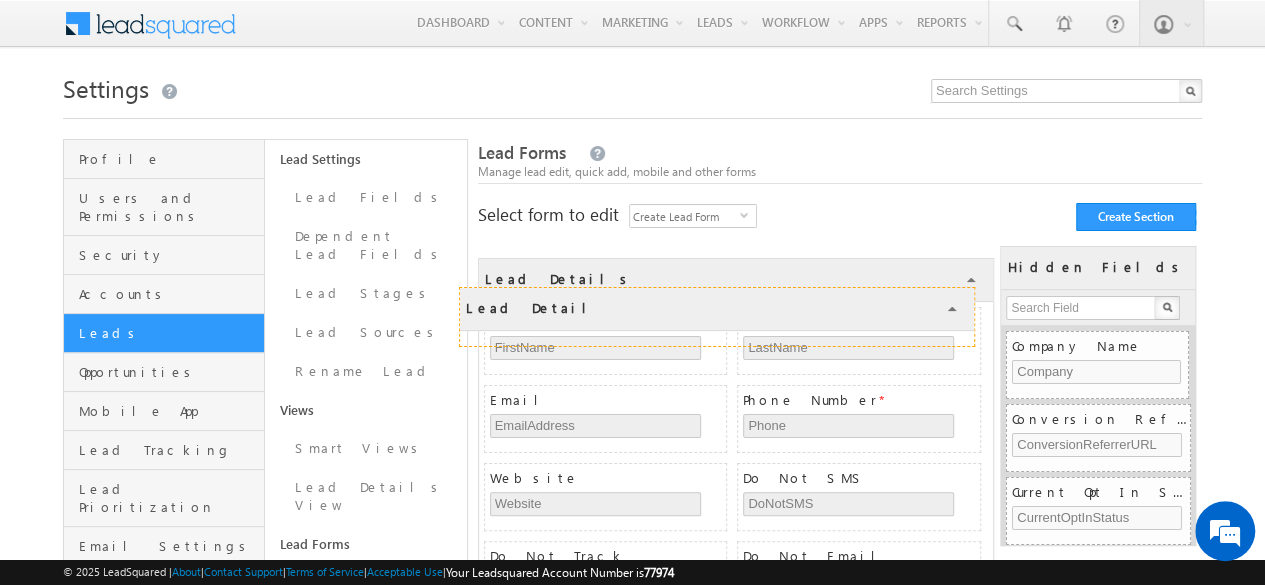 scroll, scrollTop: 0, scrollLeft: 0, axis: both 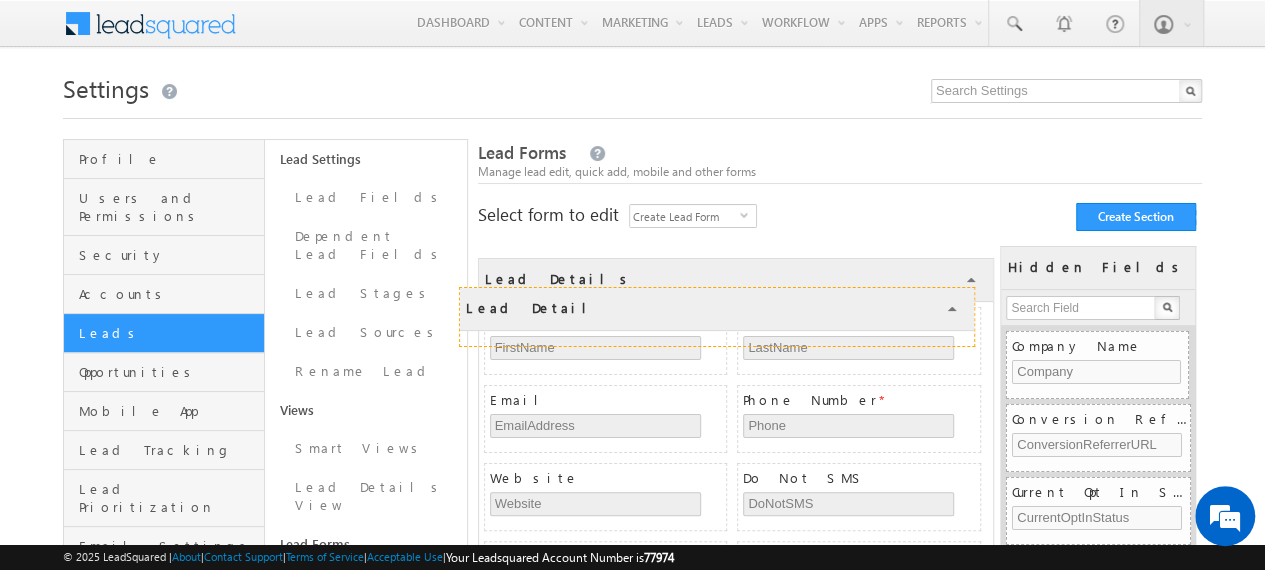 drag, startPoint x: 824, startPoint y: 125, endPoint x: 1164, endPoint y: 120, distance: 340.03677 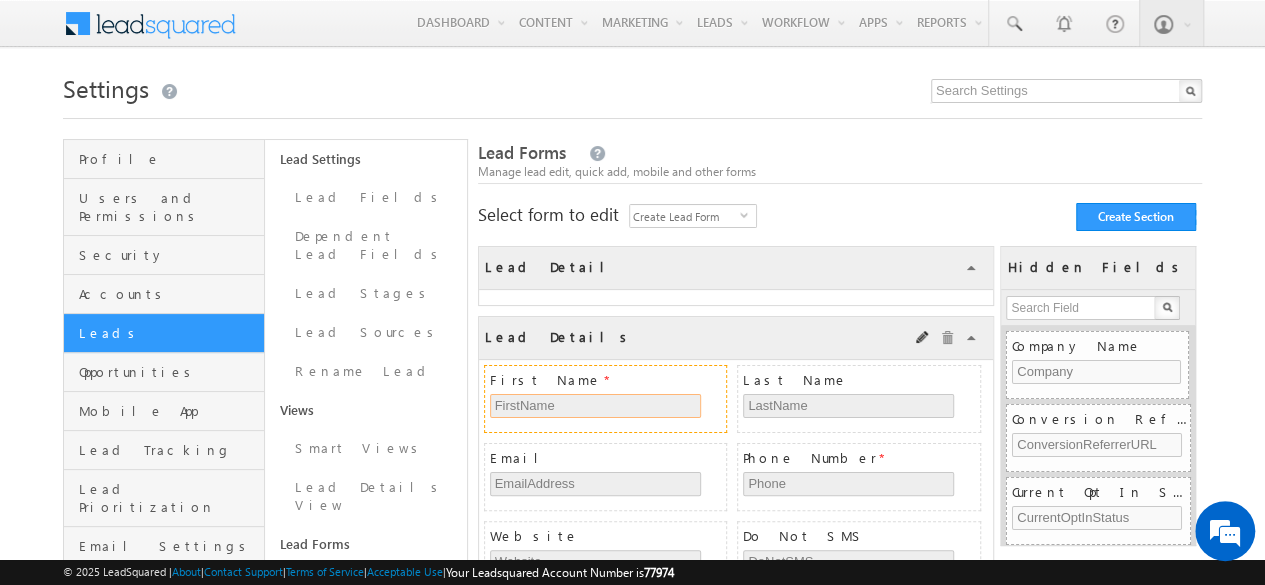 drag, startPoint x: 628, startPoint y: 391, endPoint x: 628, endPoint y: 348, distance: 43 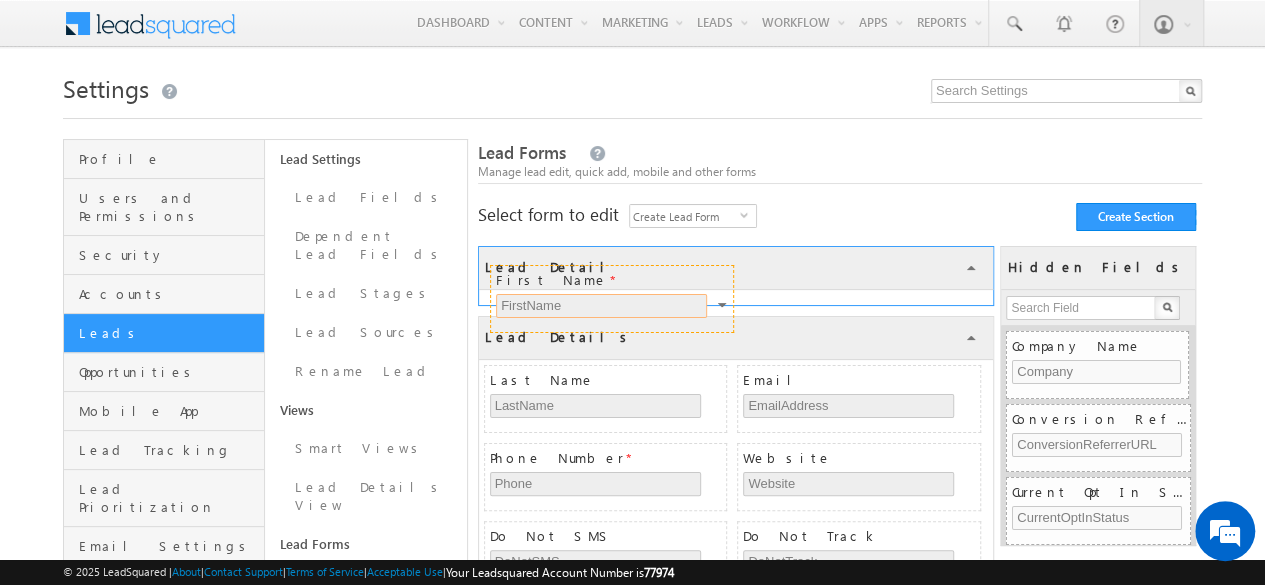 drag, startPoint x: 624, startPoint y: 373, endPoint x: 632, endPoint y: 275, distance: 98.32599 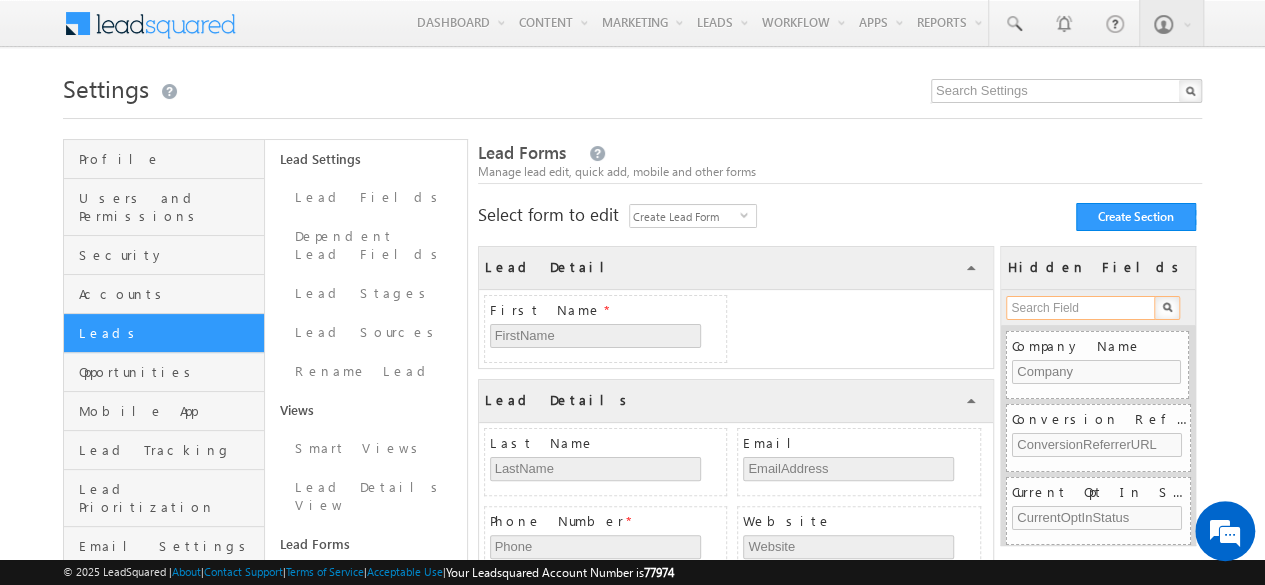 click at bounding box center (1081, 308) 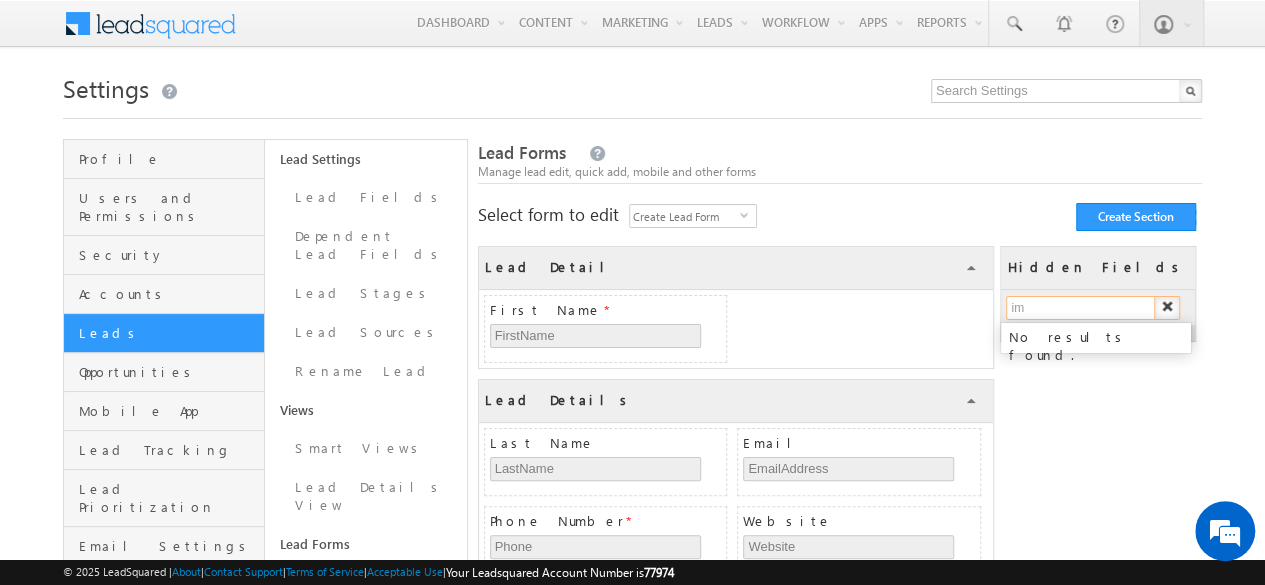 type on "i" 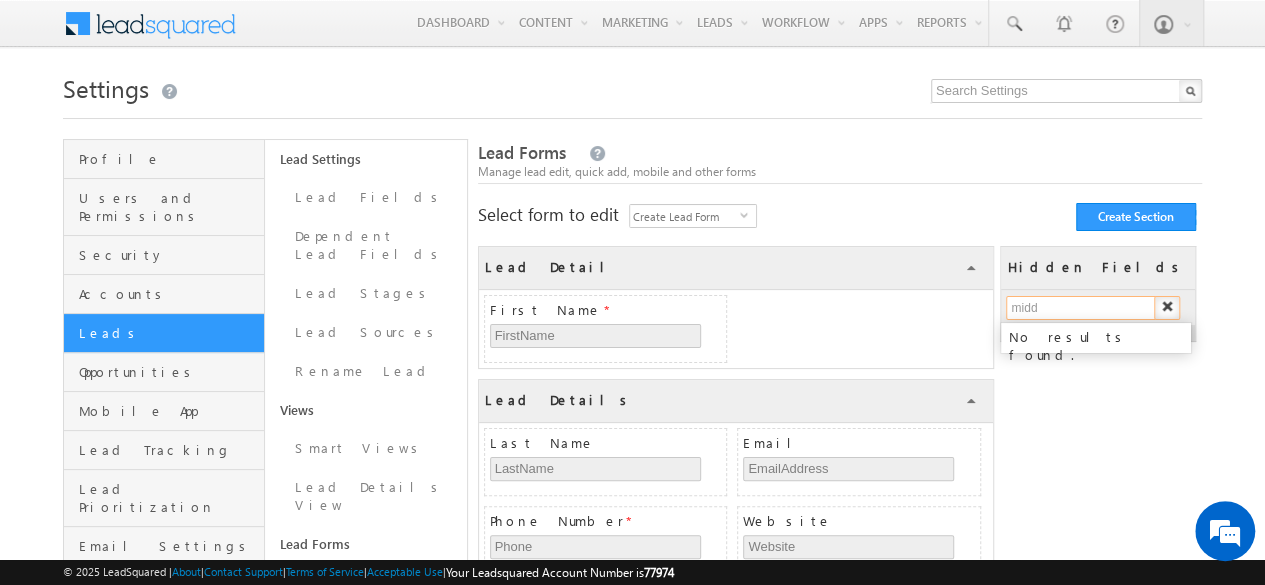 type on "middl" 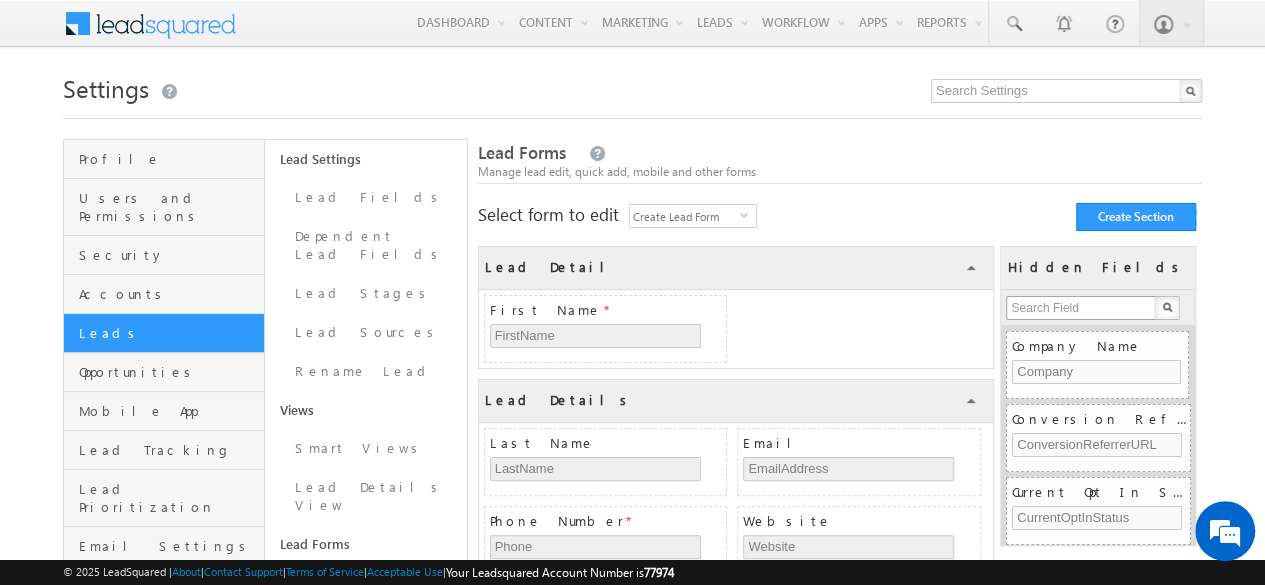 scroll, scrollTop: 1910, scrollLeft: 0, axis: vertical 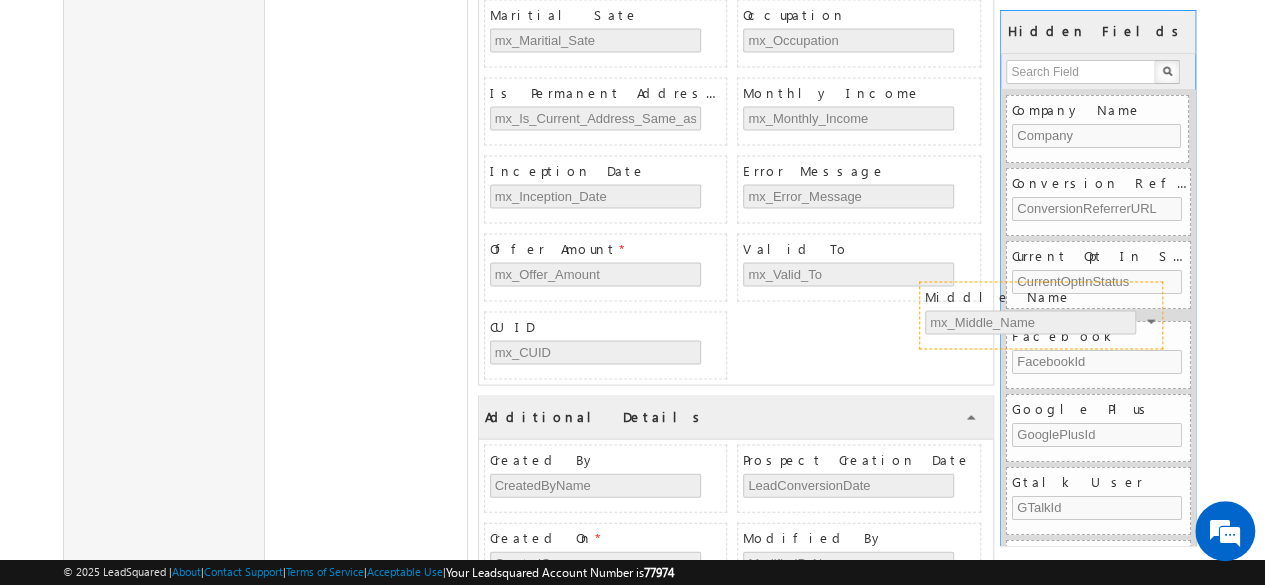 drag, startPoint x: 936, startPoint y: 280, endPoint x: 1119, endPoint y: 284, distance: 183.04372 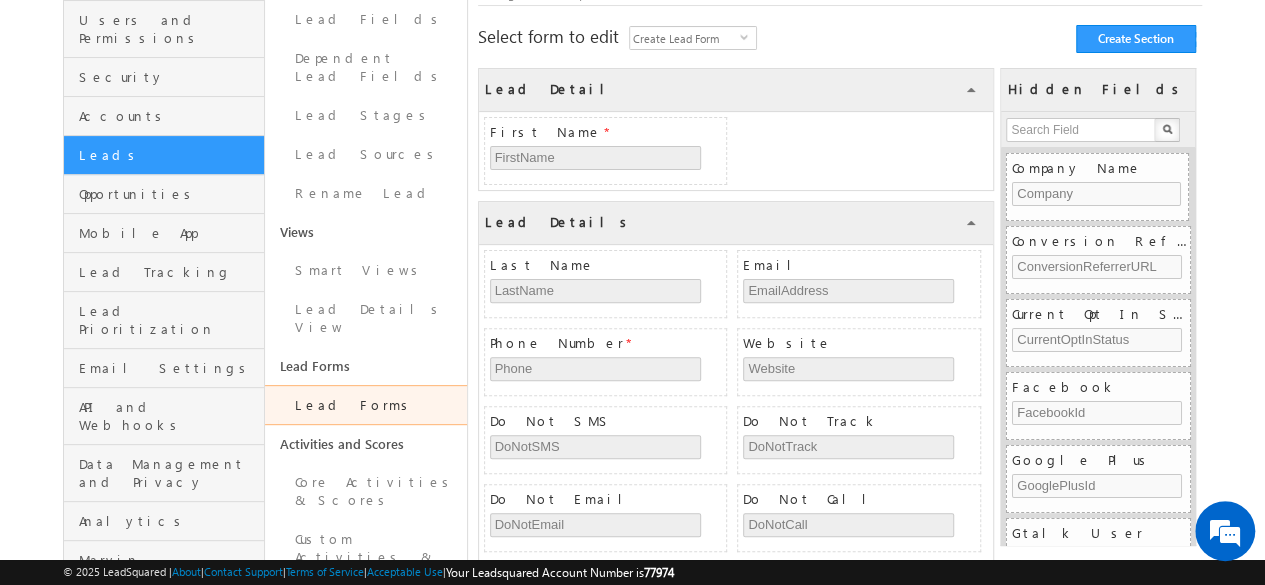 scroll, scrollTop: 0, scrollLeft: 0, axis: both 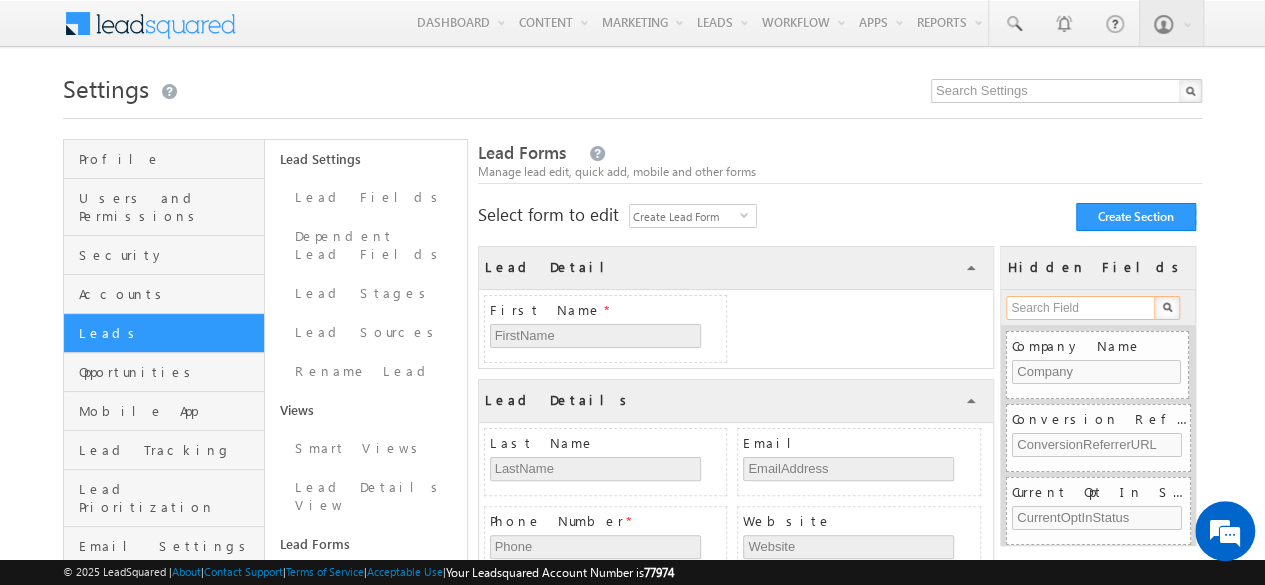drag, startPoint x: 1051, startPoint y: 308, endPoint x: 1085, endPoint y: 313, distance: 34.36568 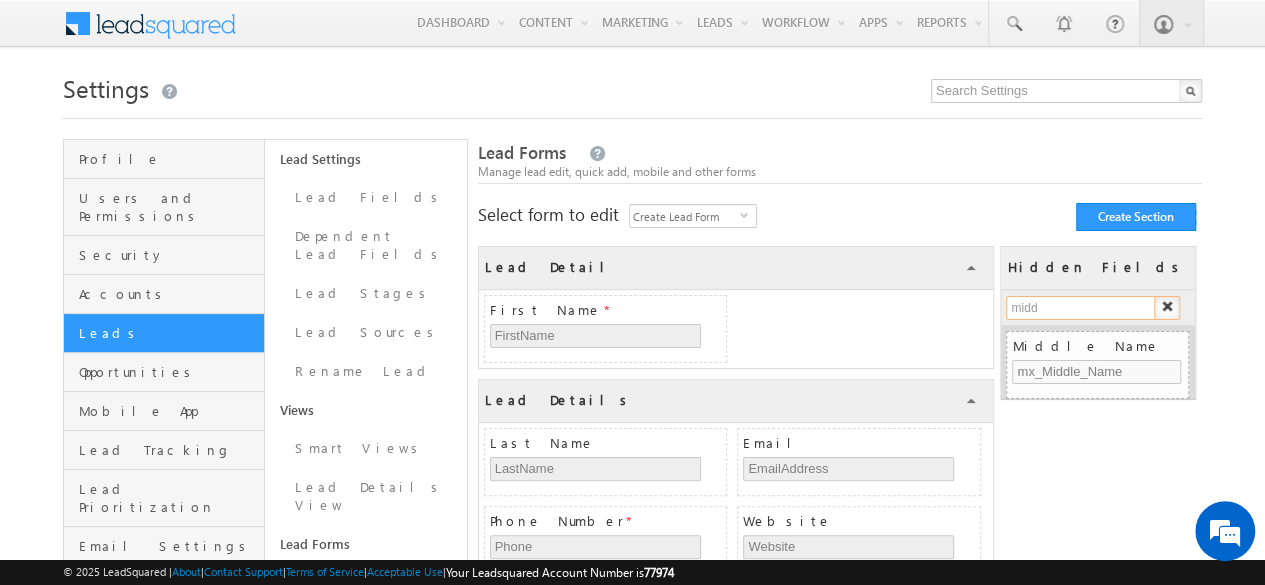 type on "middl" 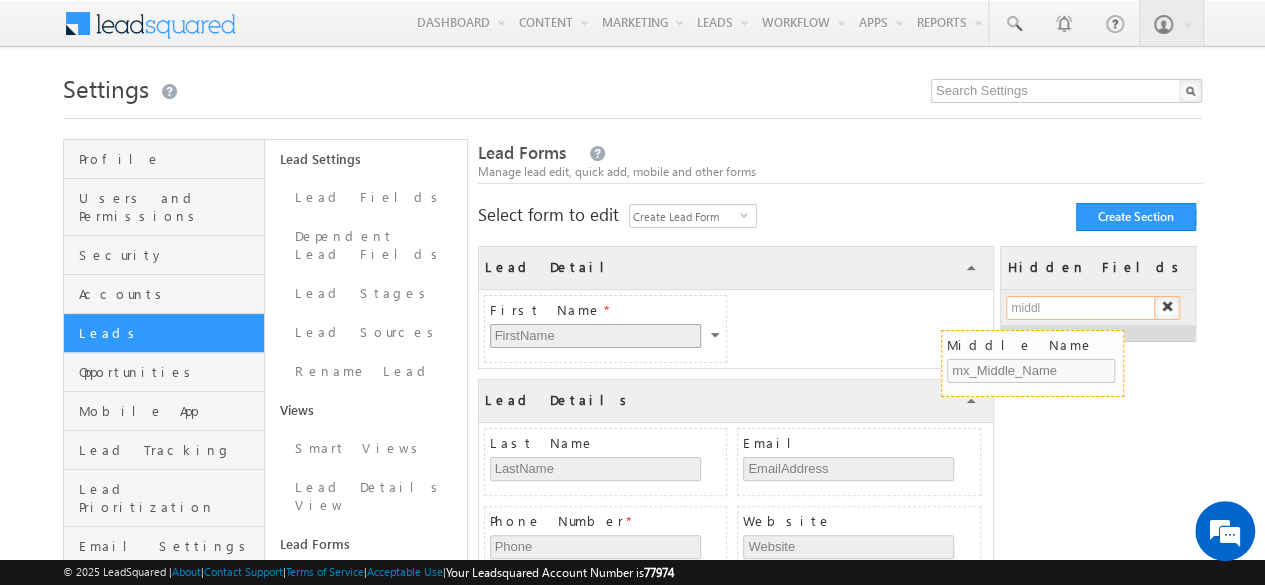 drag, startPoint x: 1076, startPoint y: 335, endPoint x: 908, endPoint y: 325, distance: 168.29736 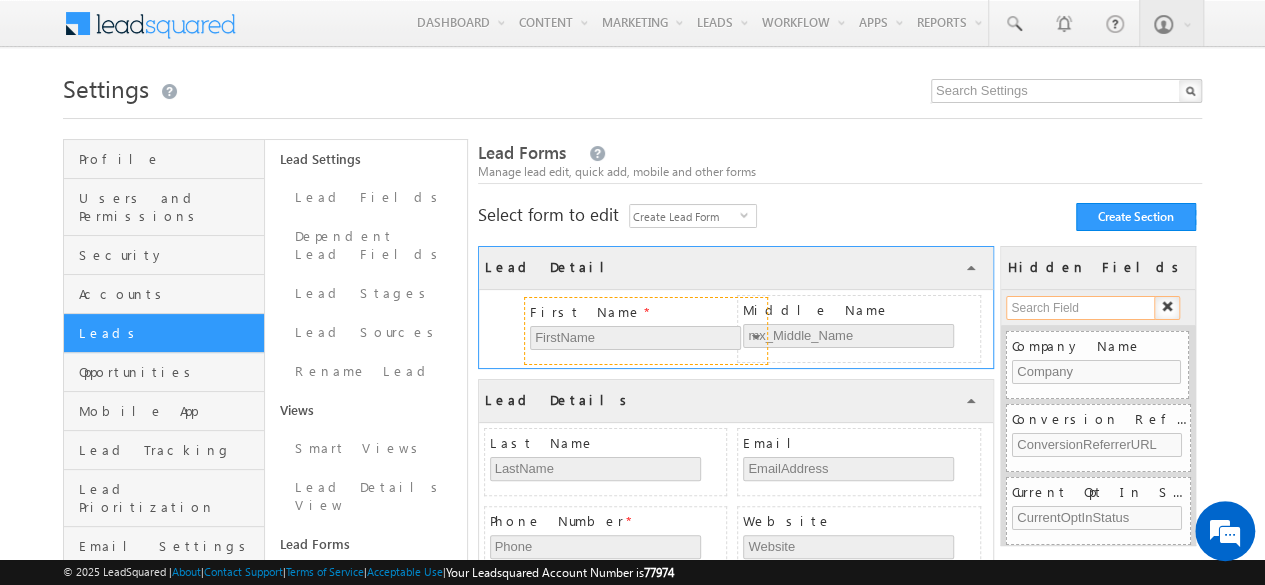 drag, startPoint x: 871, startPoint y: 305, endPoint x: 658, endPoint y: 308, distance: 213.02112 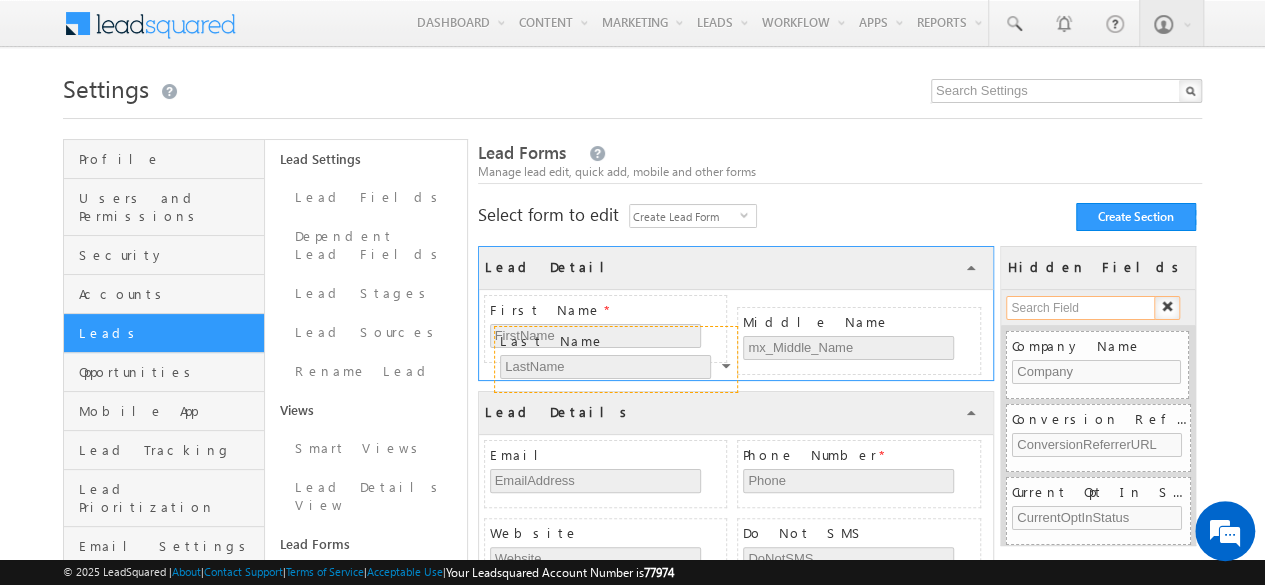 drag, startPoint x: 641, startPoint y: 449, endPoint x: 652, endPoint y: 350, distance: 99.60924 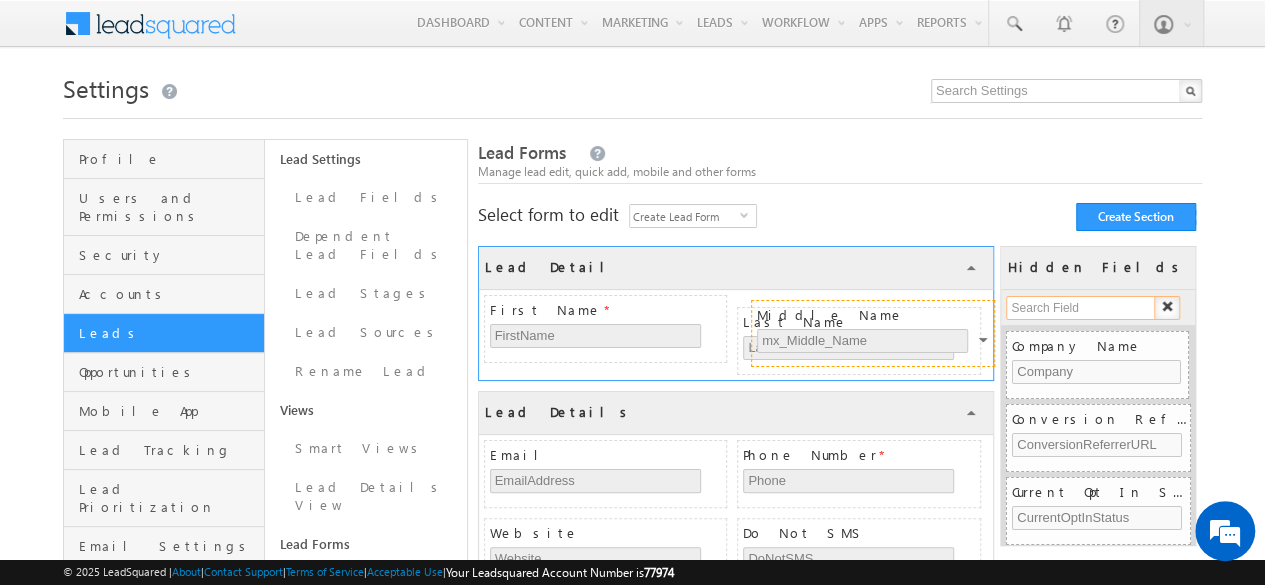drag, startPoint x: 680, startPoint y: 385, endPoint x: 948, endPoint y: 315, distance: 276.99097 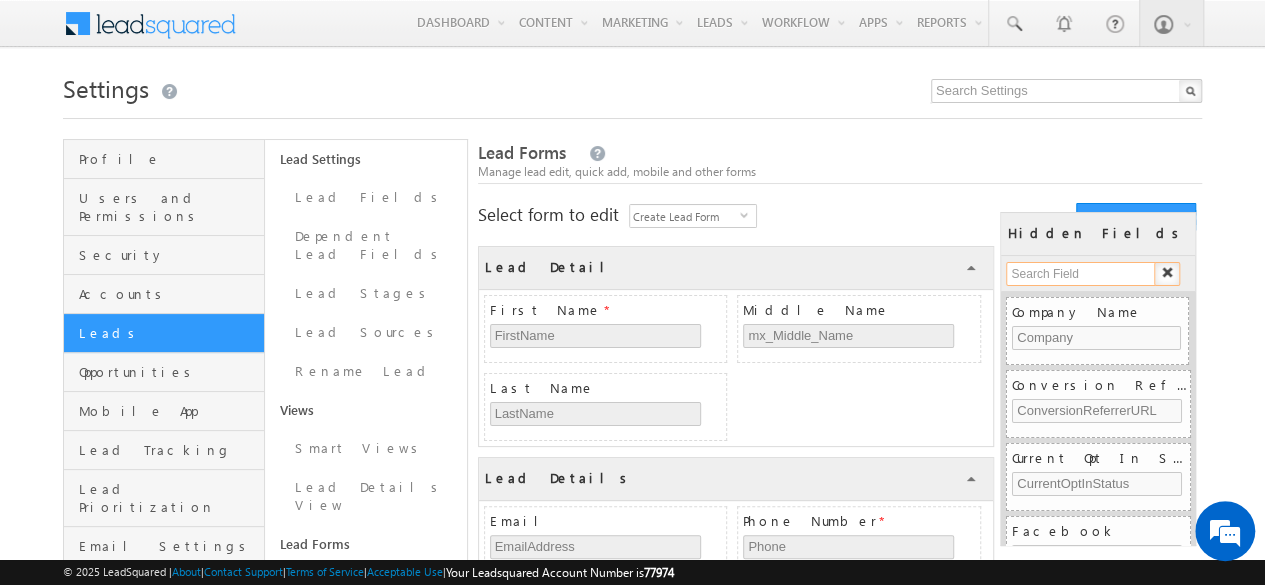 scroll, scrollTop: 127, scrollLeft: 0, axis: vertical 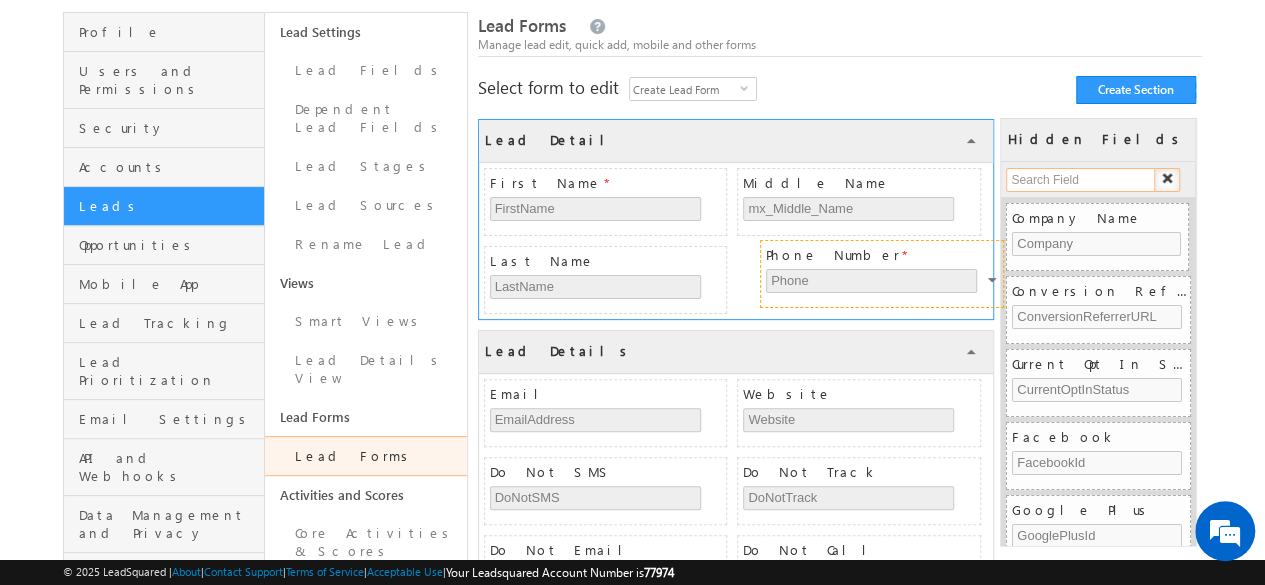 drag, startPoint x: 834, startPoint y: 382, endPoint x: 858, endPoint y: 249, distance: 135.14807 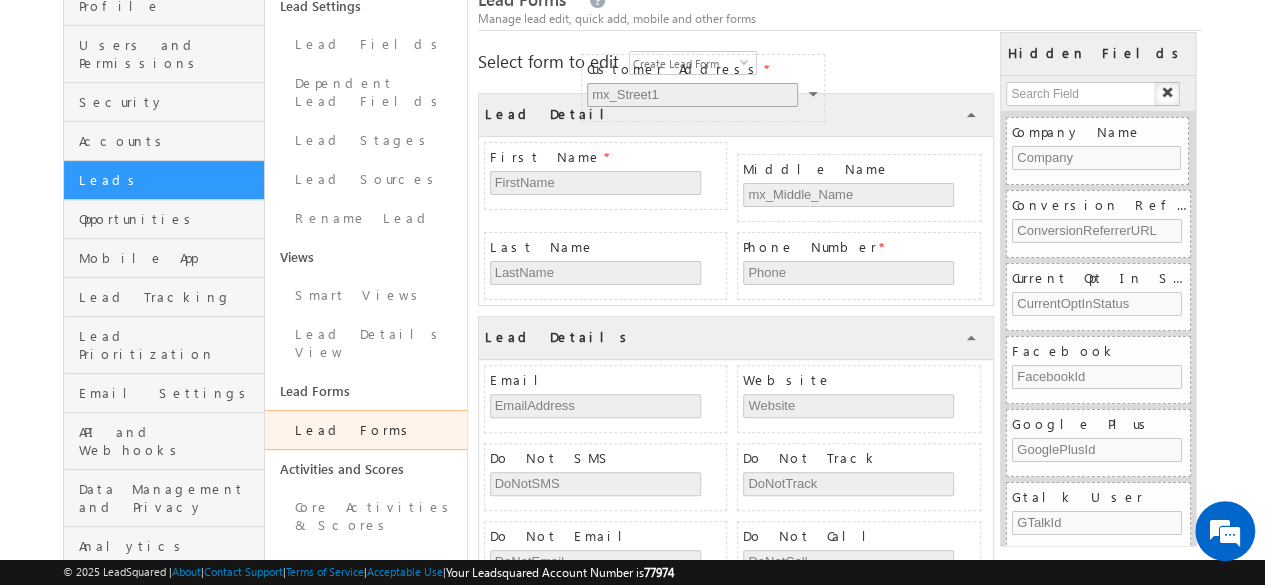 scroll, scrollTop: 133, scrollLeft: 0, axis: vertical 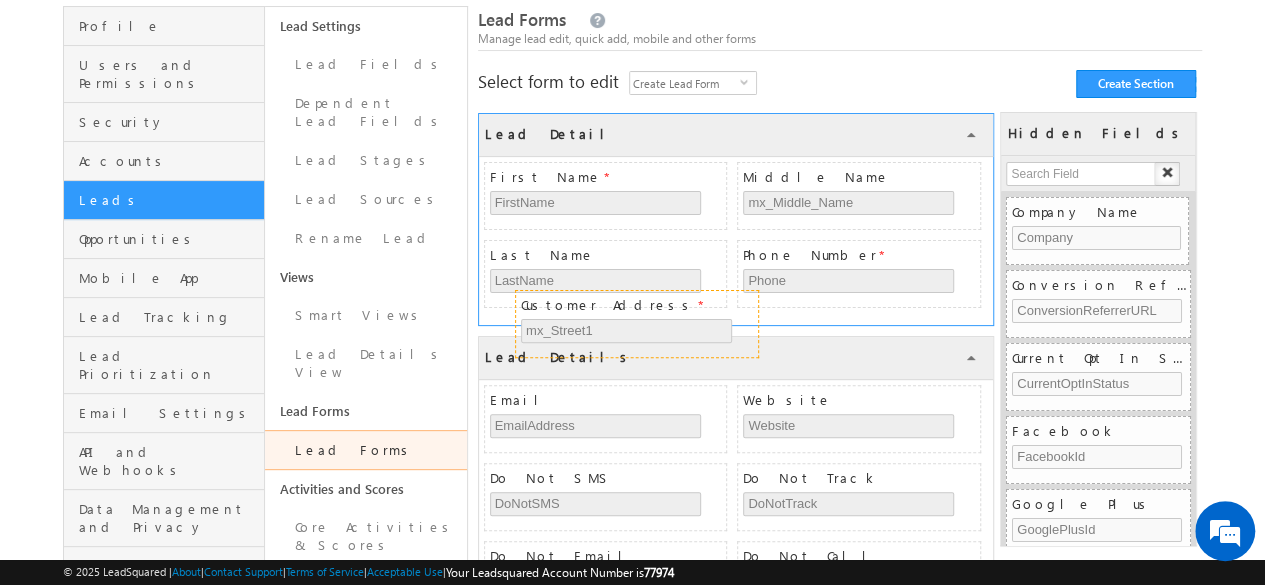 drag, startPoint x: 929, startPoint y: 298, endPoint x: 708, endPoint y: 309, distance: 221.27359 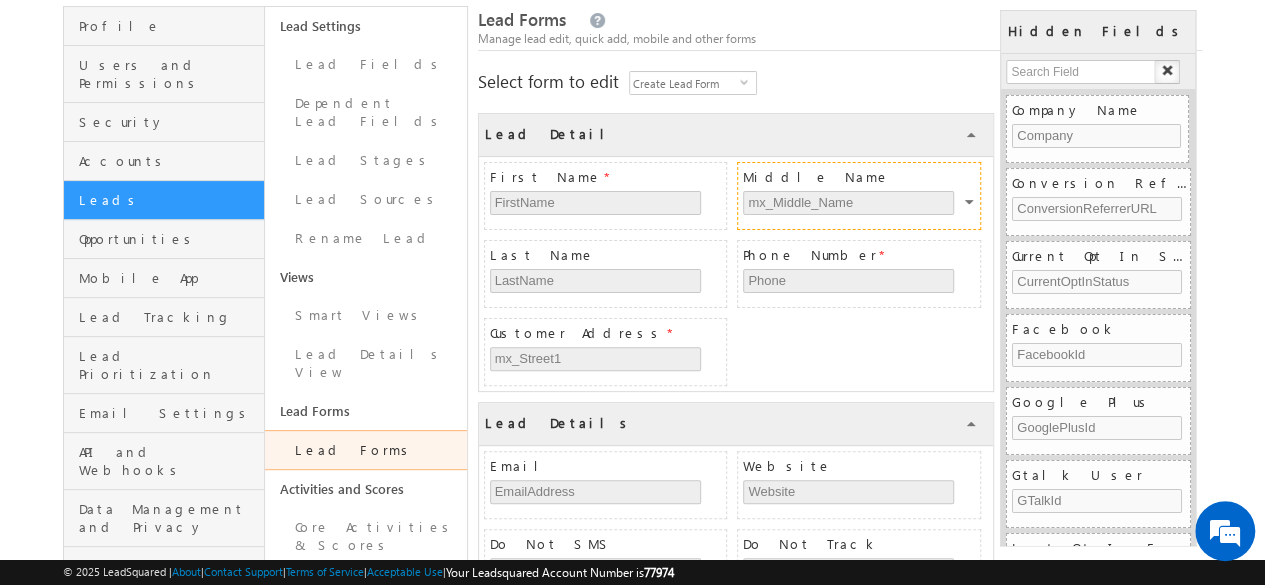 scroll, scrollTop: 1296, scrollLeft: 0, axis: vertical 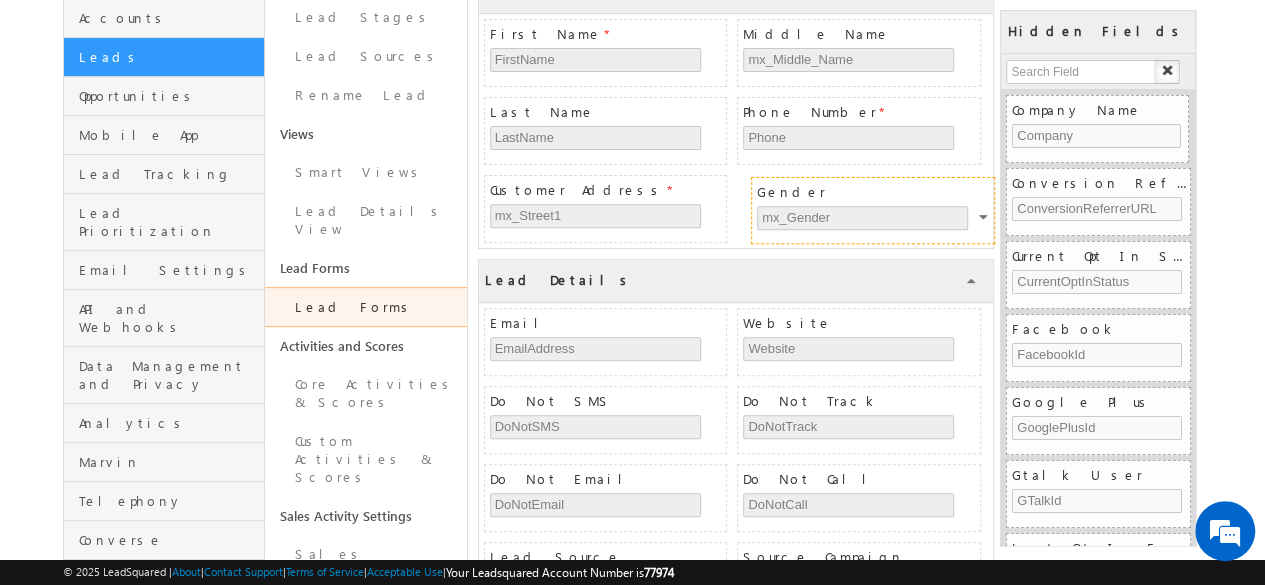 drag, startPoint x: 668, startPoint y: 289, endPoint x: 936, endPoint y: 185, distance: 287.47174 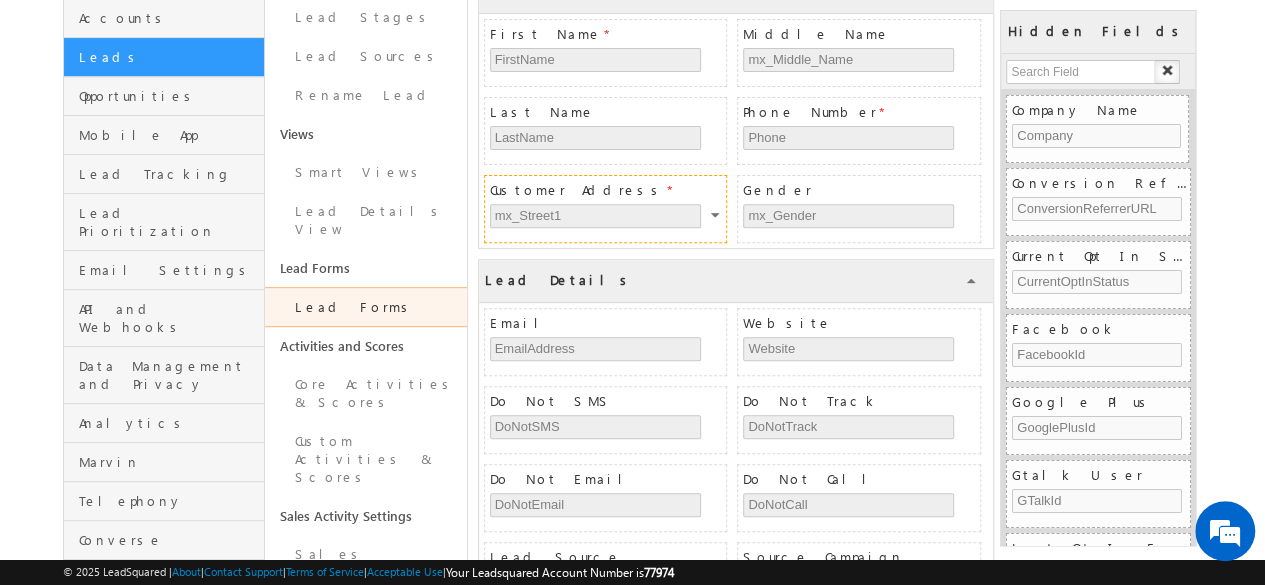 scroll, scrollTop: 1220, scrollLeft: 0, axis: vertical 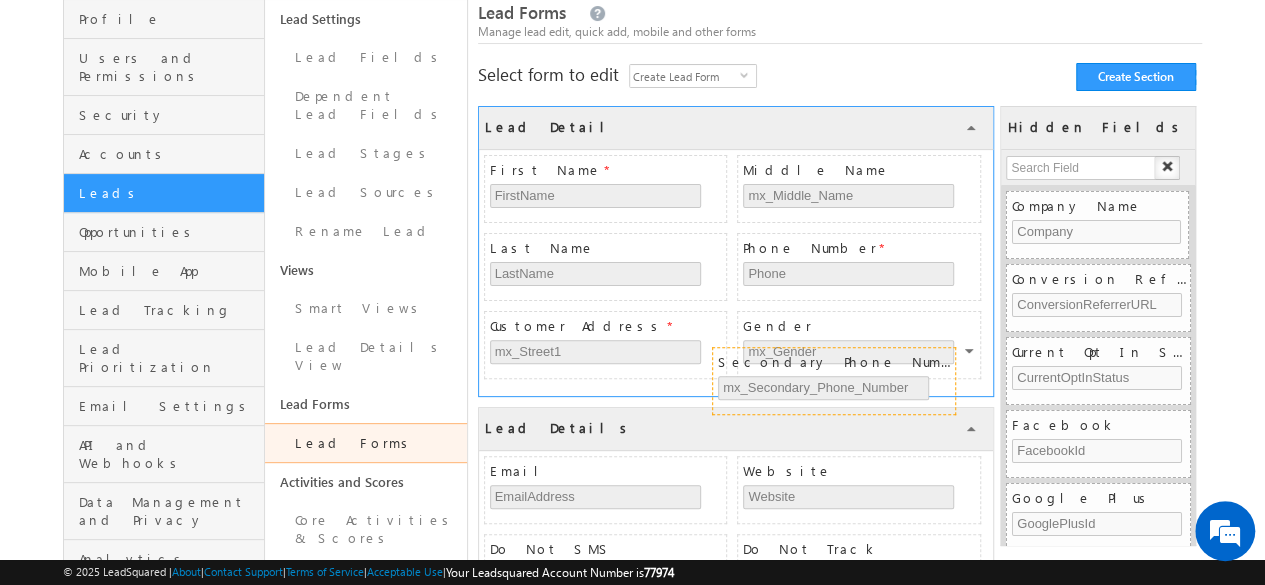 drag, startPoint x: 798, startPoint y: 303, endPoint x: 774, endPoint y: 371, distance: 72.11102 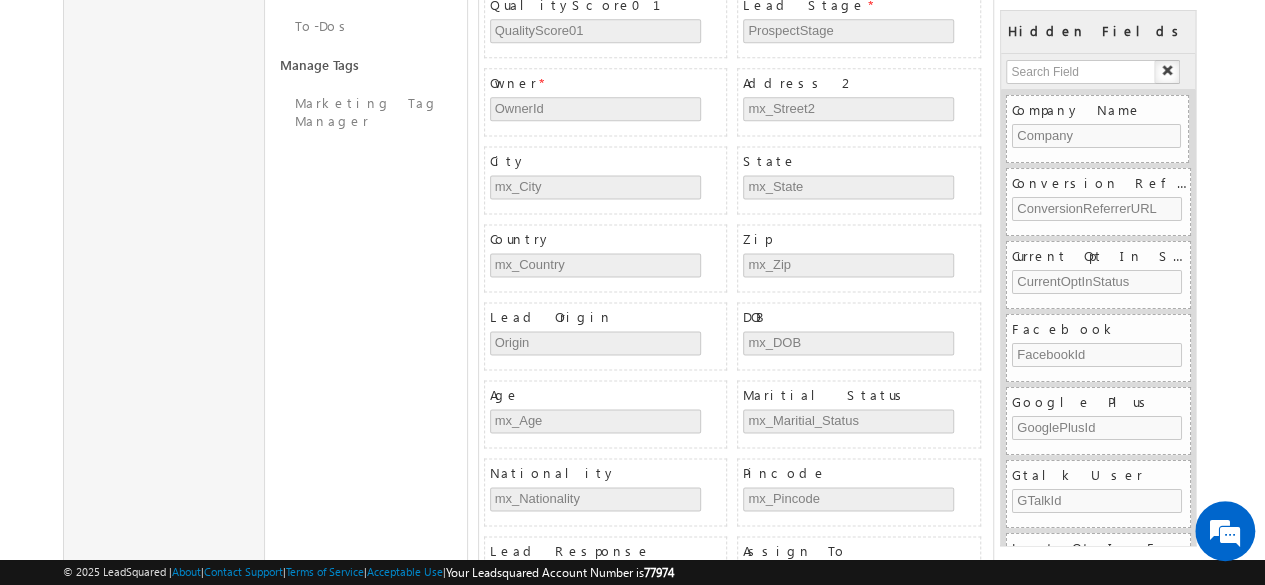 scroll, scrollTop: 1833, scrollLeft: 0, axis: vertical 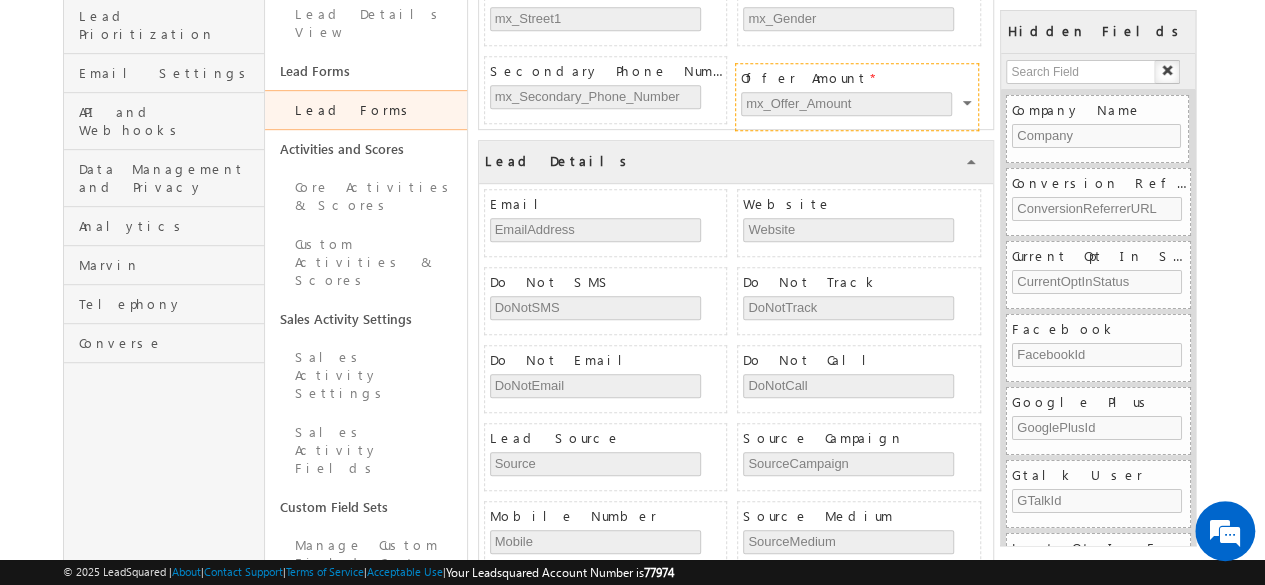 drag, startPoint x: 868, startPoint y: 285, endPoint x: 867, endPoint y: 68, distance: 217.0023 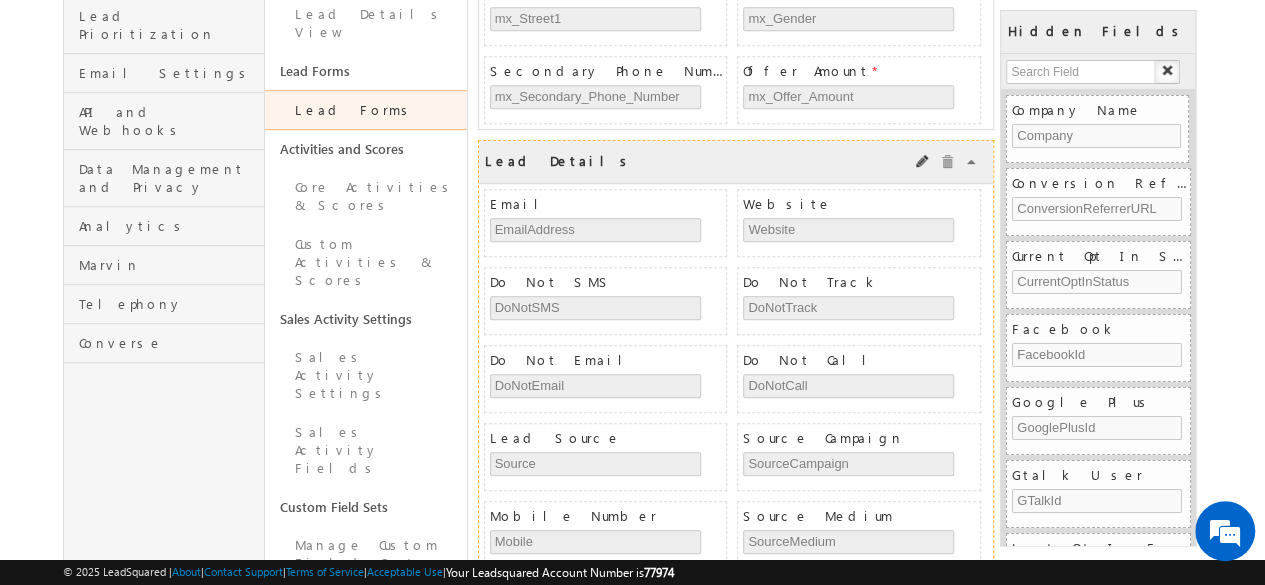 scroll, scrollTop: 1833, scrollLeft: 0, axis: vertical 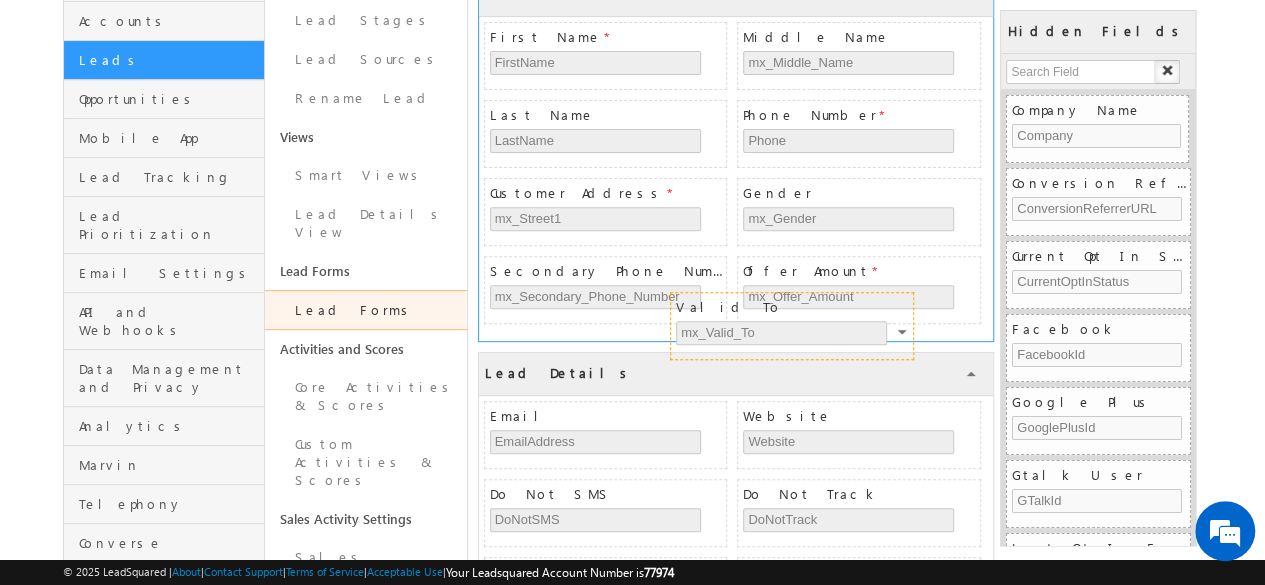 drag, startPoint x: 818, startPoint y: 291, endPoint x: 752, endPoint y: 305, distance: 67.46851 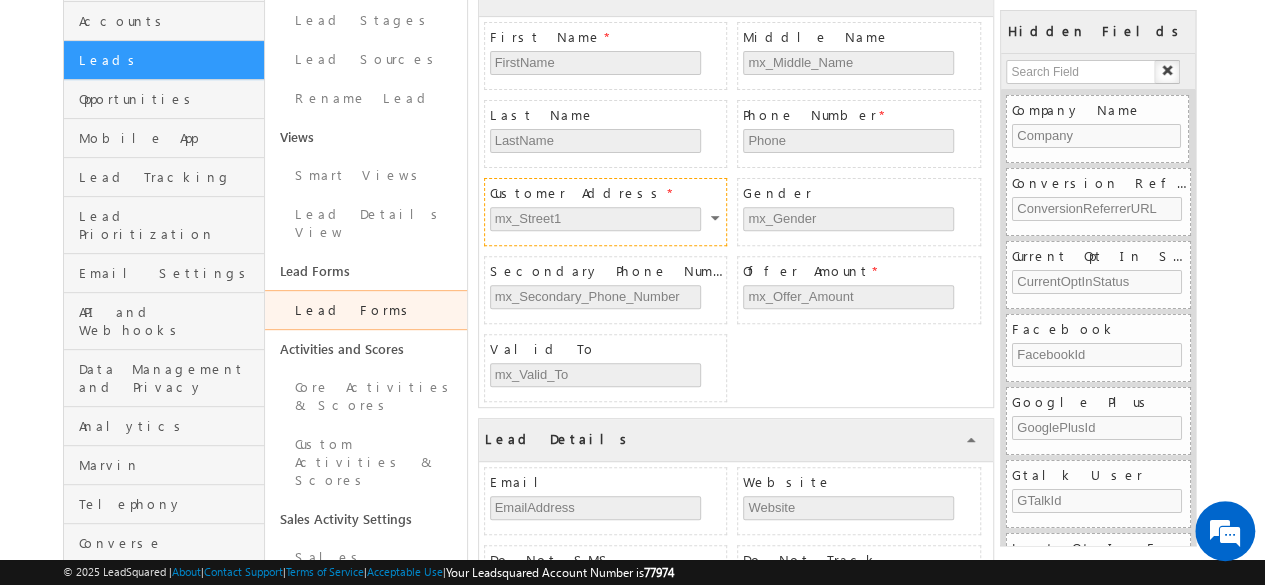 scroll, scrollTop: 1910, scrollLeft: 0, axis: vertical 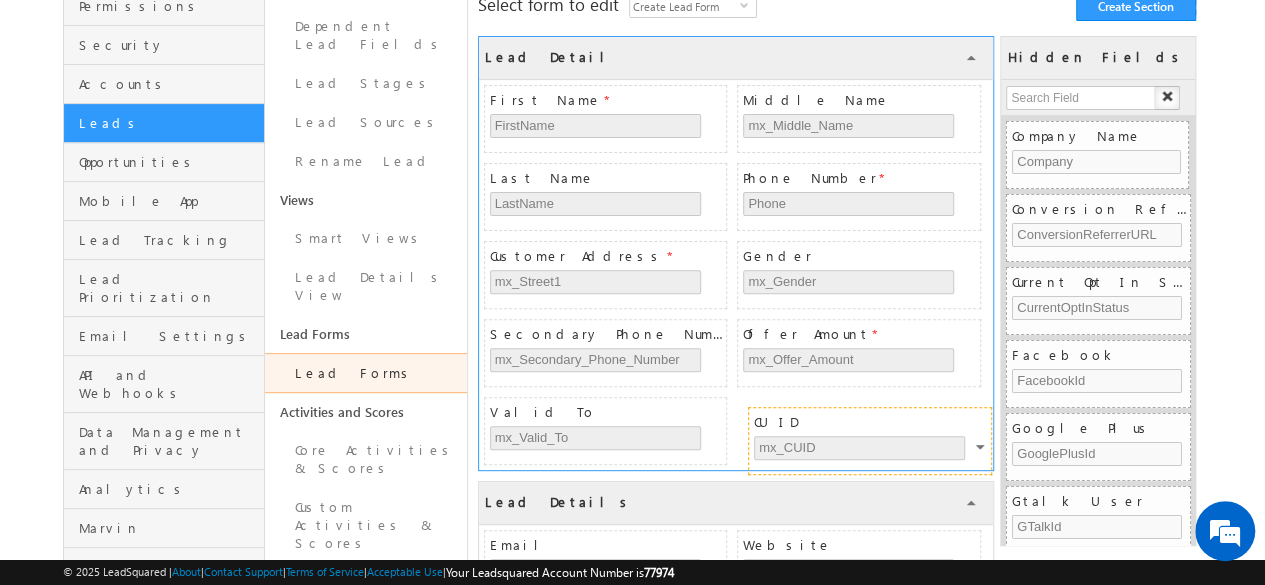 drag, startPoint x: 785, startPoint y: 286, endPoint x: 796, endPoint y: 413, distance: 127.47549 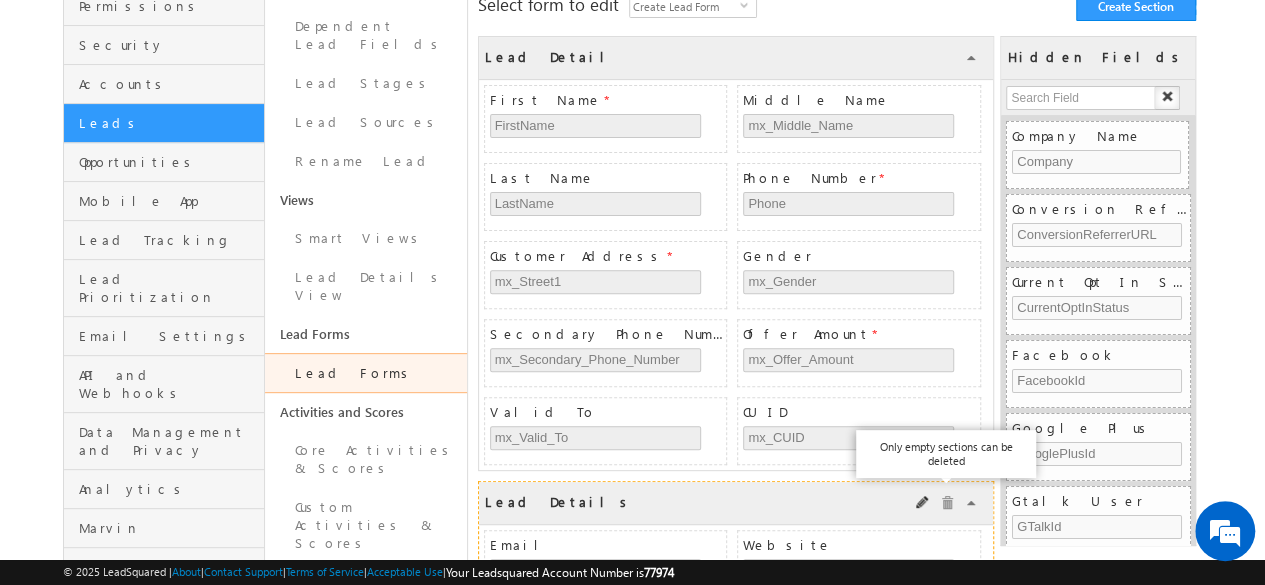 click at bounding box center (947, 503) 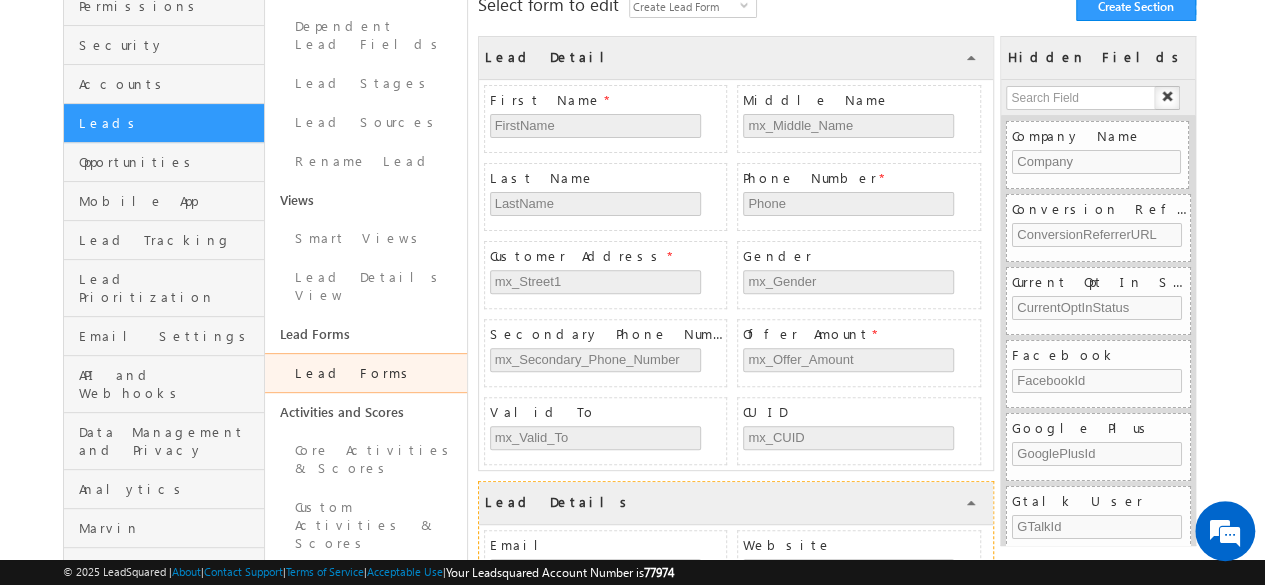click at bounding box center [0, 0] 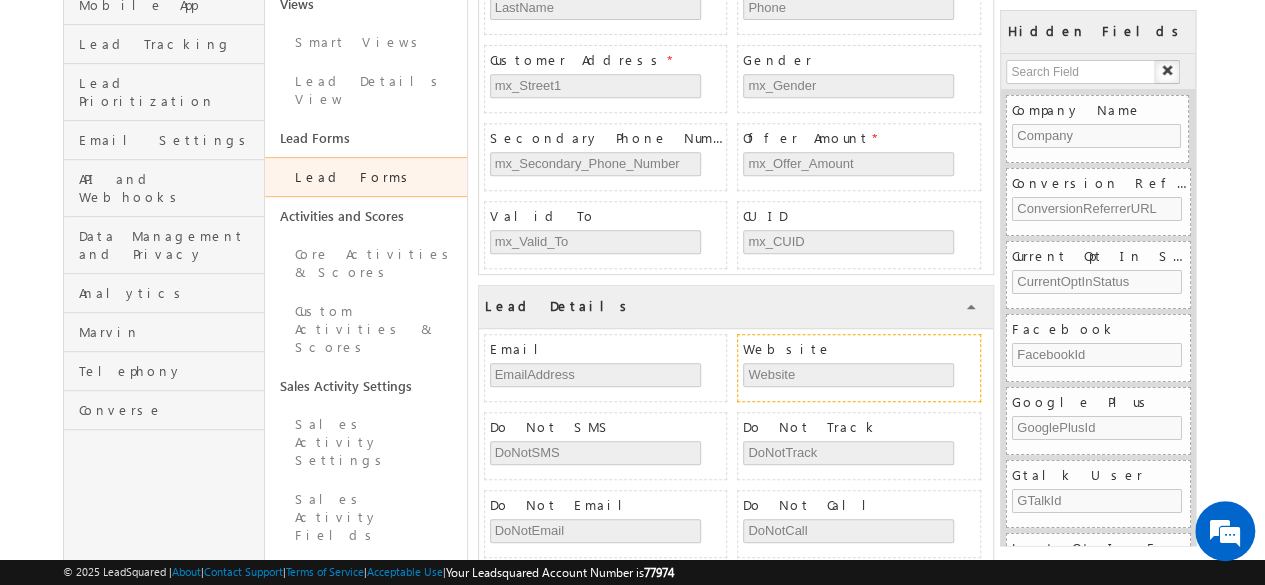 scroll, scrollTop: 406, scrollLeft: 0, axis: vertical 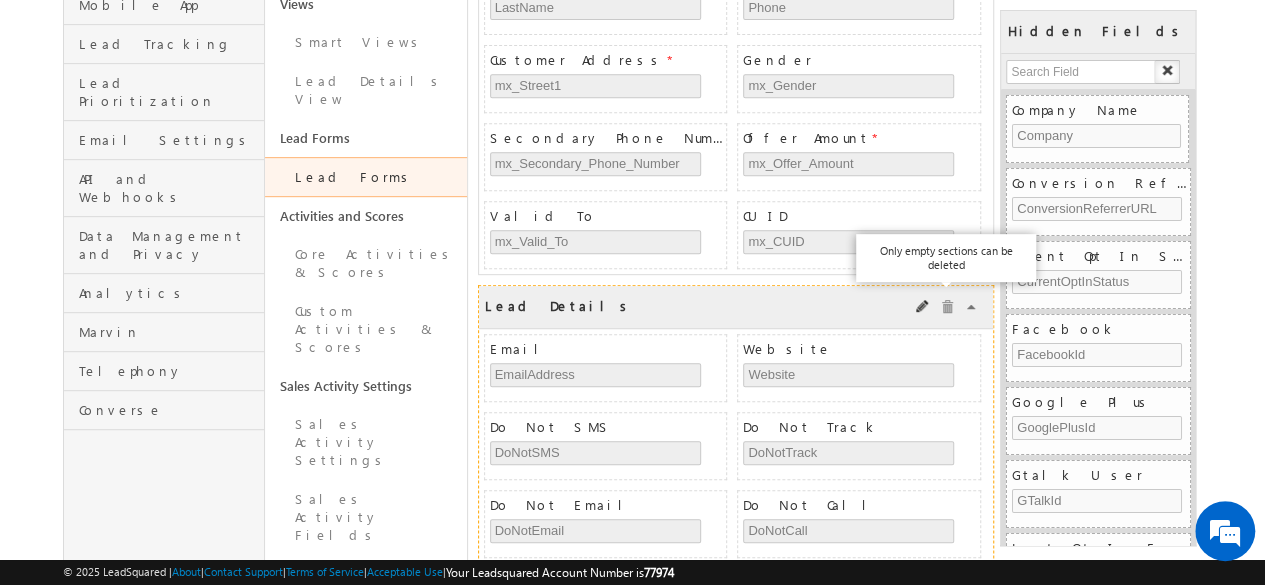 click at bounding box center [947, 307] 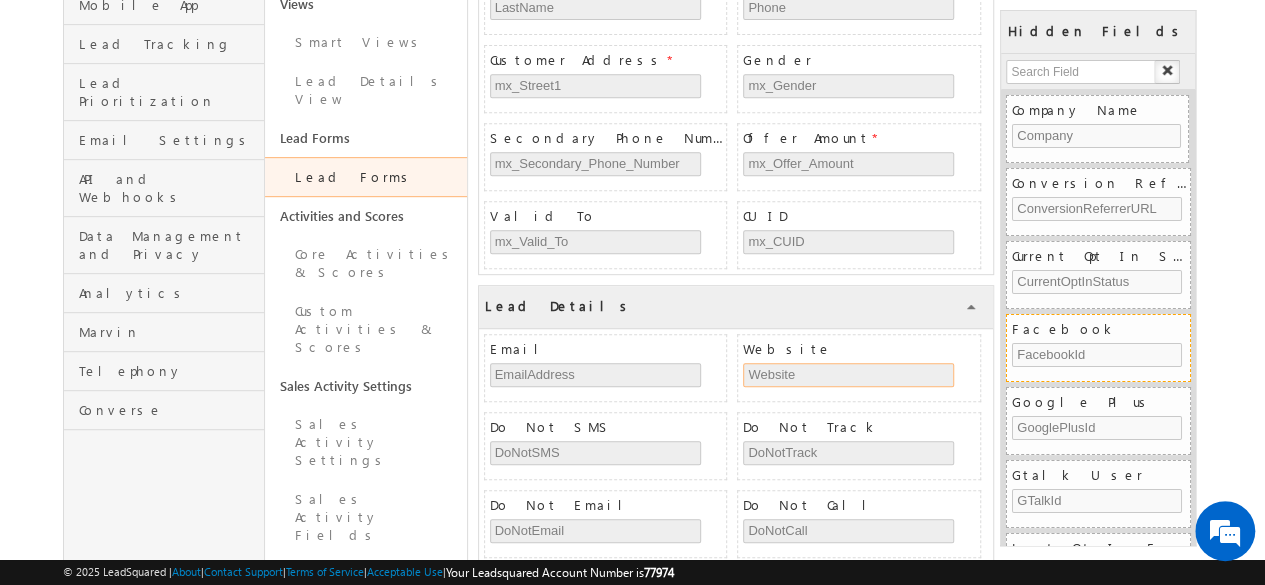 drag, startPoint x: 921, startPoint y: 357, endPoint x: 1036, endPoint y: 311, distance: 123.85879 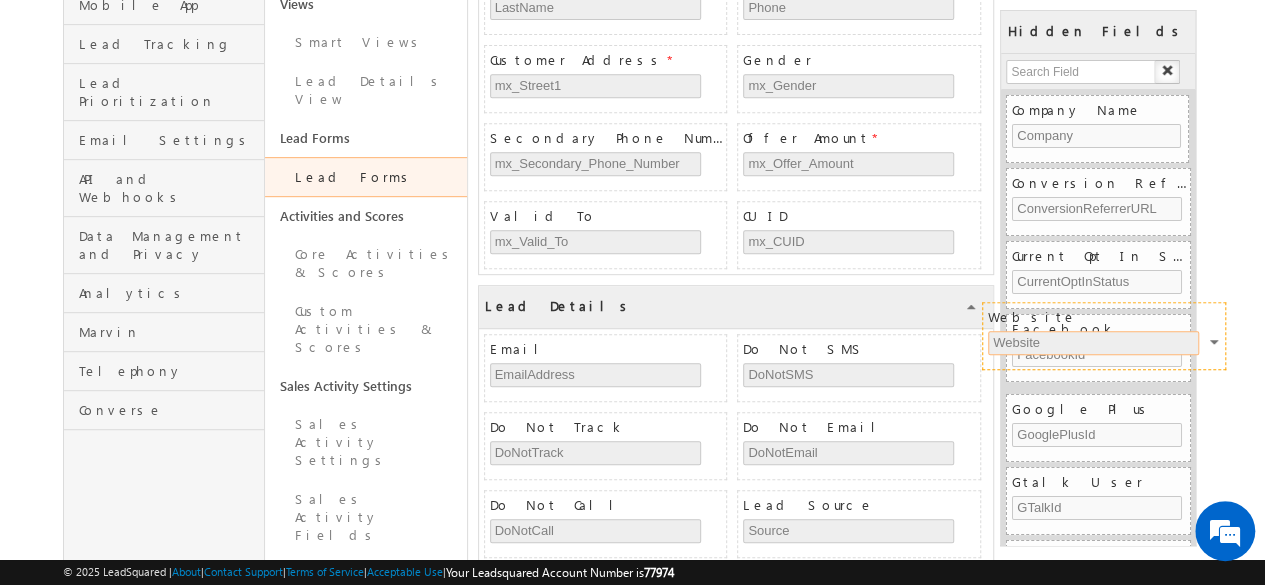drag, startPoint x: 959, startPoint y: 333, endPoint x: 1205, endPoint y: 309, distance: 247.16795 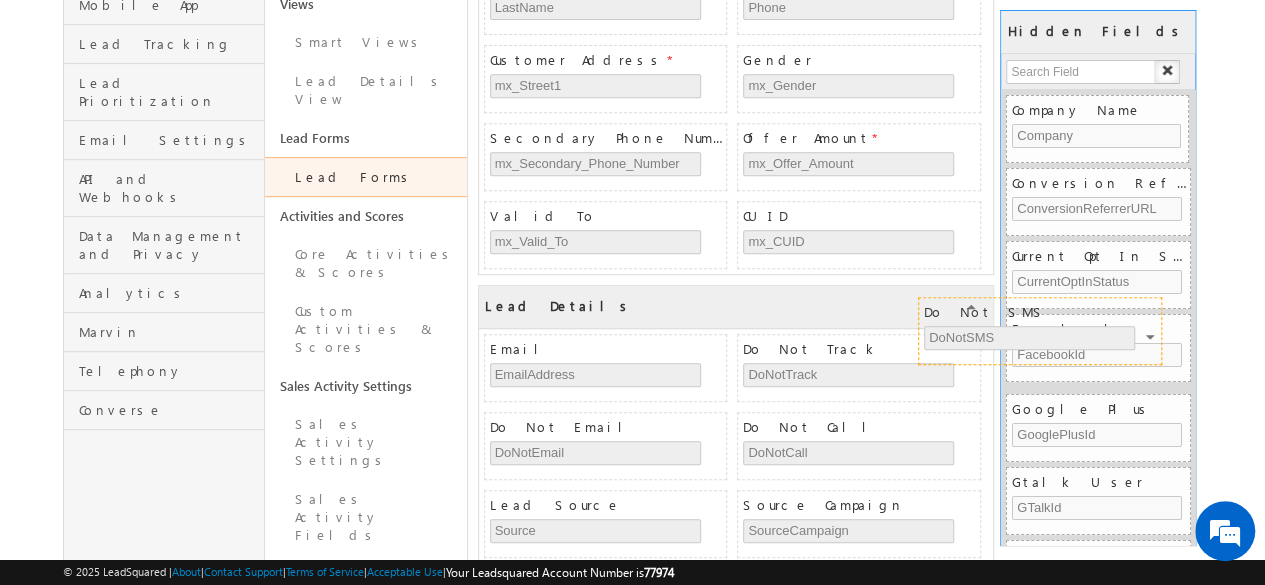drag, startPoint x: 936, startPoint y: 349, endPoint x: 1120, endPoint y: 319, distance: 186.42961 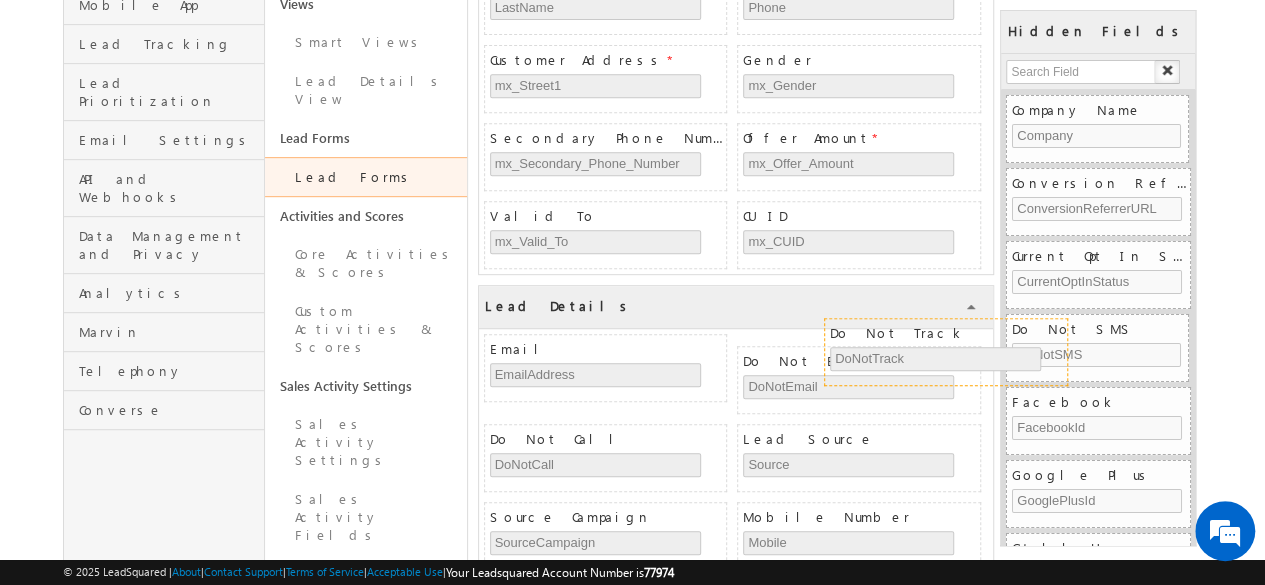drag, startPoint x: 940, startPoint y: 339, endPoint x: 1146, endPoint y: 317, distance: 207.17143 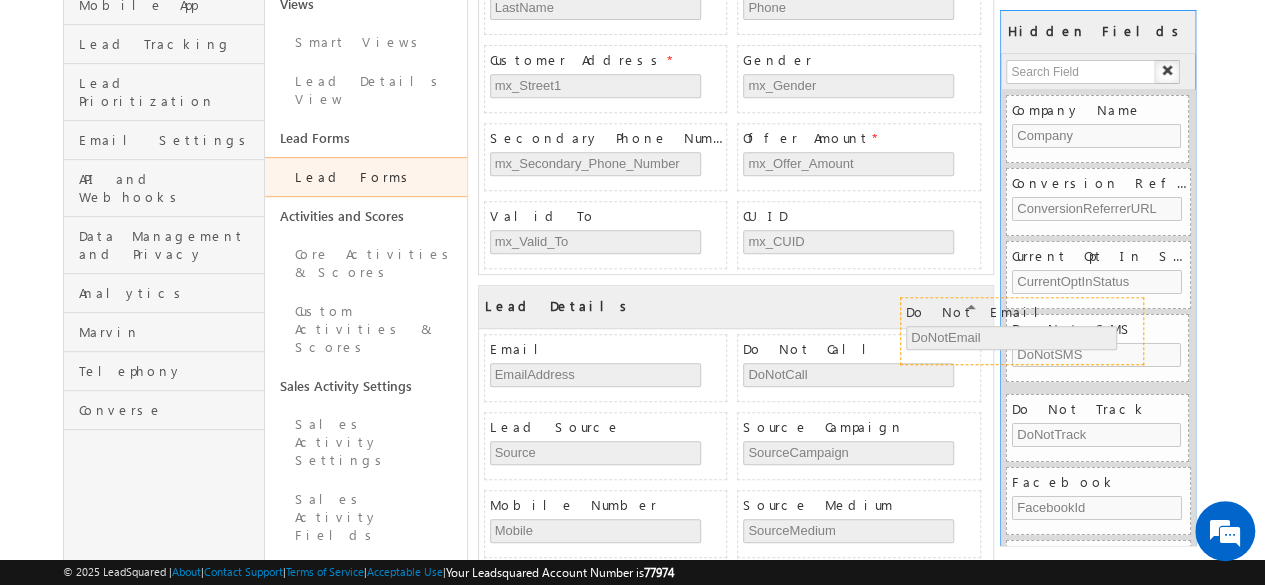 drag, startPoint x: 962, startPoint y: 334, endPoint x: 1126, endPoint y: 307, distance: 166.2077 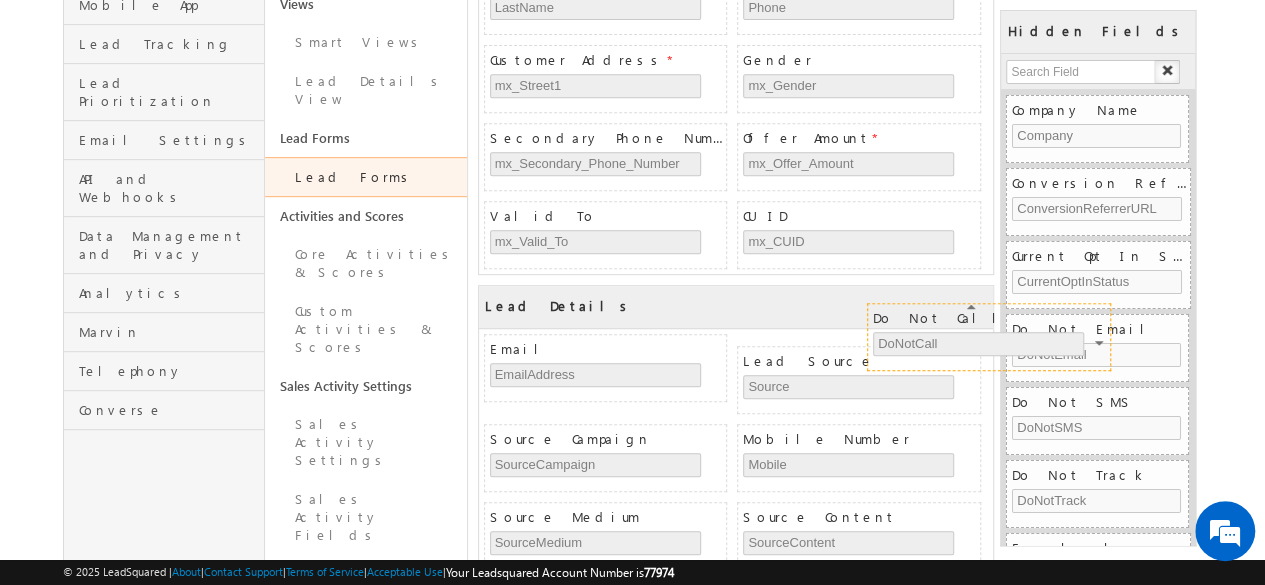drag, startPoint x: 957, startPoint y: 343, endPoint x: 1096, endPoint y: 318, distance: 141.2303 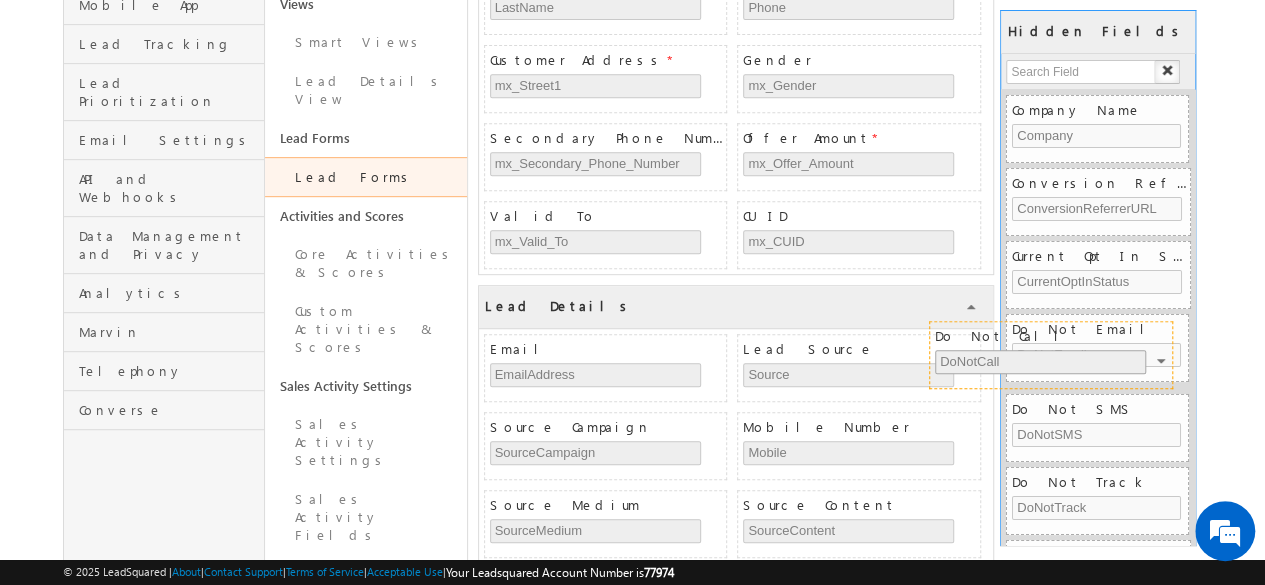 drag, startPoint x: 925, startPoint y: 348, endPoint x: 1118, endPoint y: 344, distance: 193.04144 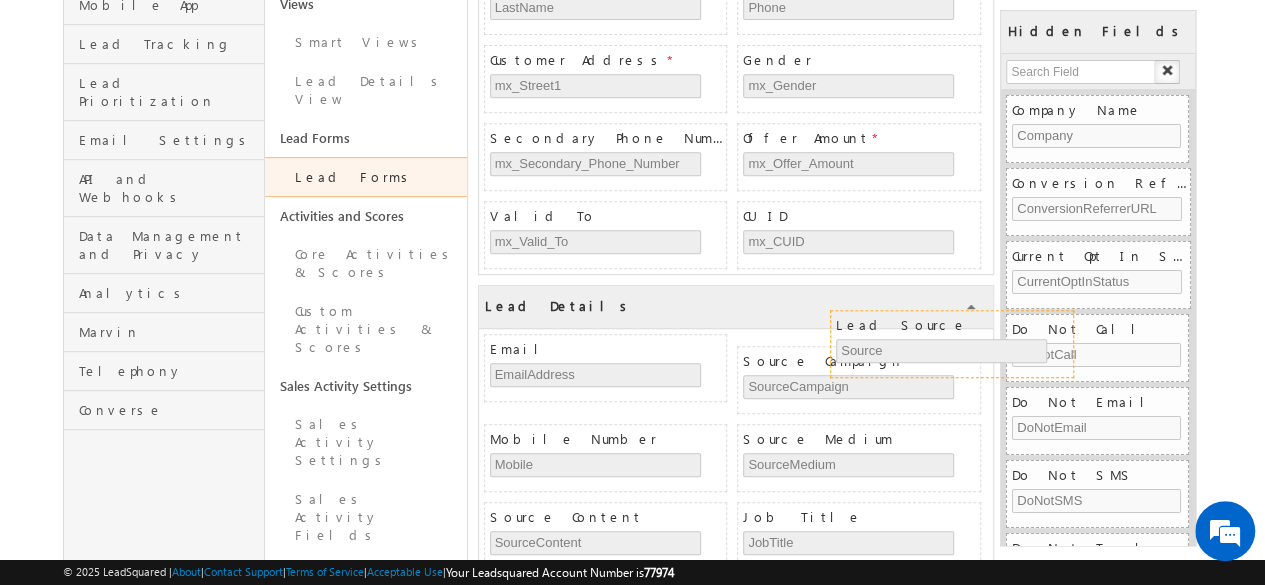 drag, startPoint x: 916, startPoint y: 343, endPoint x: 1162, endPoint y: 312, distance: 247.94556 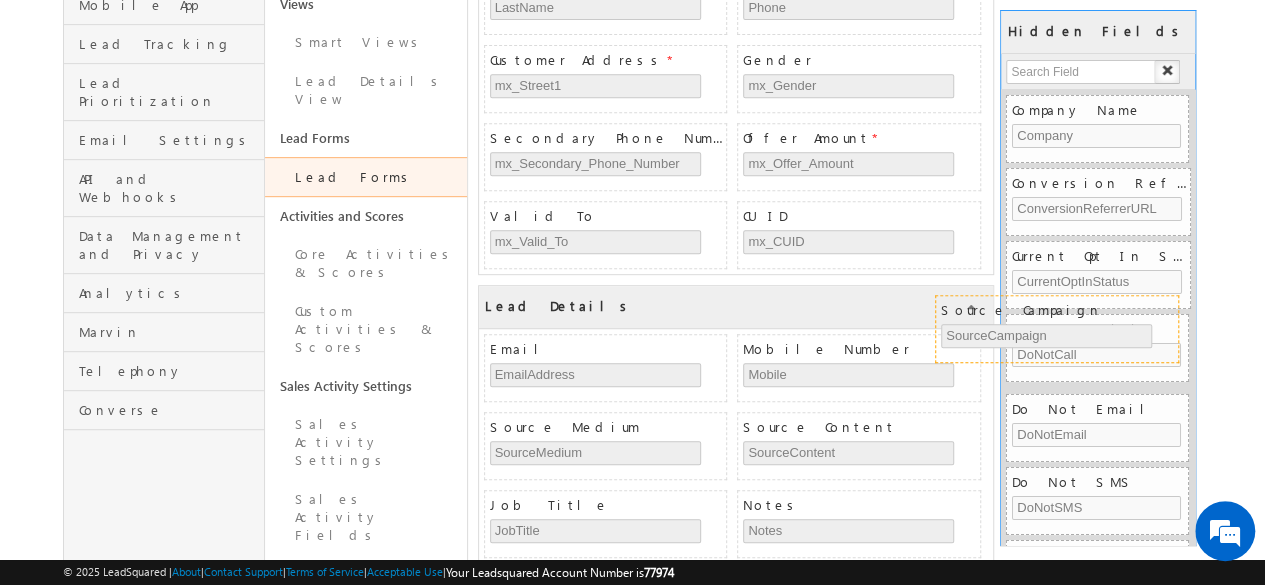 drag, startPoint x: 941, startPoint y: 345, endPoint x: 1141, endPoint y: 315, distance: 202.23749 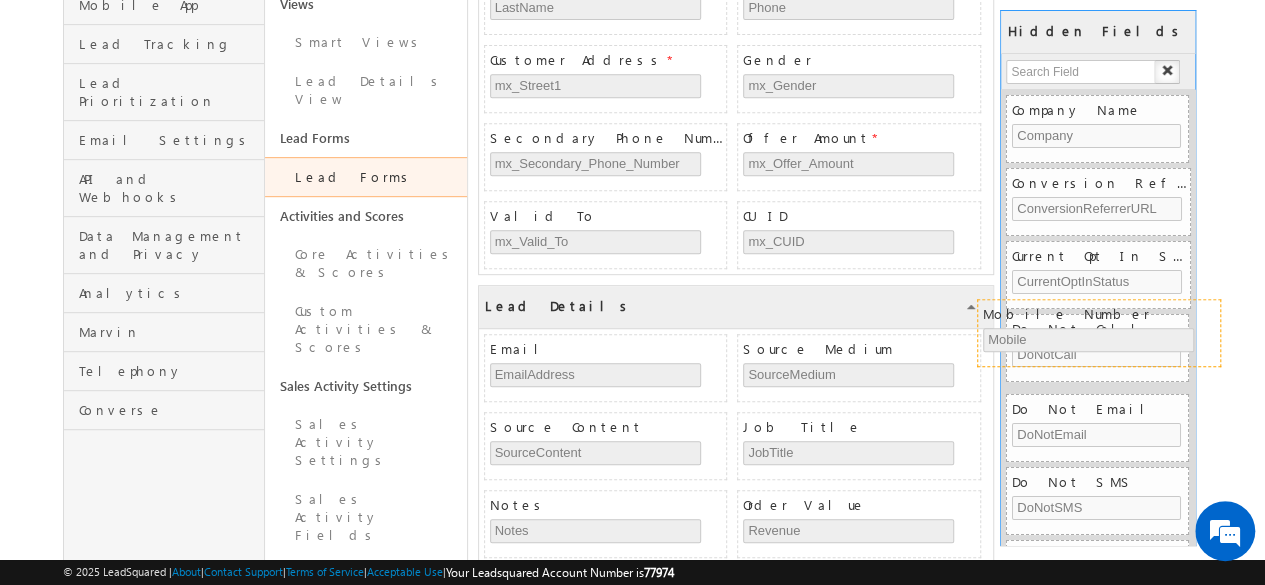 drag, startPoint x: 922, startPoint y: 343, endPoint x: 1158, endPoint y: 317, distance: 237.42789 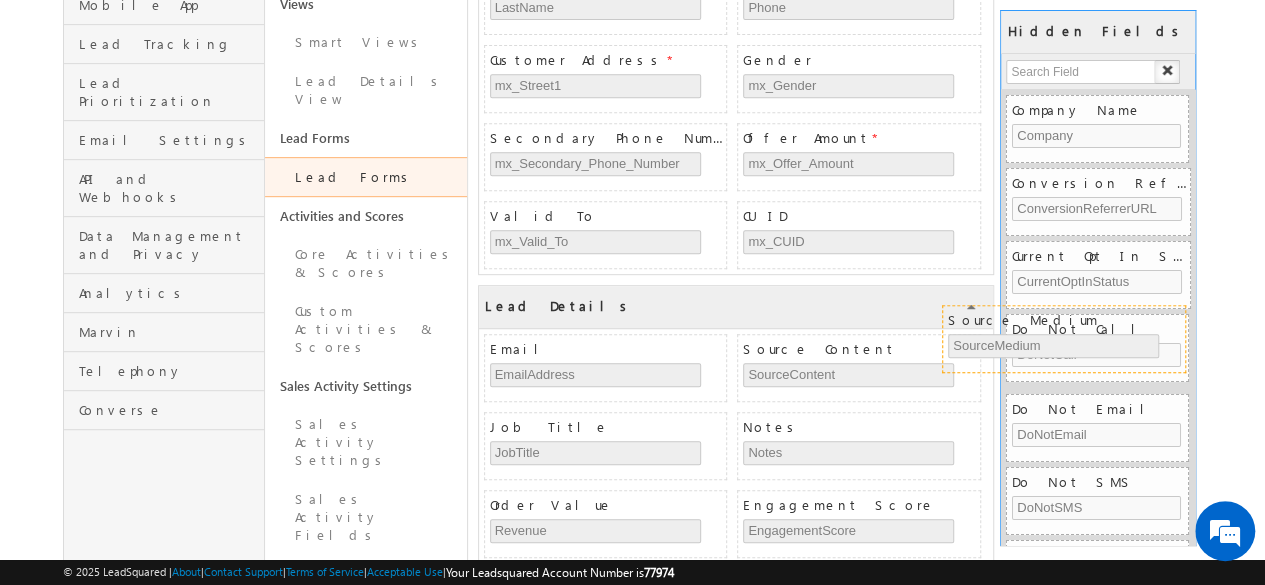 drag, startPoint x: 958, startPoint y: 339, endPoint x: 1136, endPoint y: 315, distance: 179.61069 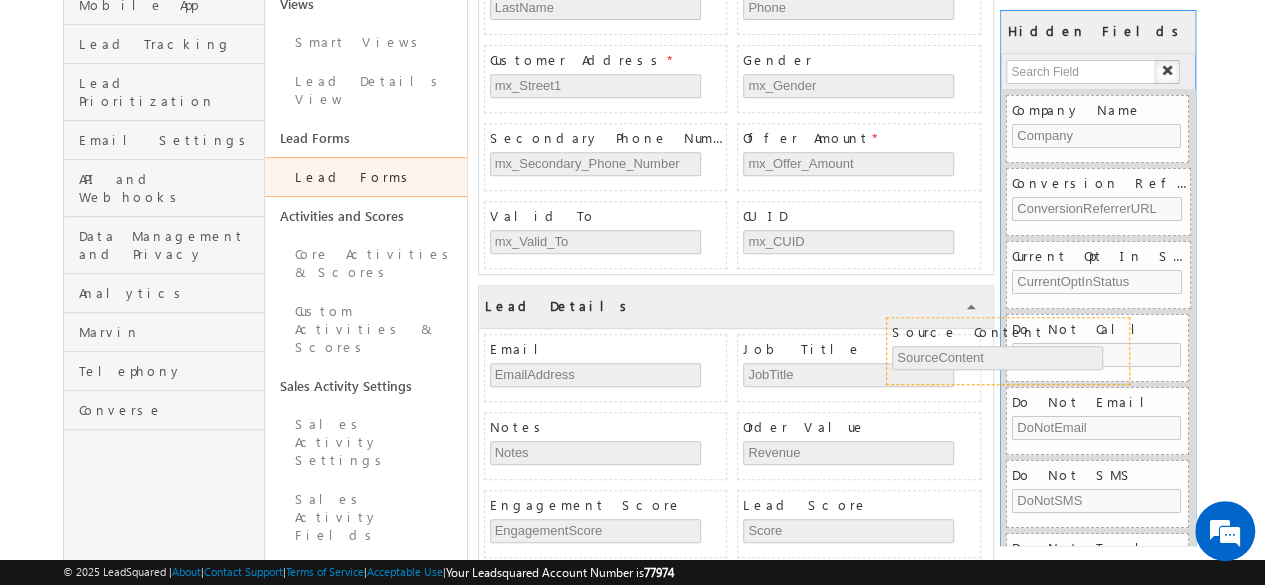 drag, startPoint x: 932, startPoint y: 348, endPoint x: 1104, endPoint y: 331, distance: 172.83807 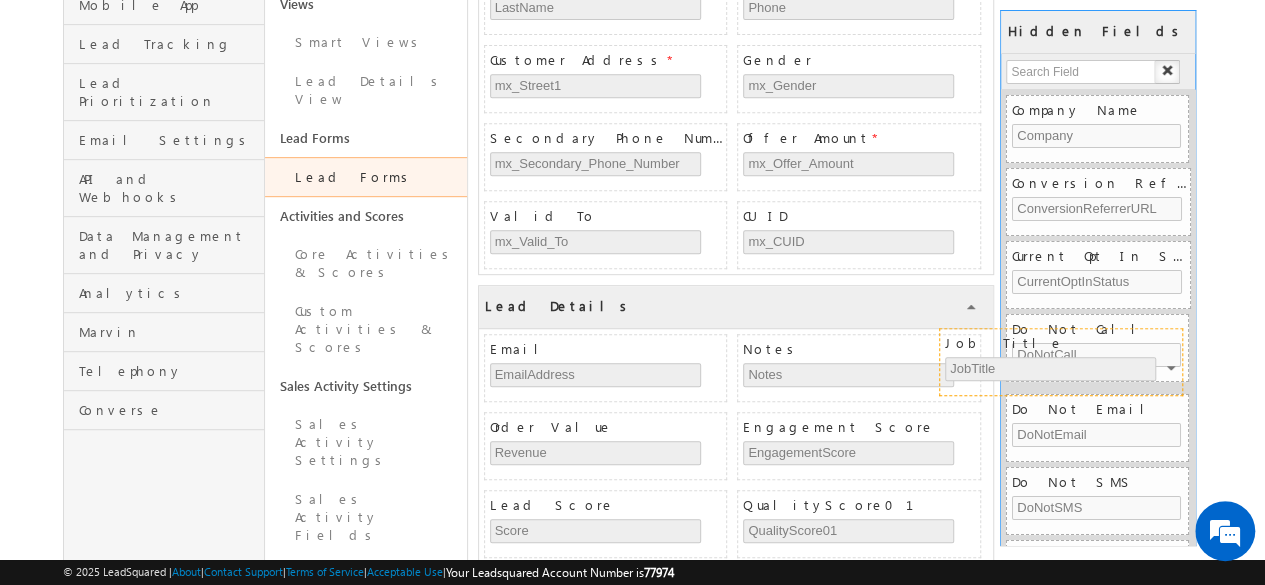 drag, startPoint x: 903, startPoint y: 345, endPoint x: 1106, endPoint y: 348, distance: 203.02217 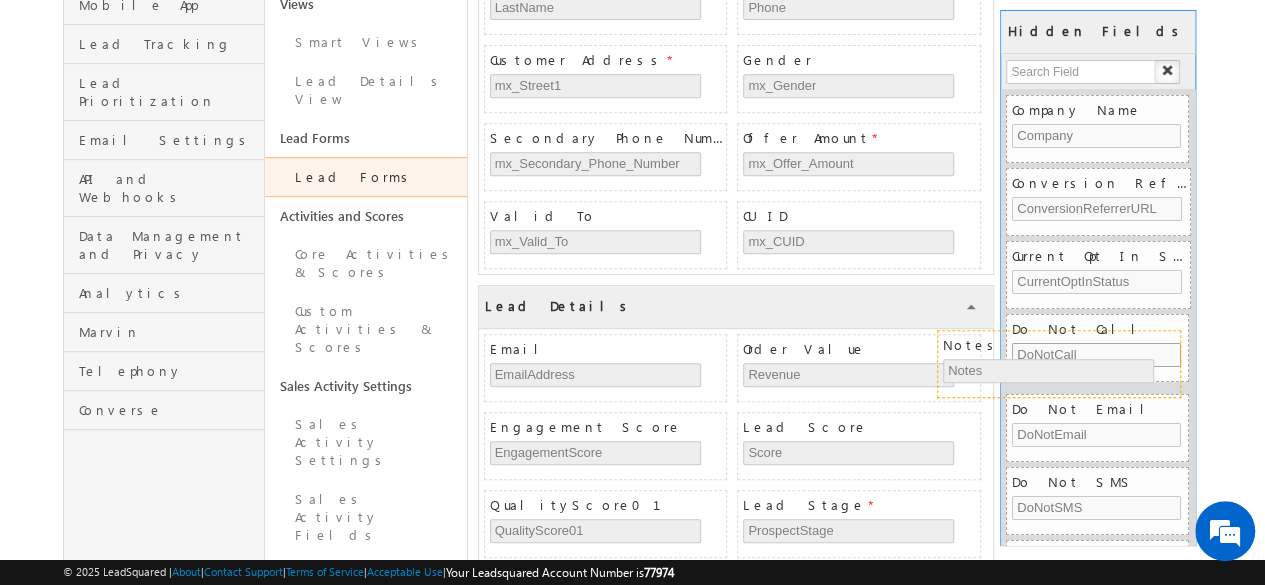 drag, startPoint x: 937, startPoint y: 346, endPoint x: 1140, endPoint y: 351, distance: 203.06157 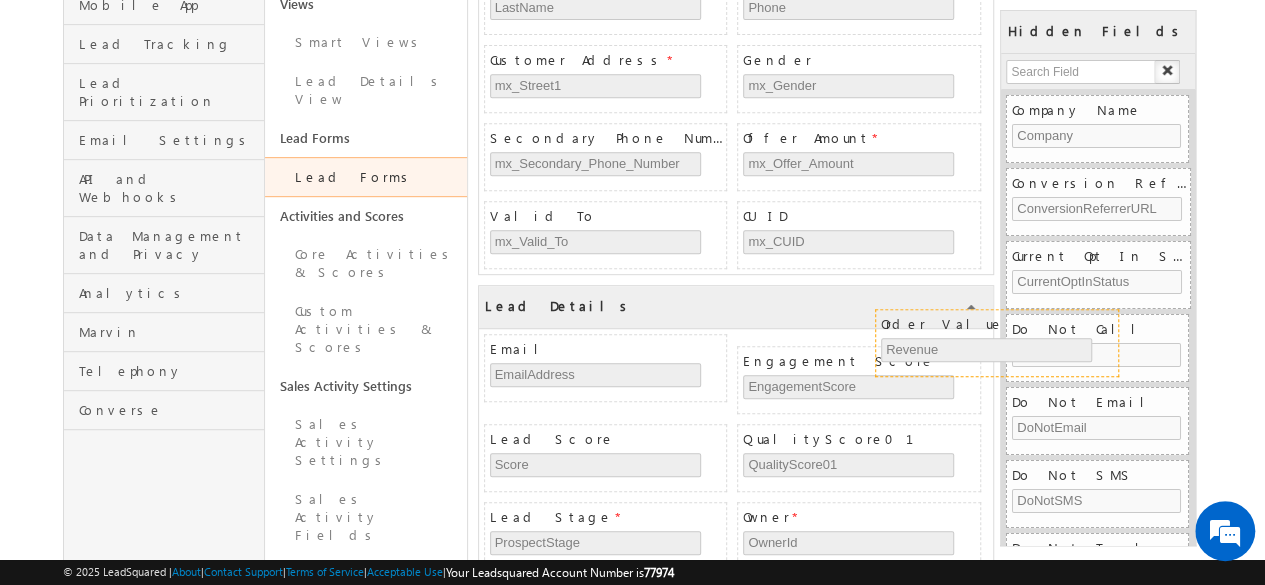 drag, startPoint x: 947, startPoint y: 348, endPoint x: 1086, endPoint y: 332, distance: 139.91783 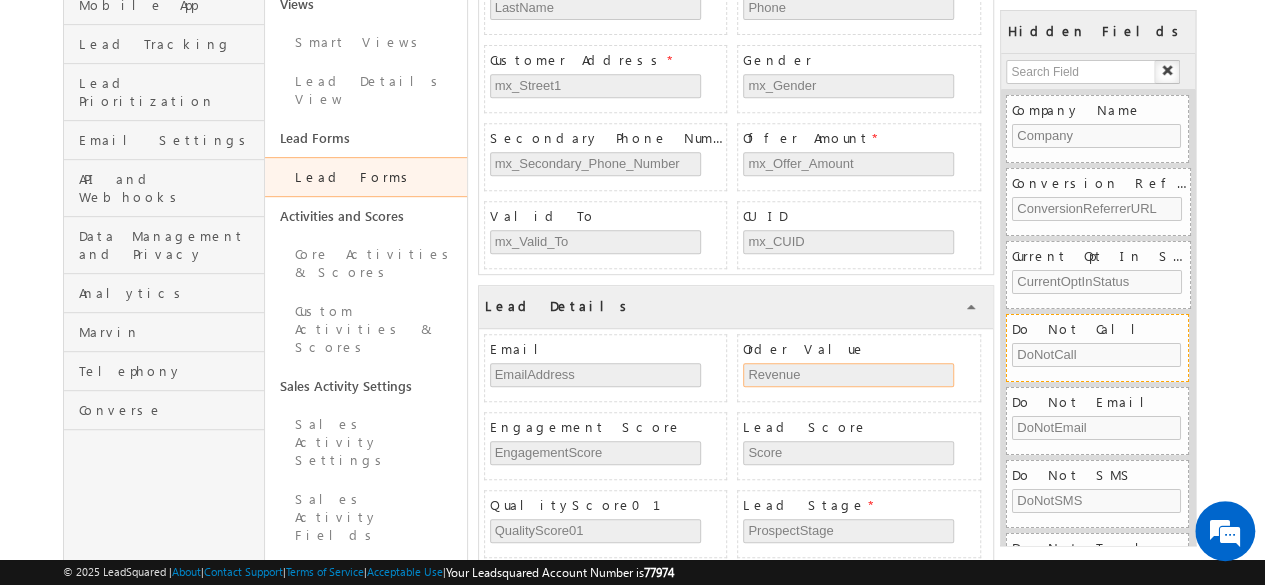 drag, startPoint x: 905, startPoint y: 355, endPoint x: 1068, endPoint y: 333, distance: 164.47797 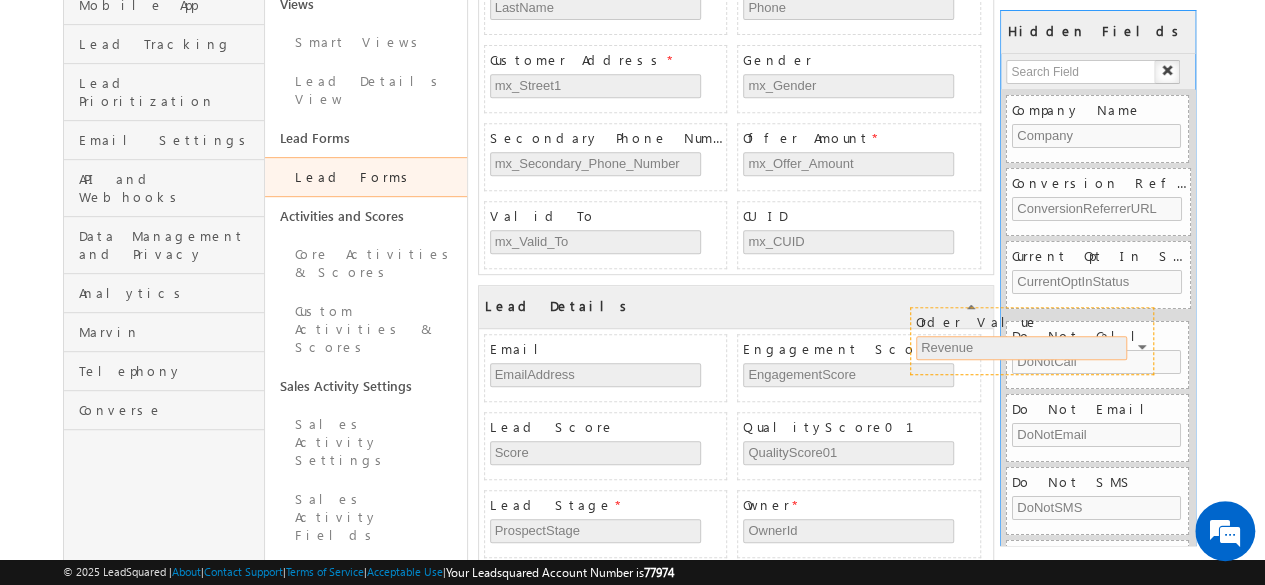 drag, startPoint x: 962, startPoint y: 331, endPoint x: 1136, endPoint y: 313, distance: 174.92856 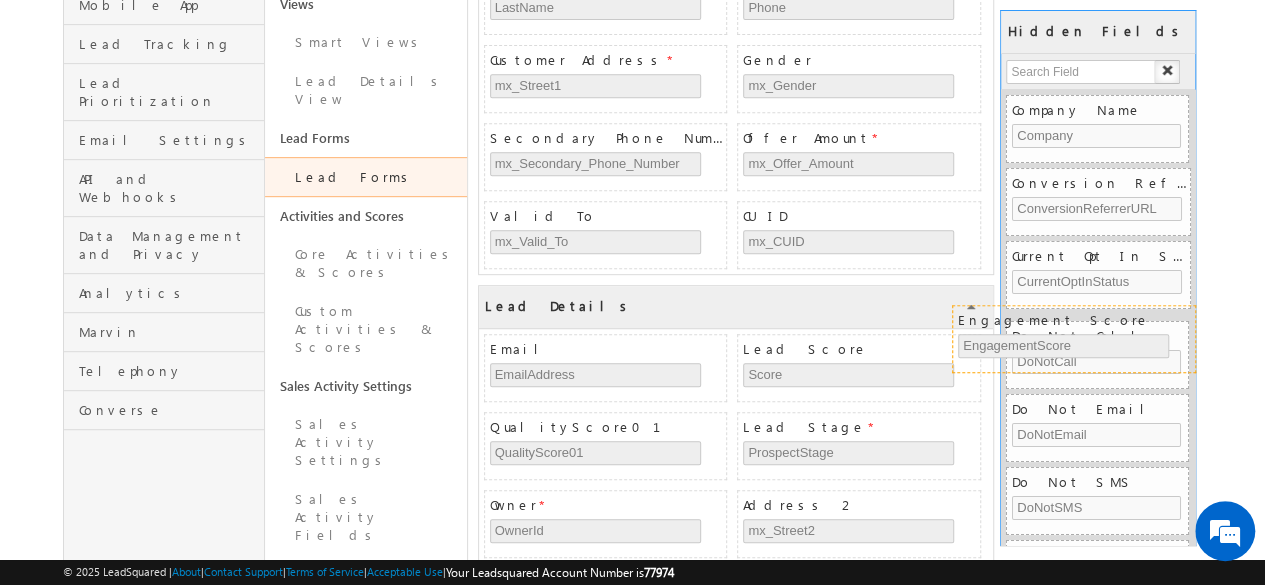 drag, startPoint x: 946, startPoint y: 344, endPoint x: 1163, endPoint y: 324, distance: 217.91971 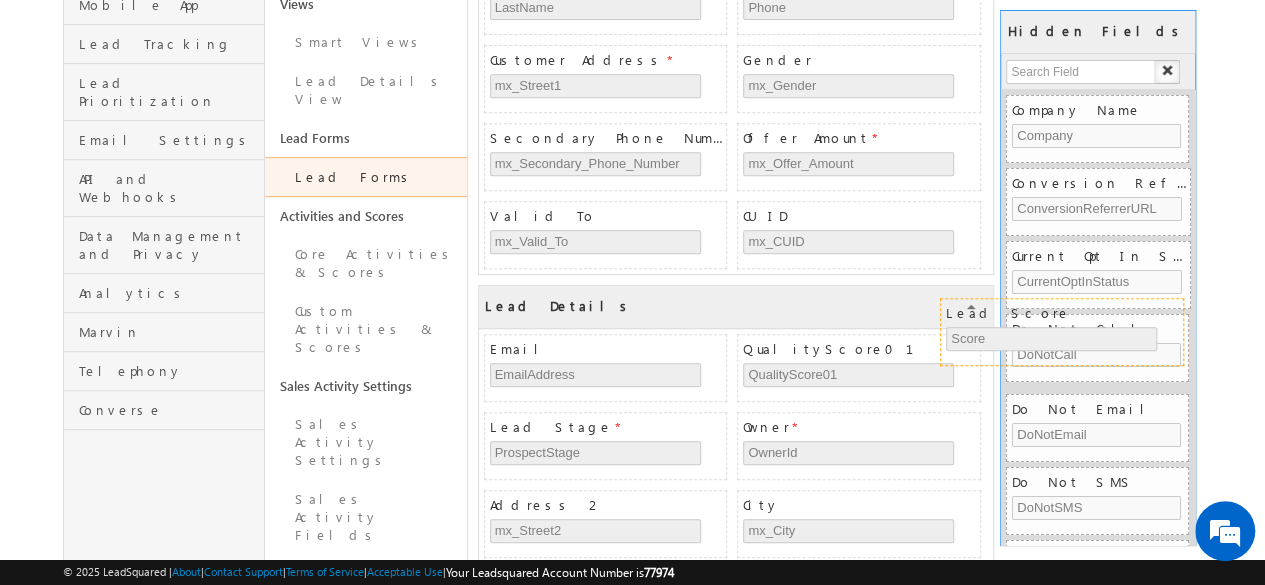 drag, startPoint x: 946, startPoint y: 343, endPoint x: 1152, endPoint y: 315, distance: 207.89421 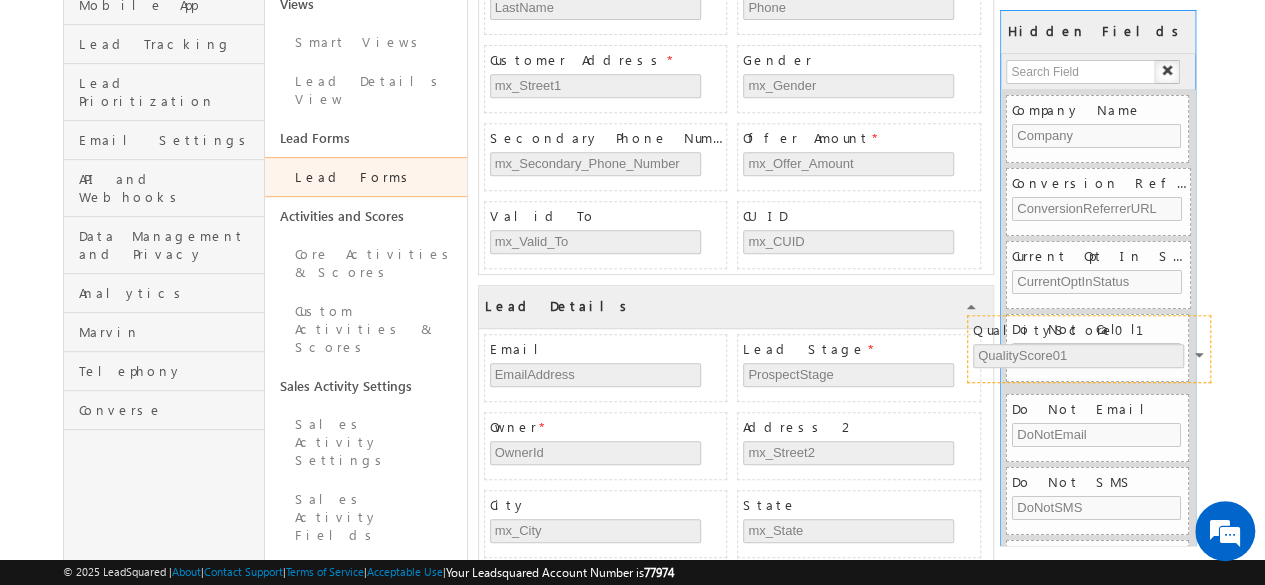 drag, startPoint x: 943, startPoint y: 332, endPoint x: 1175, endPoint y: 323, distance: 232.1745 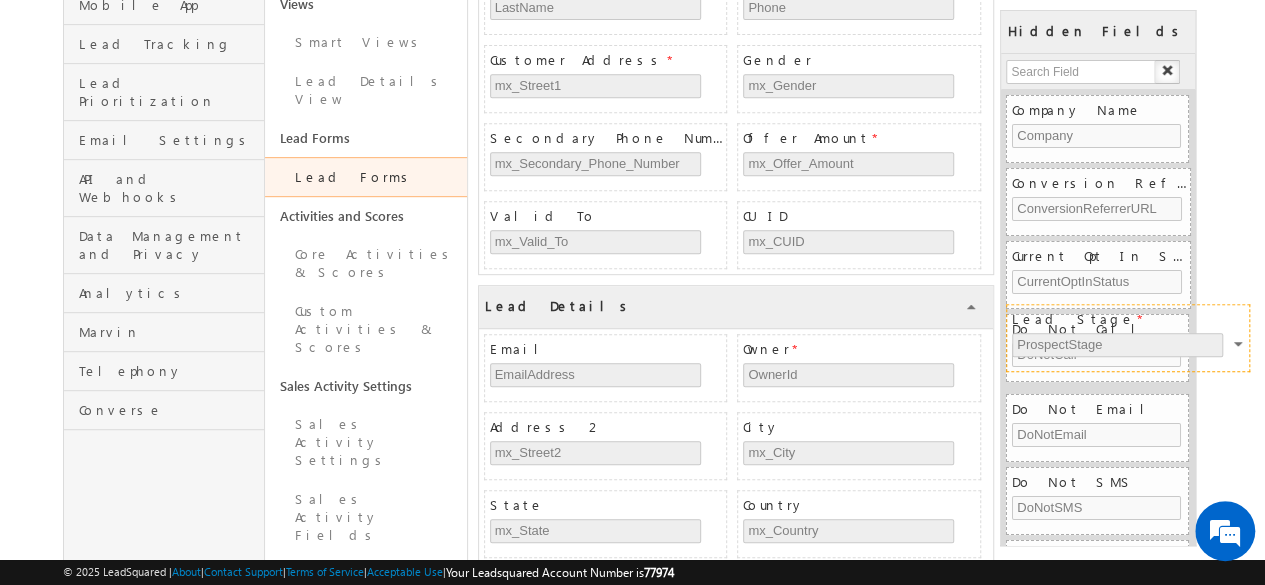 drag, startPoint x: 940, startPoint y: 348, endPoint x: 1214, endPoint y: 327, distance: 274.80356 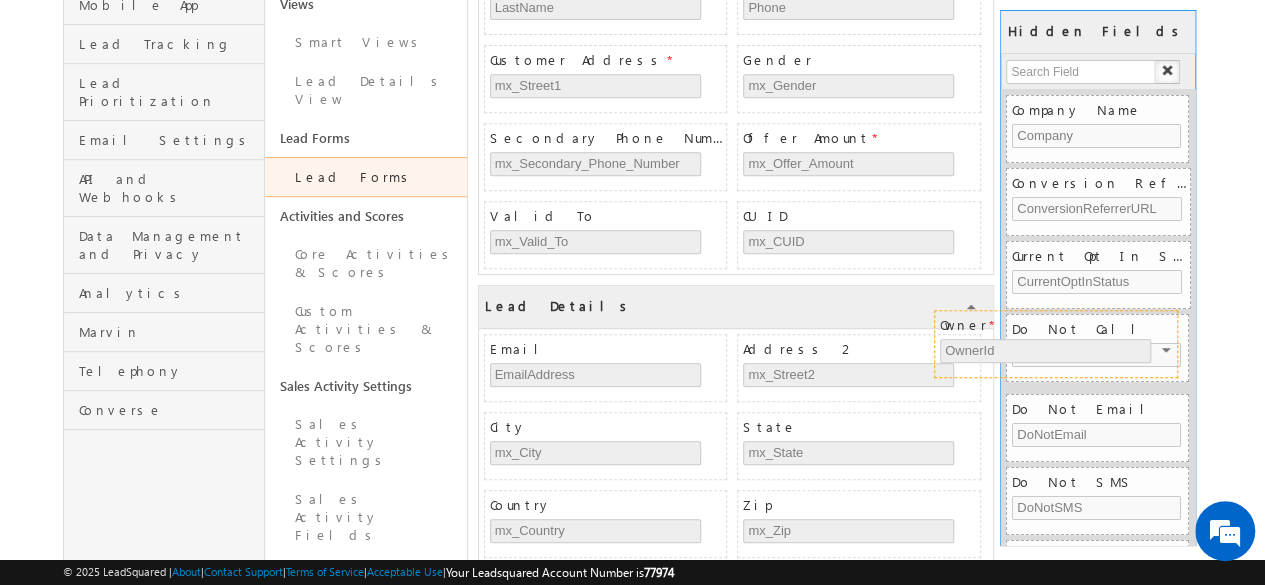 drag, startPoint x: 950, startPoint y: 330, endPoint x: 1150, endPoint y: 315, distance: 200.5617 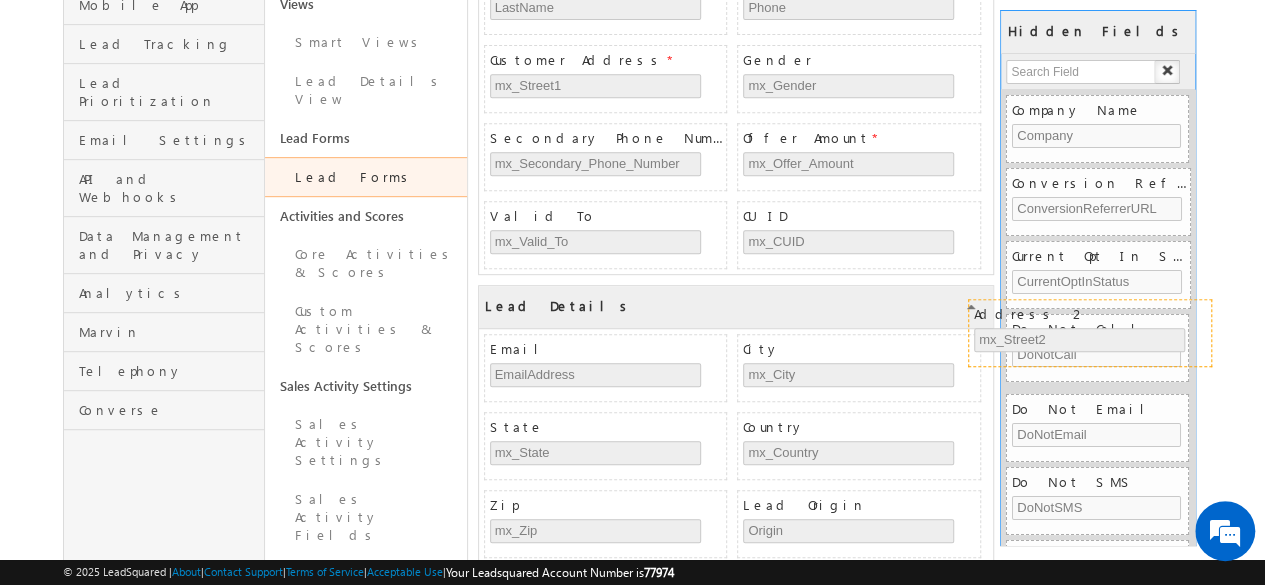 drag, startPoint x: 918, startPoint y: 346, endPoint x: 1150, endPoint y: 320, distance: 233.45235 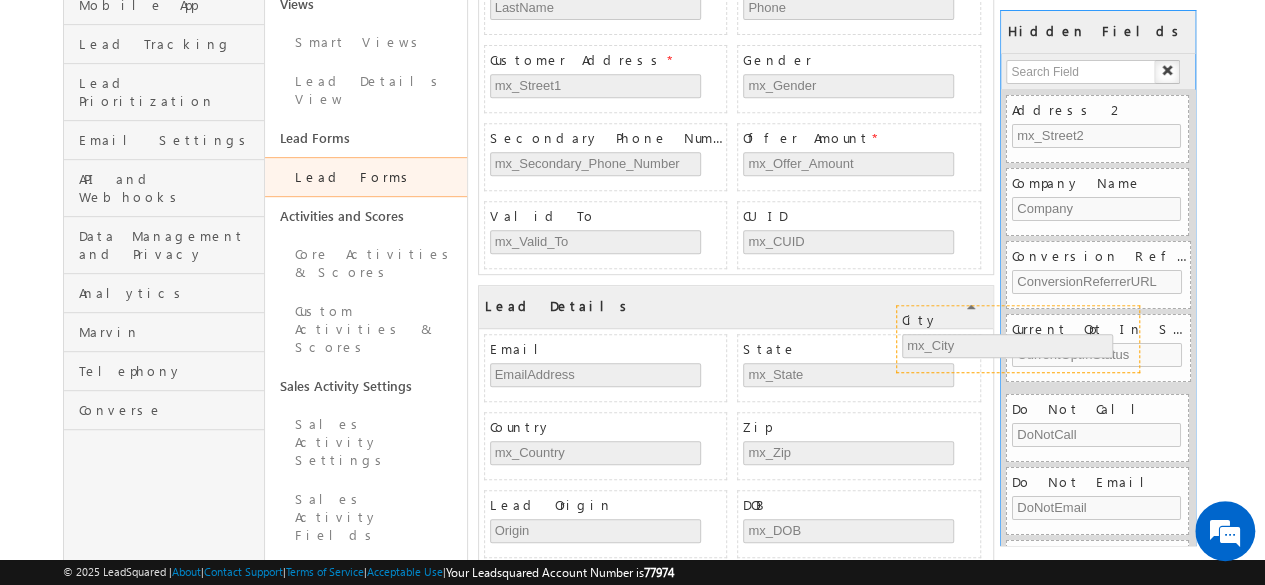 drag, startPoint x: 938, startPoint y: 346, endPoint x: 1140, endPoint y: 323, distance: 203.30519 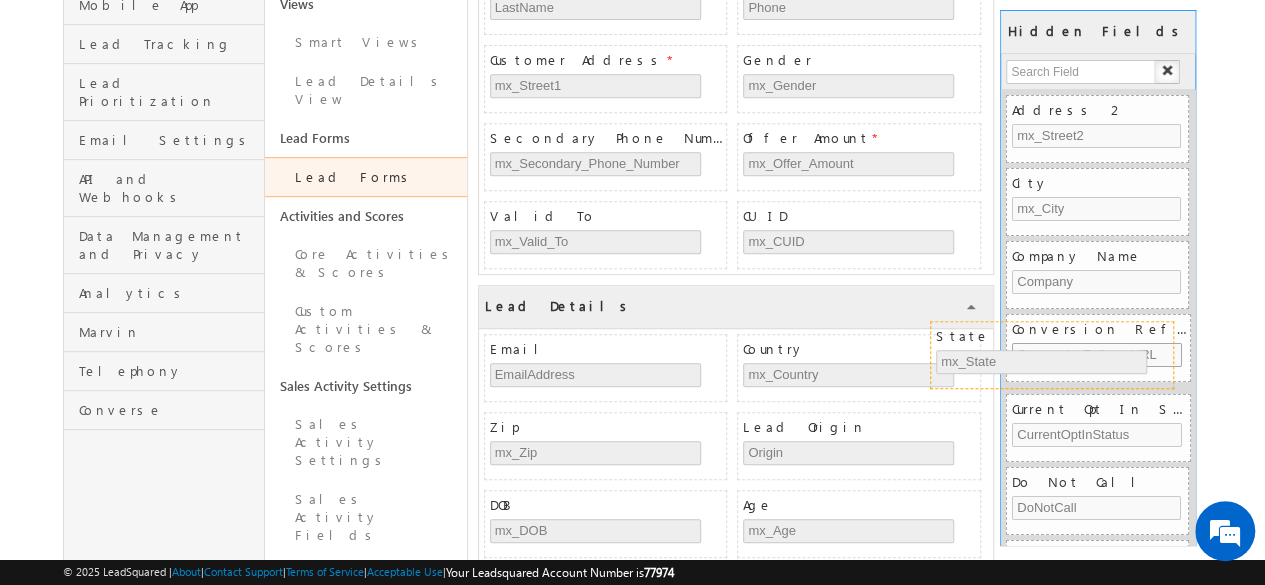 drag, startPoint x: 962, startPoint y: 345, endPoint x: 1158, endPoint y: 337, distance: 196.1632 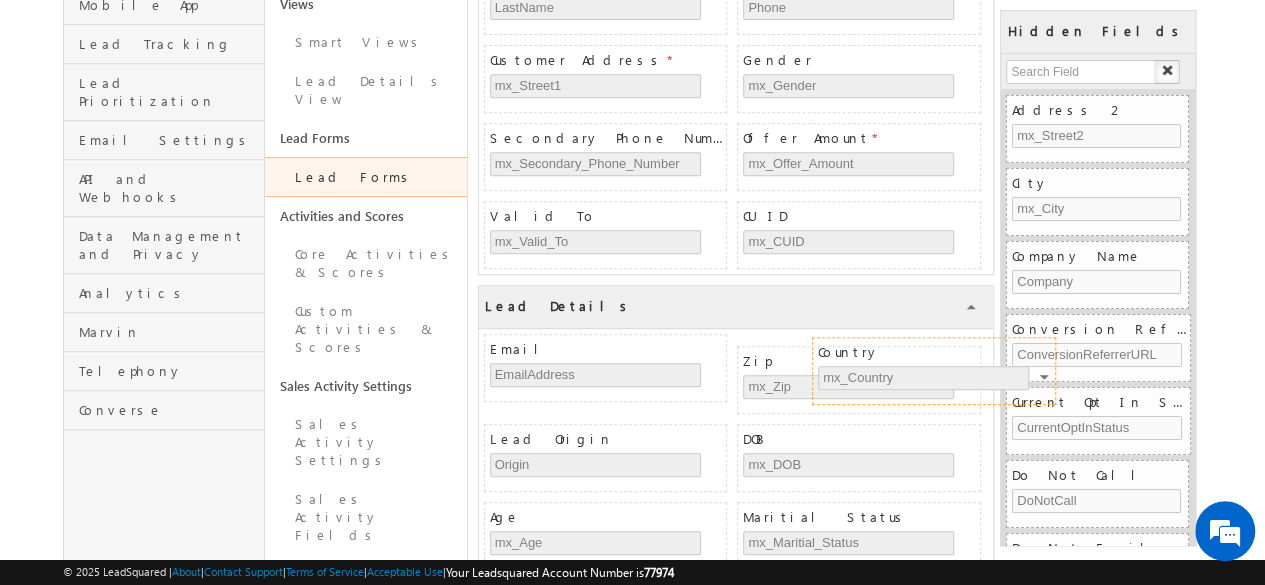 drag, startPoint x: 940, startPoint y: 337, endPoint x: 1147, endPoint y: 329, distance: 207.15453 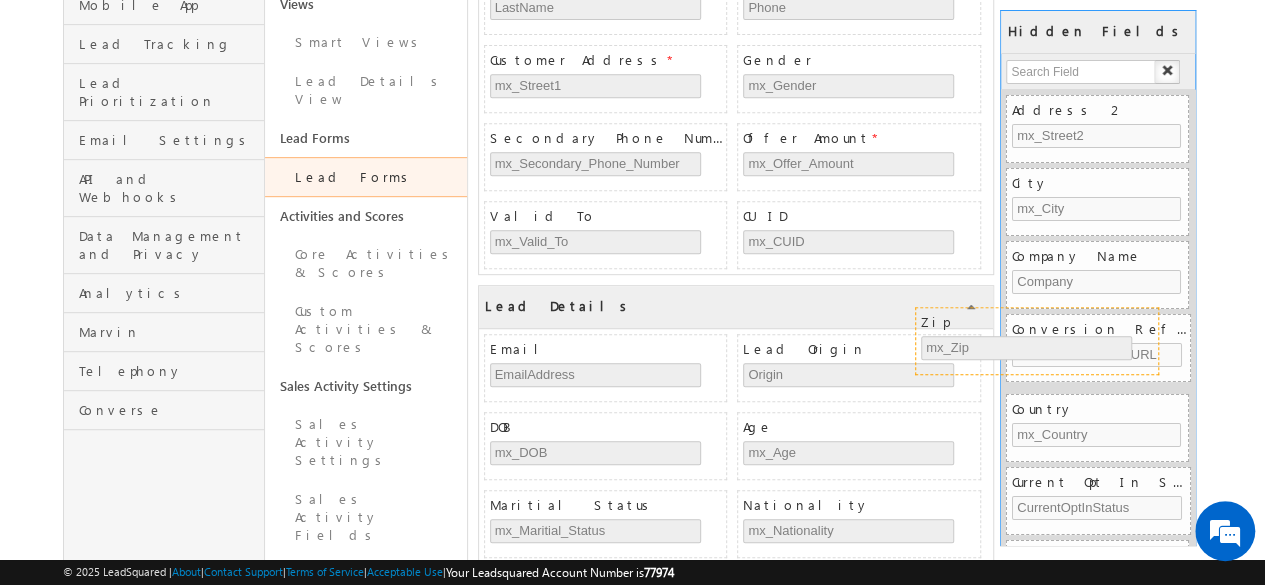 drag, startPoint x: 955, startPoint y: 336, endPoint x: 1138, endPoint y: 317, distance: 183.98369 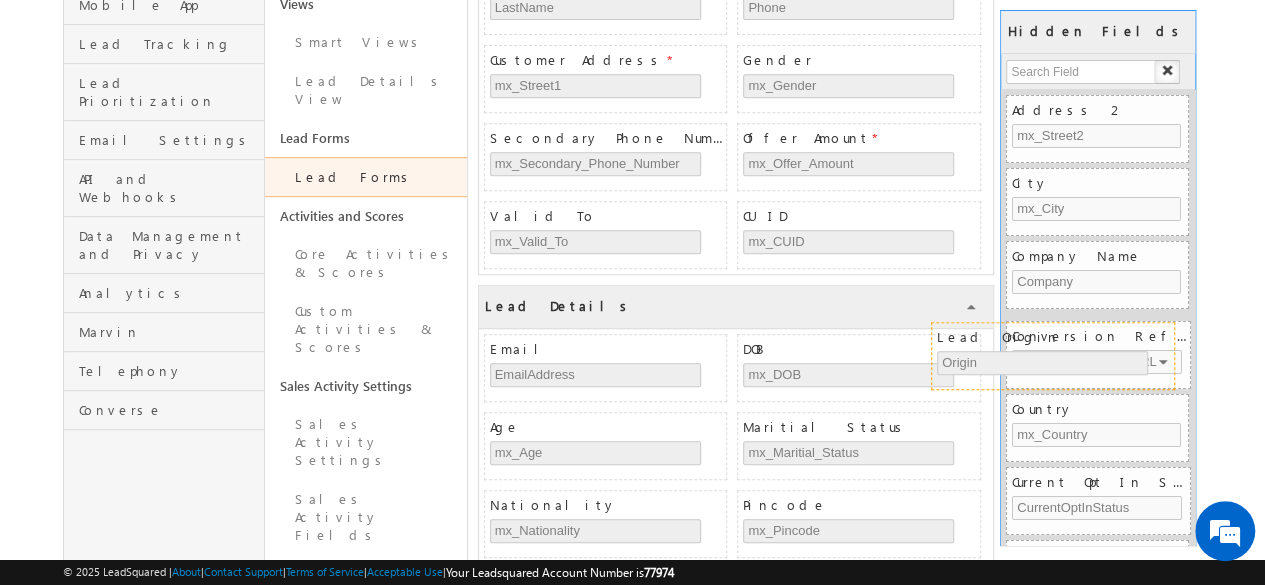 drag, startPoint x: 954, startPoint y: 340, endPoint x: 1149, endPoint y: 337, distance: 195.02307 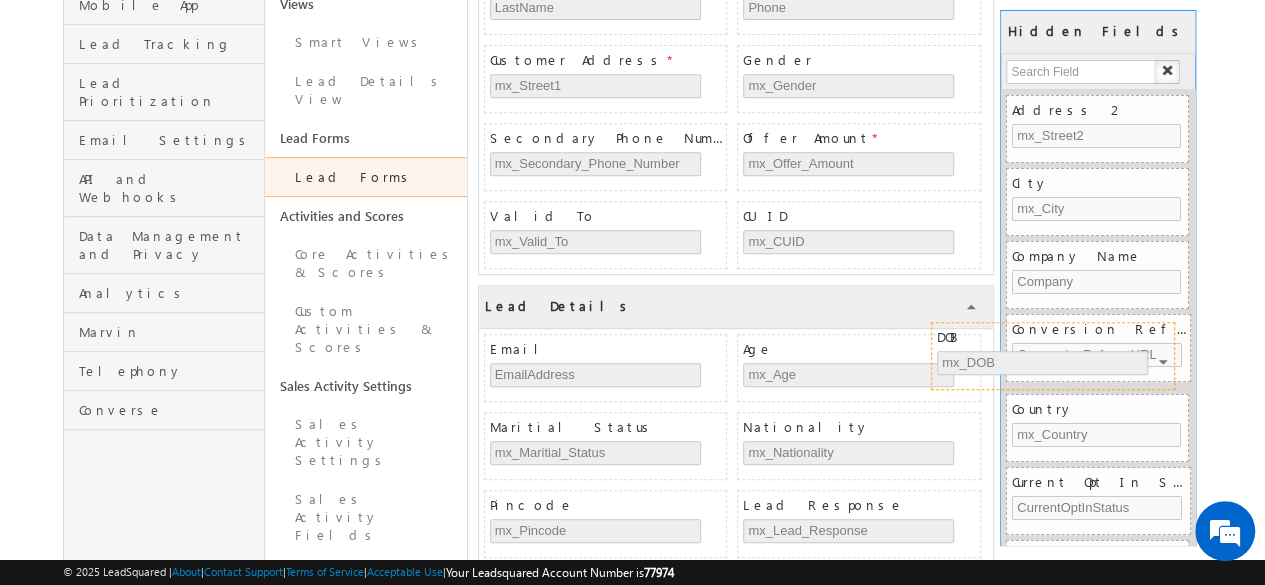 drag 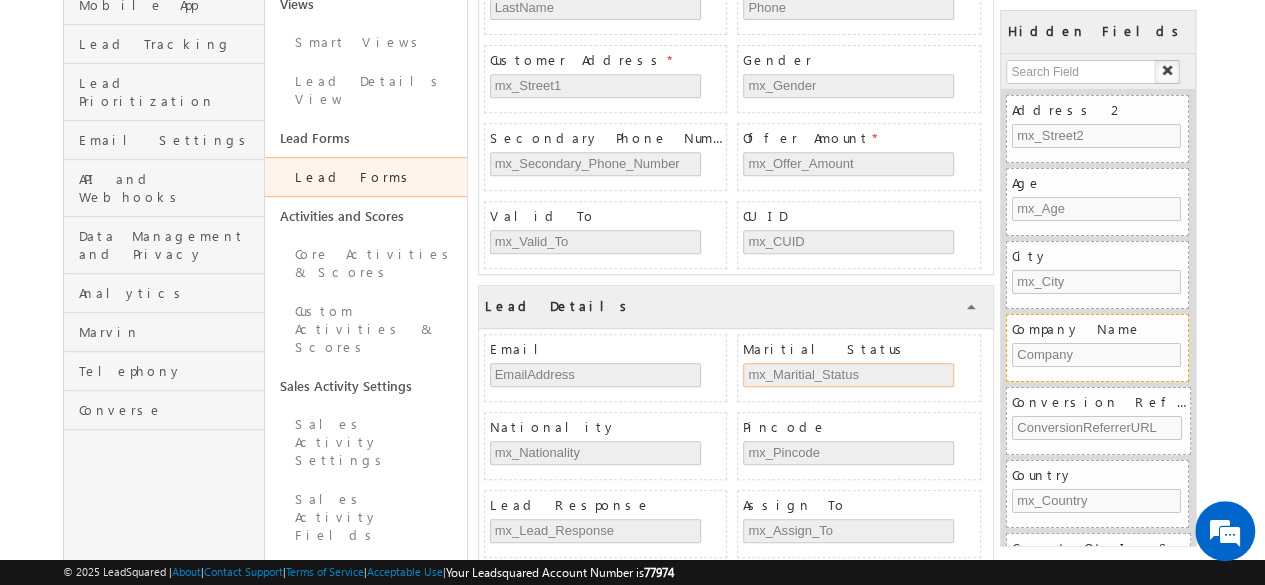 click on "Lead Detail 	  	 COLLAPSE           	 First Name * 	 		 FirstName      	  	 	   	 Middle Name 	 		 mx_Middle_Name      	  	 	   	 Last Name 	 		 LastName      	  	 	   	 Phone Number * 	 		 Phone      	  	 	   	 Customer Address * 	 		 mx_Street1      	  	 	   	 Gender 	 		 mx_Gender      	  	 	   	 Secondary Phone Number 	 		 mx_Secondary_Phone_Number      	  	 	   	 Offer Amount * 	 		 mx_Offer_Amount      	  	 	   	 Valid To 	 		 mx_Valid_To      	  	 	   	 CUID 	 		 mx_CUID      	  	 	     	 	 Lead Details 	  	 COLLAPSE           	 Email 	 		 EmailAddress      	  	 	   	 Maritial Status 	 		 mx_Maritial_Status      	  	 	   	 Nationality 	 		 mx_Nationality      	  	 	   	 Pincode 	 		 mx_Pincode      	  	 	   	 Lead Response 	 		 mx_Lead_Response      	  	 	   	 Assign To  	 		 mx_Assign_To      	  	 	   	 Pan Number 	 		 mx_Pan_Number      	  	 	   	 Maritial Sate 	 		 mx_Maritial_Sate      	  	 	   	 Occupation 	 		 mx_Occupation      	  	 	   	 Is Permanent Address Same as Current" at bounding box center (840, 546) 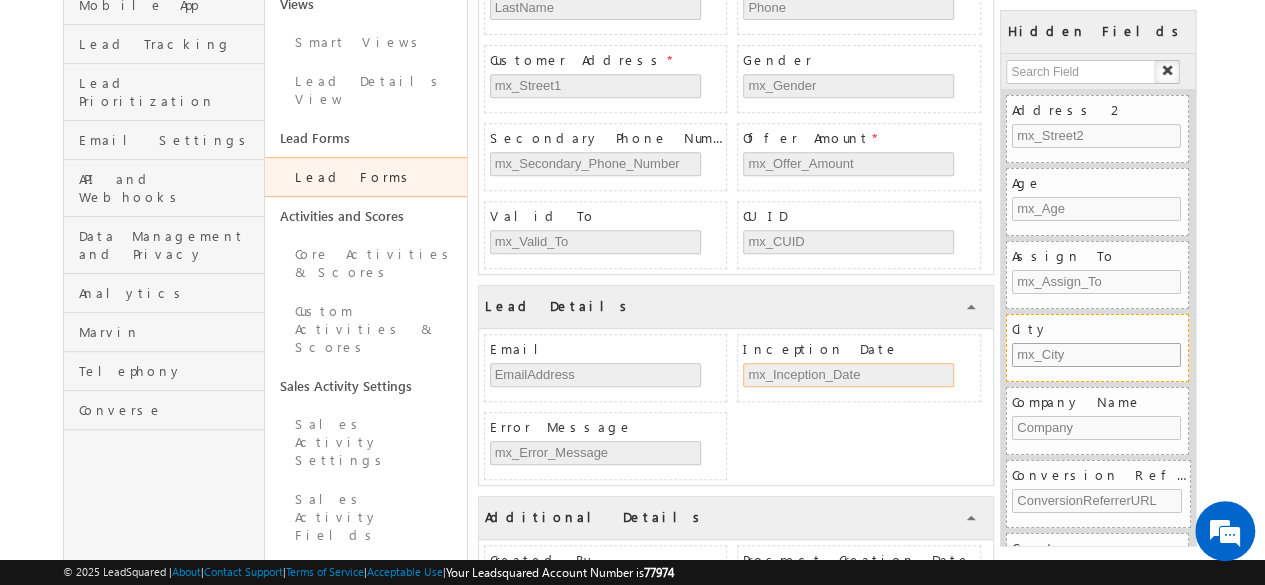 click on "Lead Detail 	  	 COLLAPSE           	 First Name * 	 		 FirstName      	  	 	   	 Middle Name 	 		 mx_Middle_Name      	  	 	   	 Last Name 	 		 LastName      	  	 	   	 Phone Number * 	 		 Phone      	  	 	   	 Customer Address * 	 		 mx_Street1      	  	 	   	 Gender 	 		 mx_Gender      	  	 	   	 Secondary Phone Number 	 		 mx_Secondary_Phone_Number      	  	 	   	 Offer Amount * 	 		 mx_Offer_Amount      	  	 	   	 Valid To 	 		 mx_Valid_To      	  	 	   	 CUID 	 		 mx_CUID      	  	 	     	 	 Lead Details 	  	 COLLAPSE           	 Email 	 		 EmailAddress      	  	 	   	 Inception Date 	 		 mx_Inception_Date      	  	 	   	 Error Message 	 		 mx_Error_Message      	  	 	     	 	 Additional Details 	  	 COLLAPSE           	 Created By 	 		 CreatedByName      	  	 	   	 Prospect Creation Date 	 		 LeadConversionDate      	  	 	   	 Created On * 	 		 CreatedOn      	  	 	   	 Modified By 	 		 ModifiedByName      	  	 	   	 Modified On * 	 		 ModifiedOn      	  	 	   	 Time Zone 	 		 TimeZone" at bounding box center [840, 351] 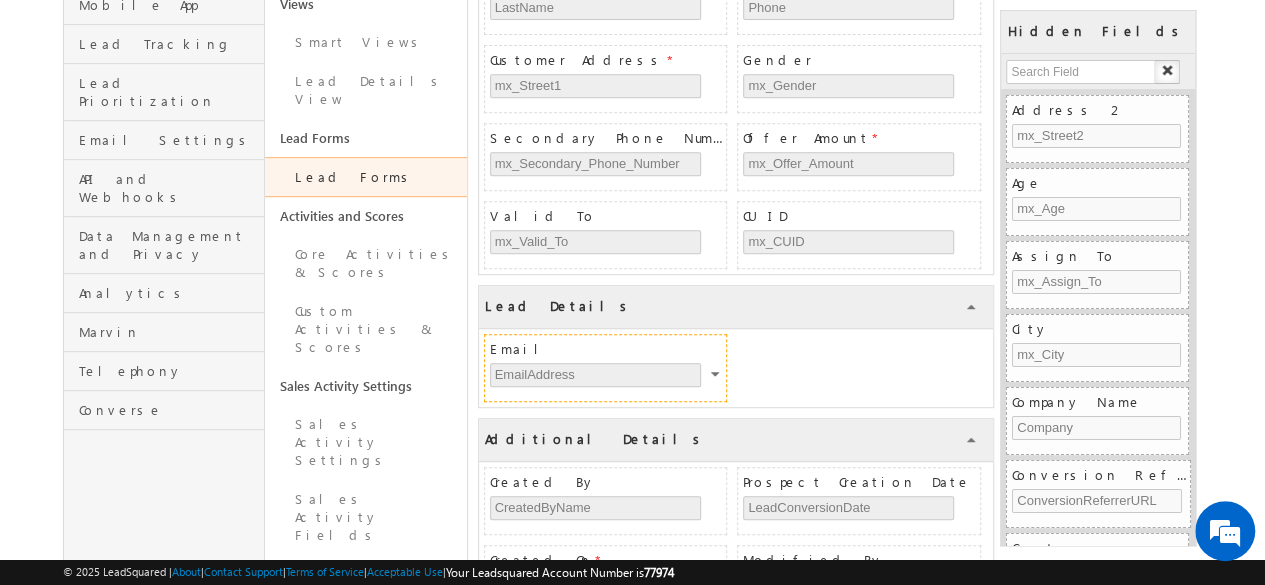 click on "Email 	 		 EmailAddress" at bounding box center [608, 368] 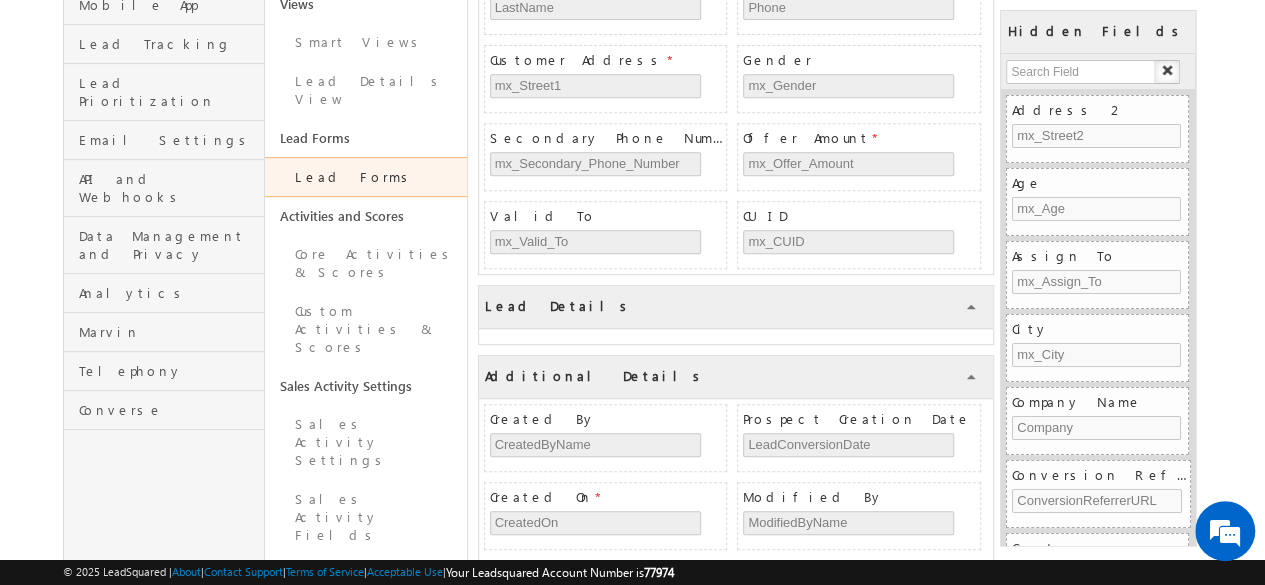 scroll, scrollTop: 146, scrollLeft: 0, axis: vertical 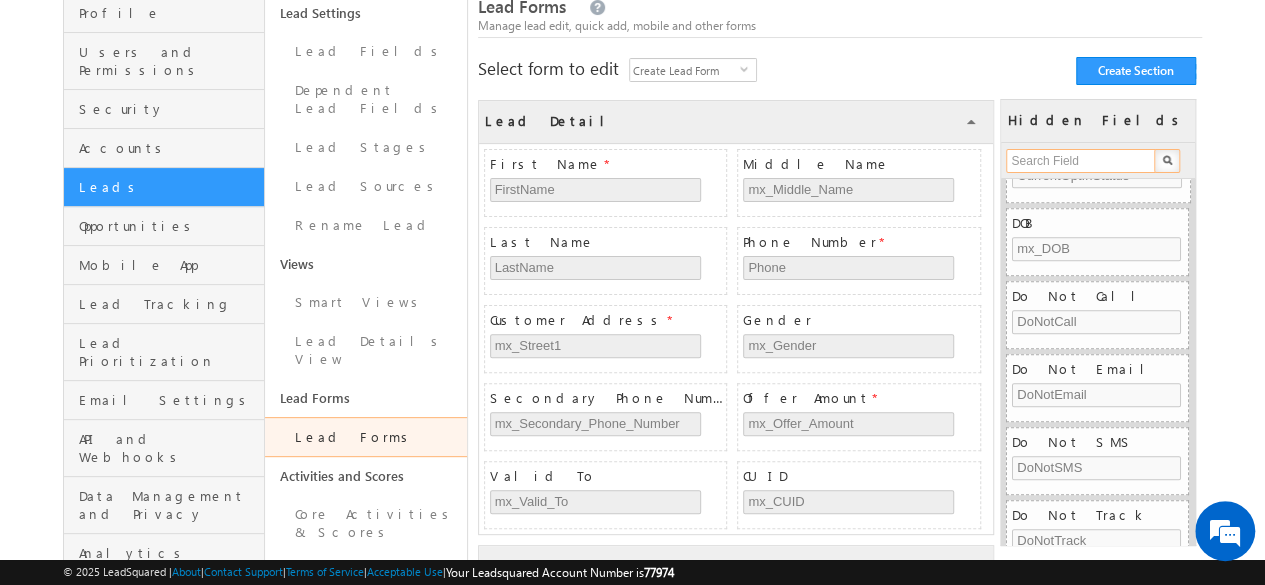 click at bounding box center [1081, 161] 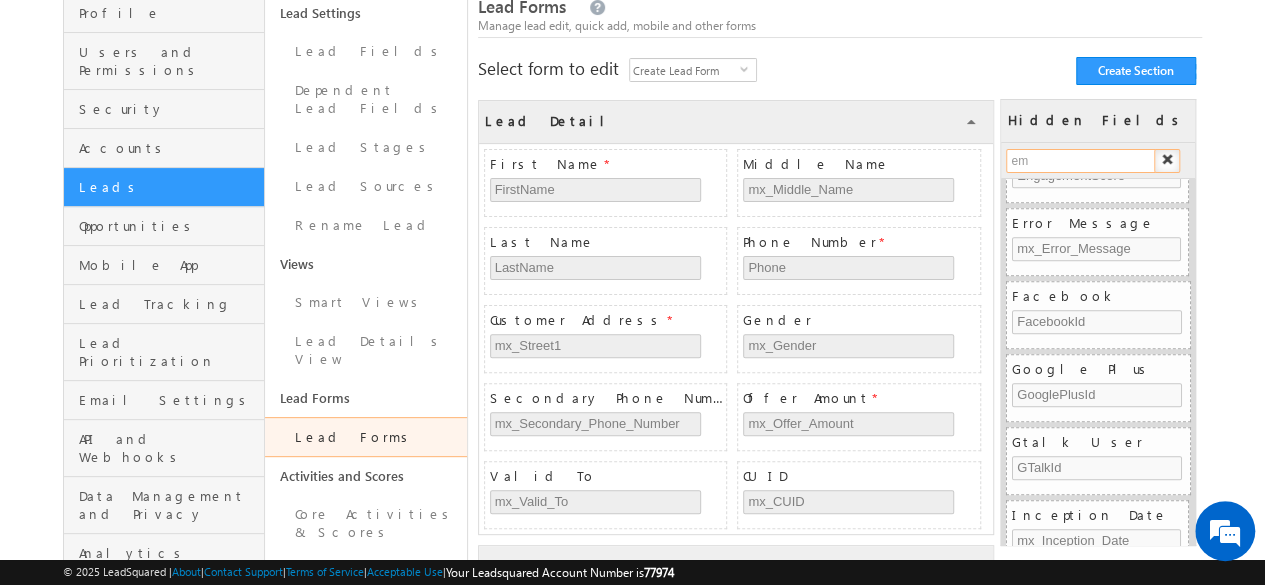 scroll, scrollTop: 202, scrollLeft: 0, axis: vertical 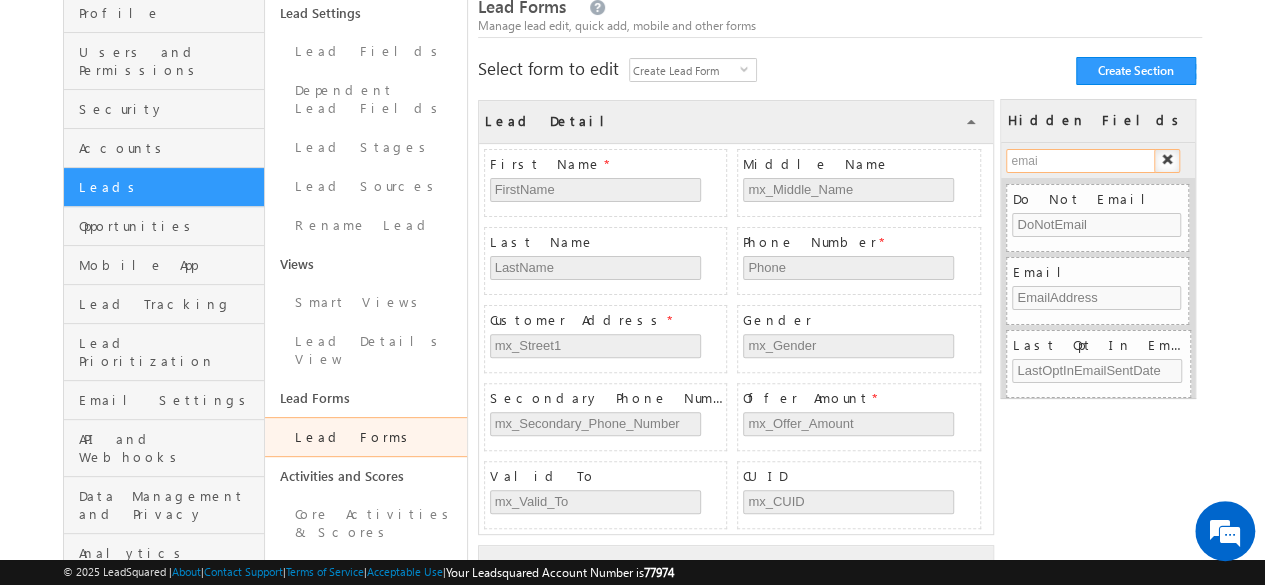 type on "email" 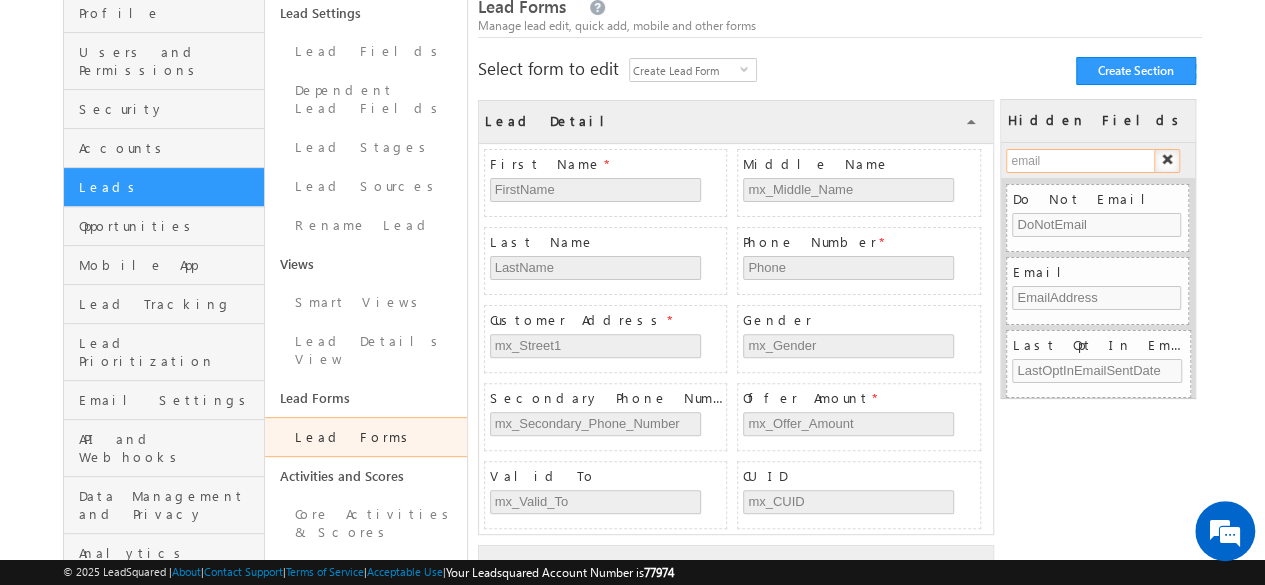 scroll, scrollTop: 0, scrollLeft: 0, axis: both 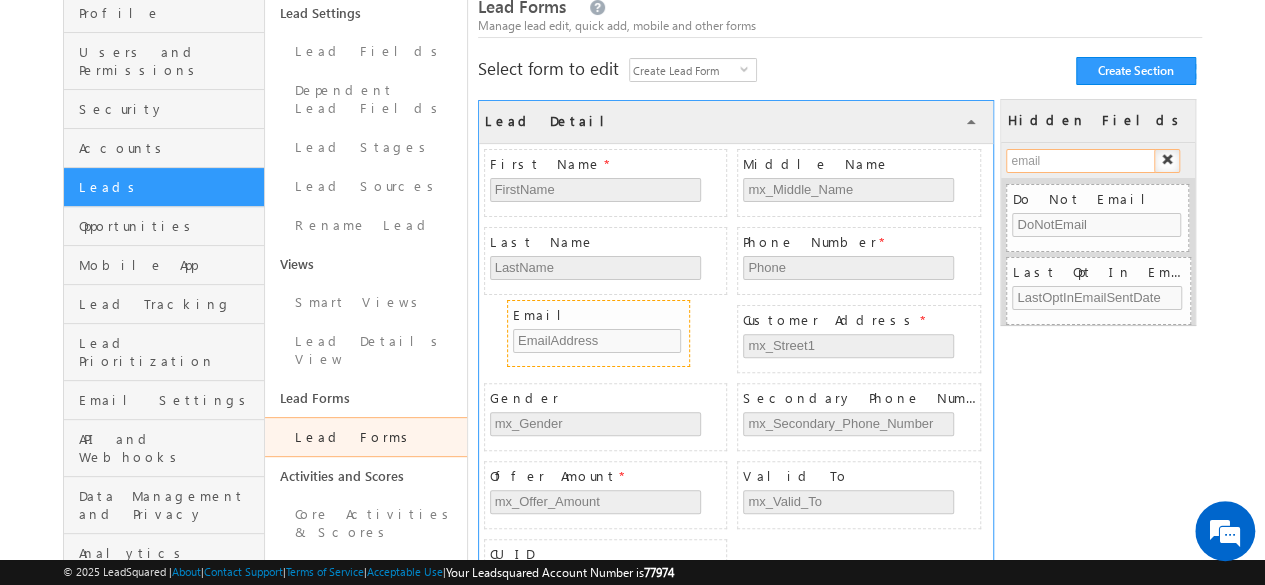 type 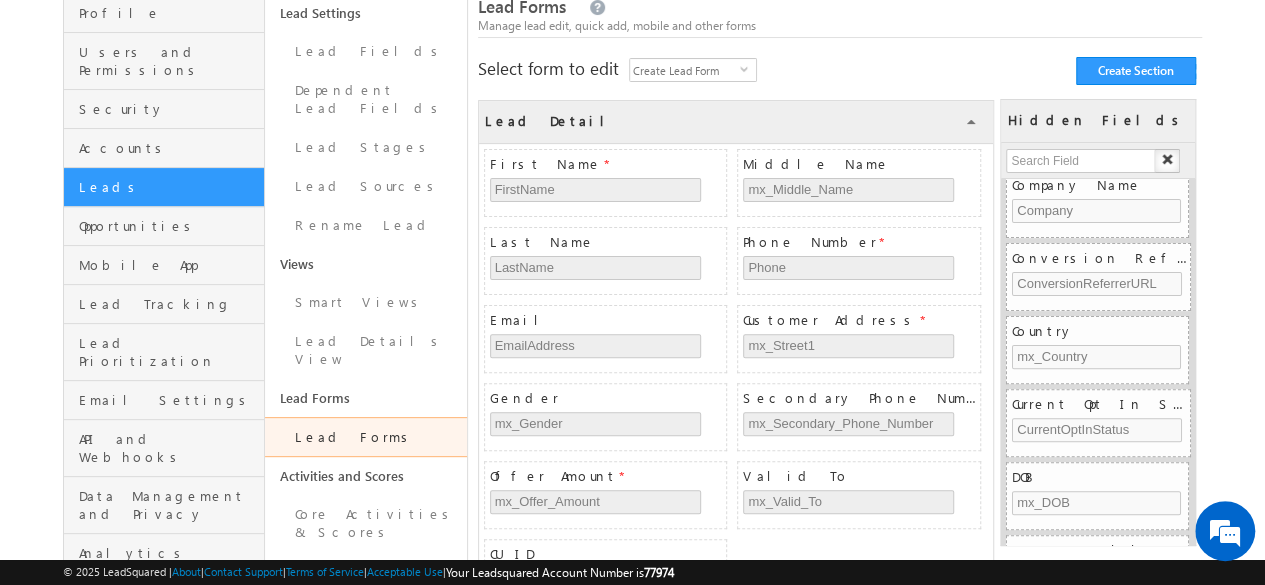 scroll, scrollTop: 308, scrollLeft: 0, axis: vertical 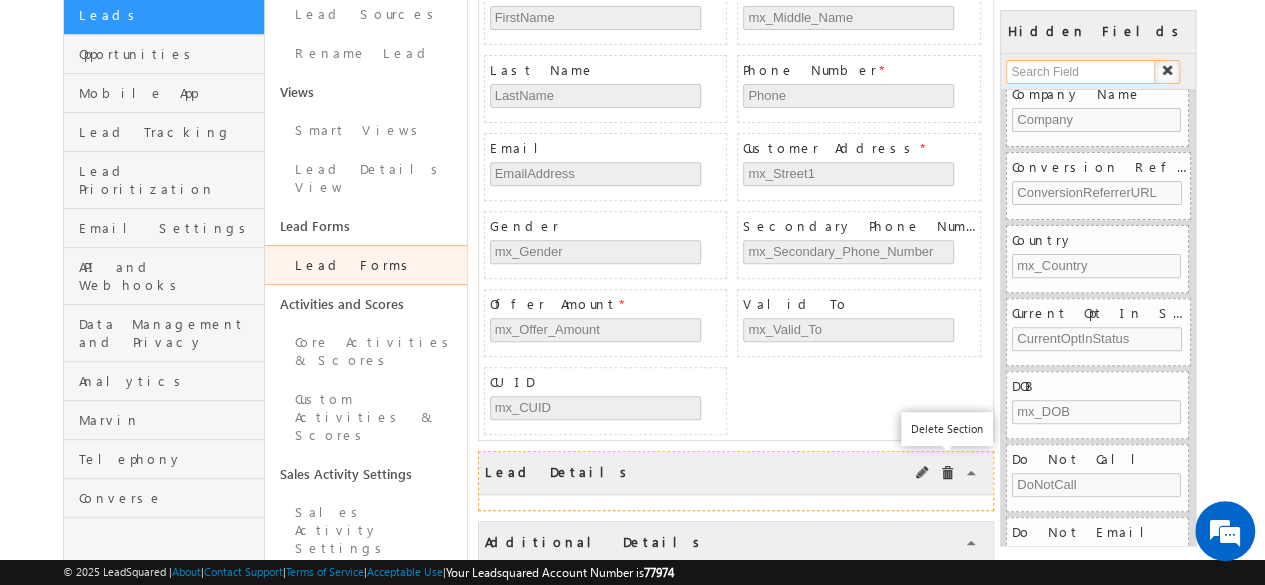 click at bounding box center (947, 473) 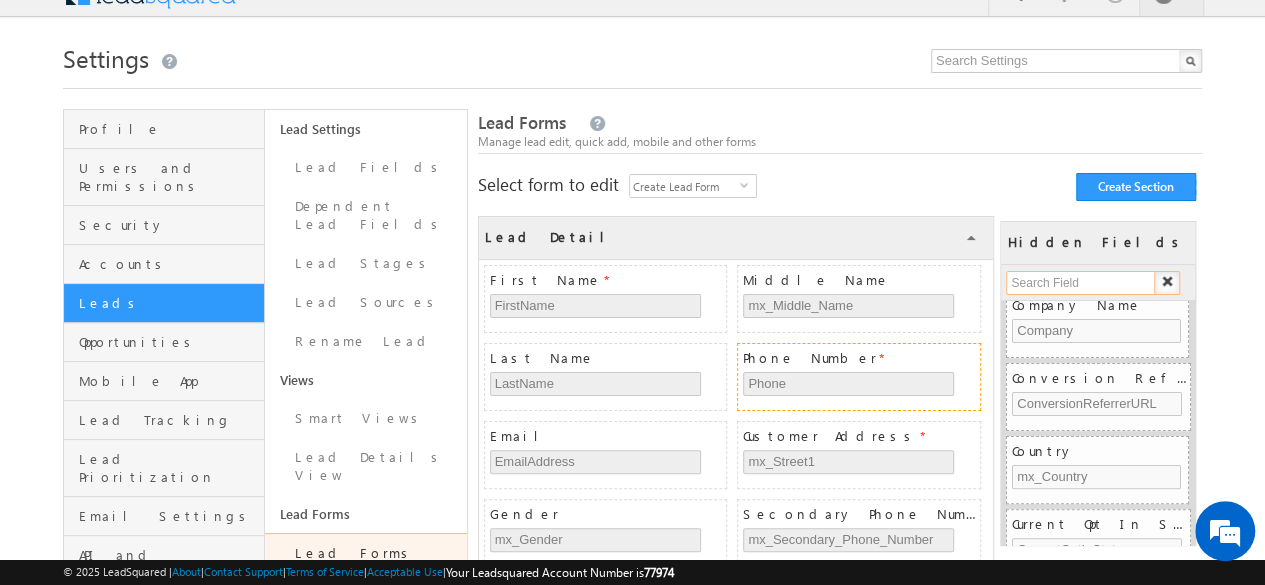 scroll, scrollTop: 24, scrollLeft: 0, axis: vertical 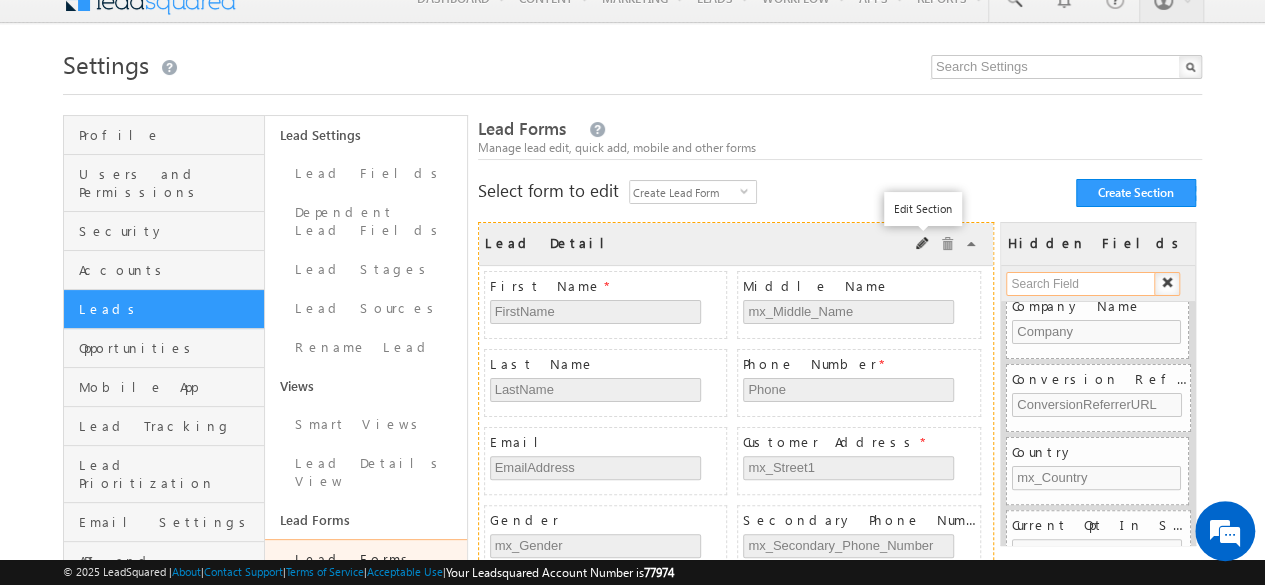 click at bounding box center (923, 244) 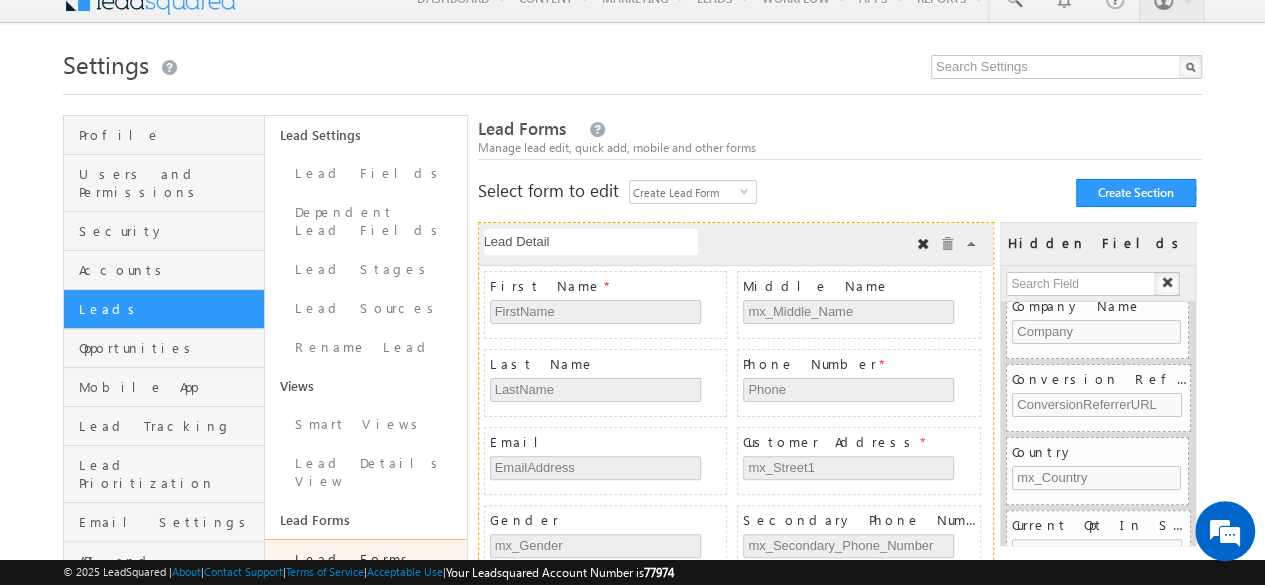 type on "Lead Details" 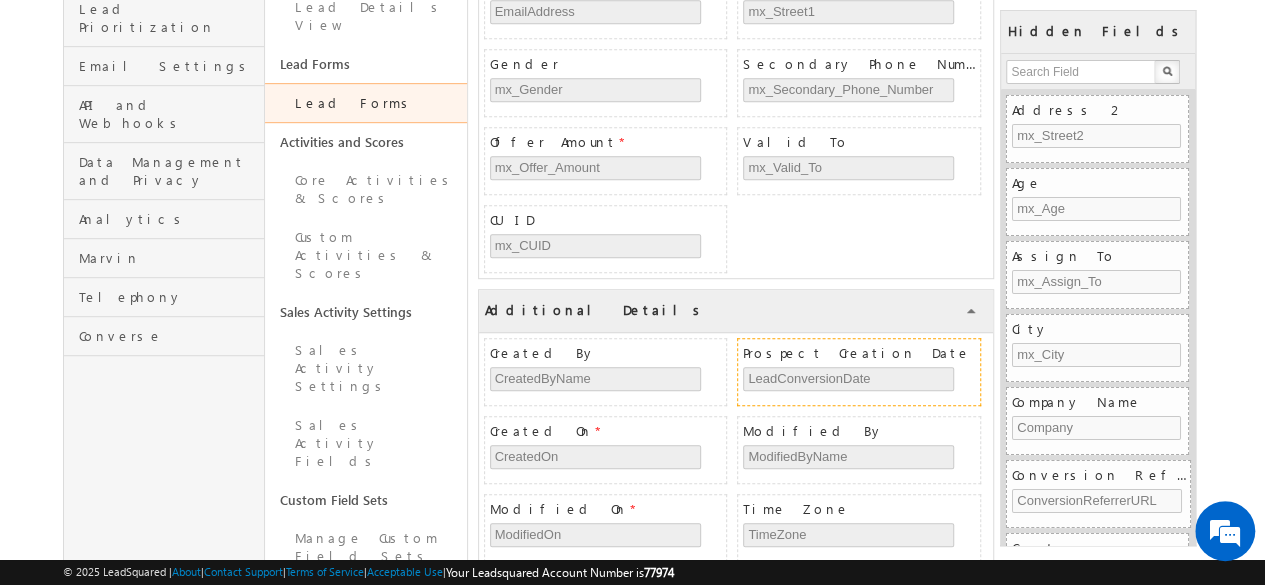 scroll, scrollTop: 668, scrollLeft: 0, axis: vertical 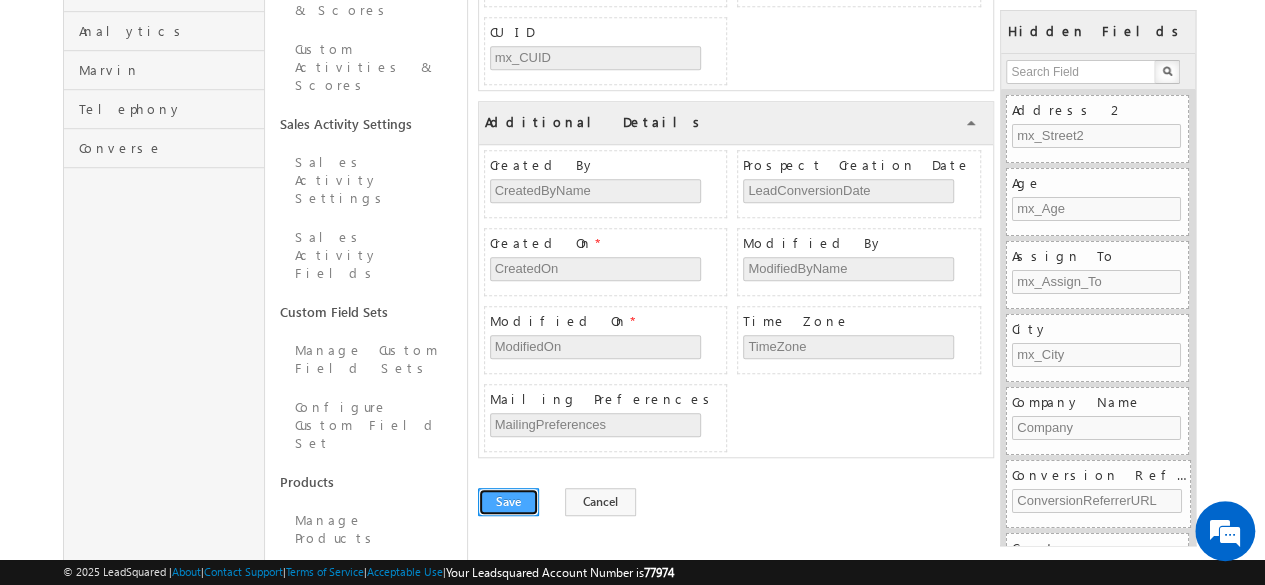 click on "Save" at bounding box center (508, 502) 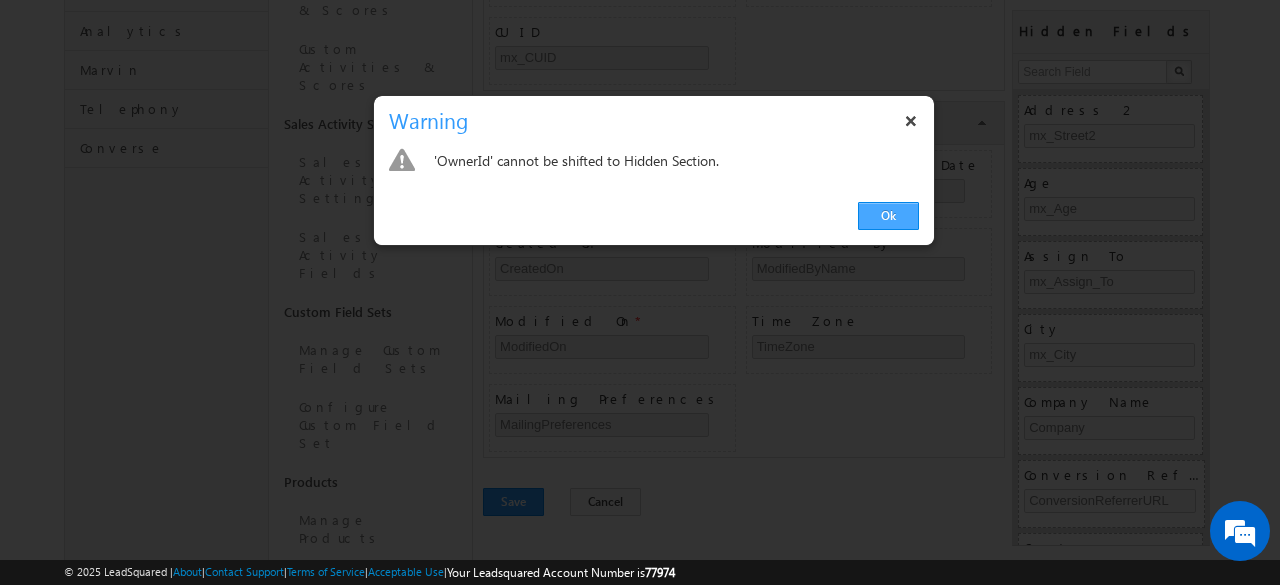 click on "Ok" at bounding box center [888, 216] 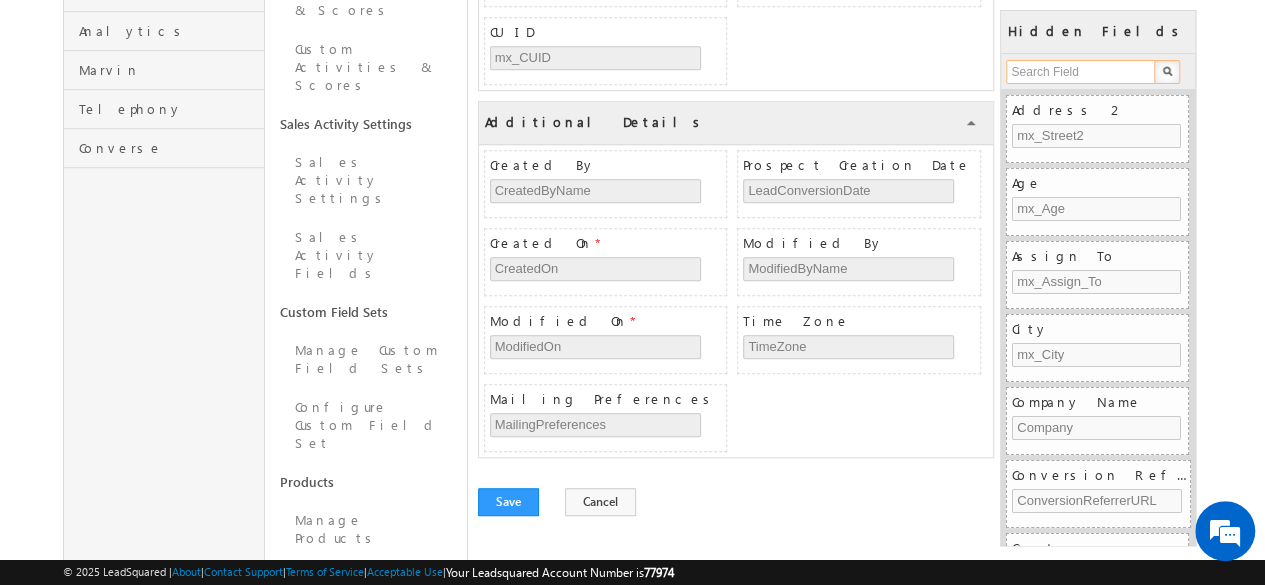 click at bounding box center (1081, 72) 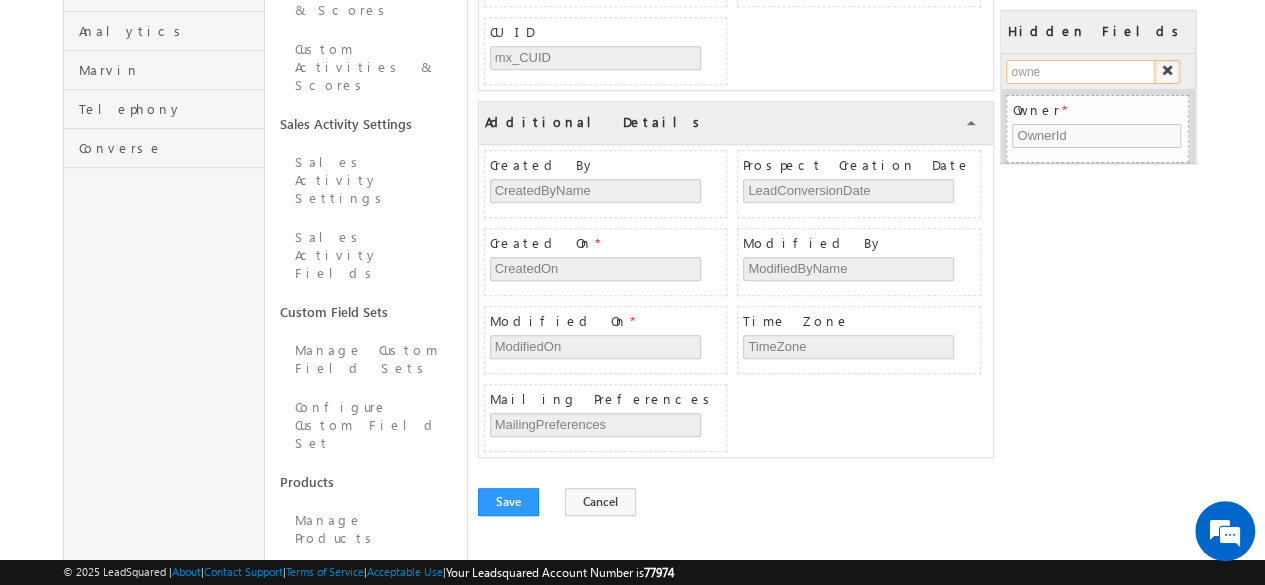 type on "owner" 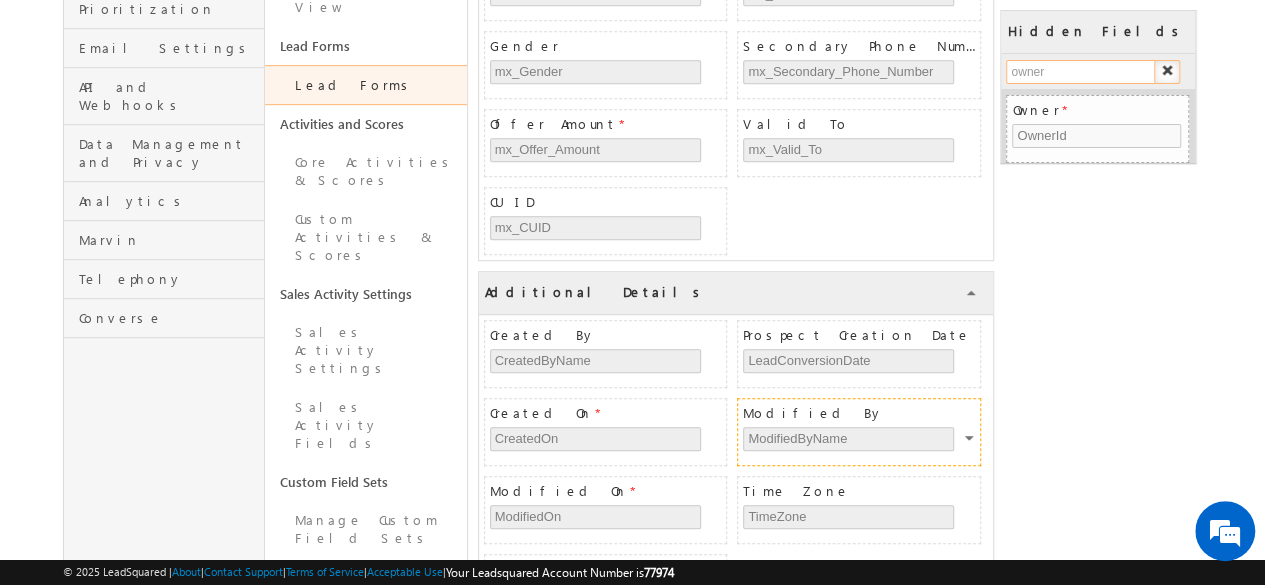 scroll, scrollTop: 494, scrollLeft: 0, axis: vertical 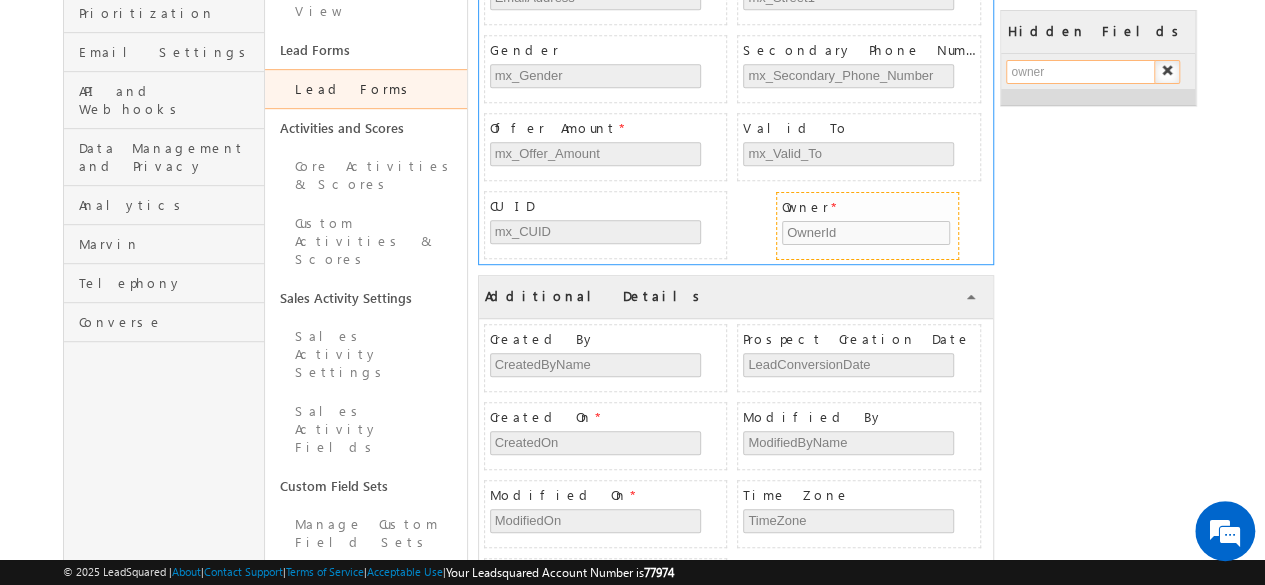 drag, startPoint x: 1096, startPoint y: 113, endPoint x: 867, endPoint y: 207, distance: 247.54192 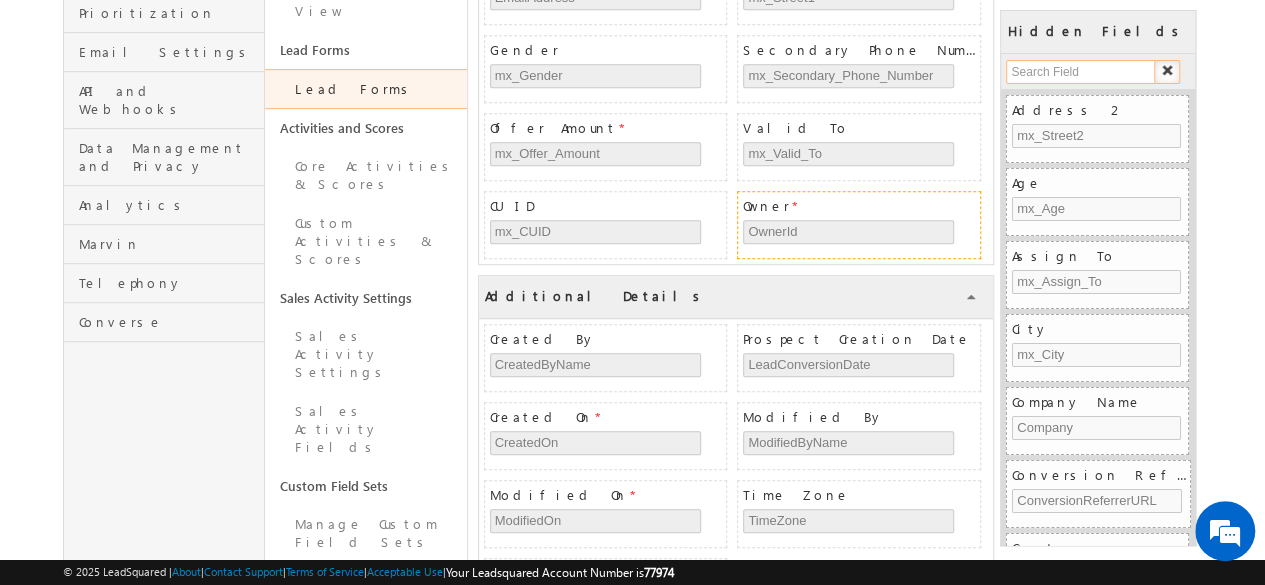 scroll, scrollTop: 668, scrollLeft: 0, axis: vertical 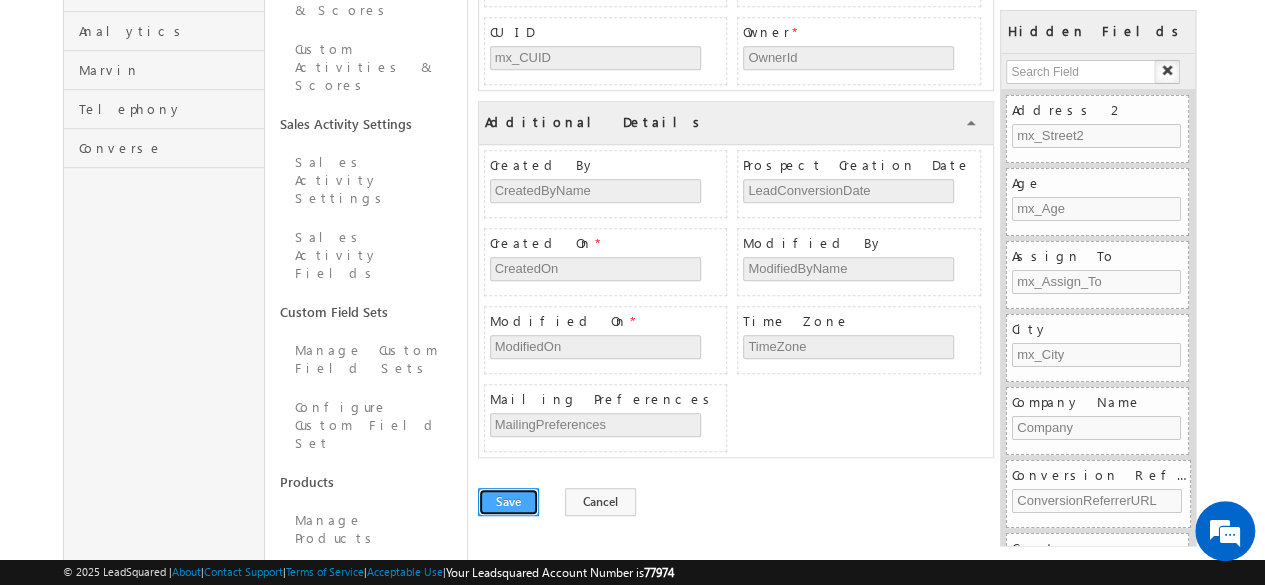 click on "Save" at bounding box center [508, 502] 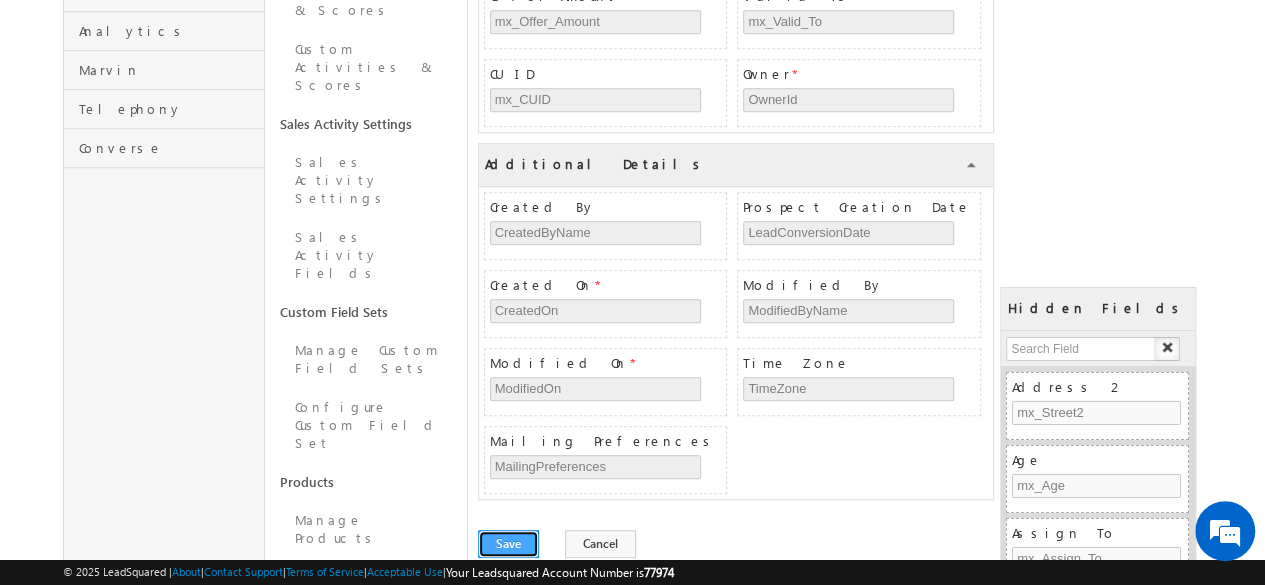 scroll, scrollTop: 0, scrollLeft: 0, axis: both 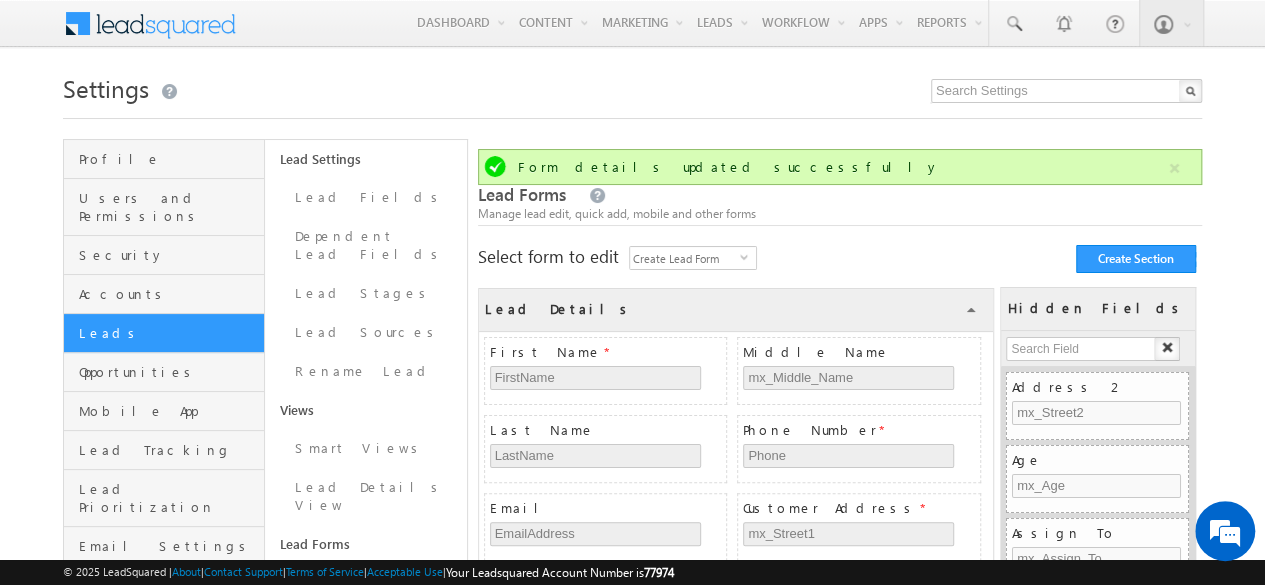 type 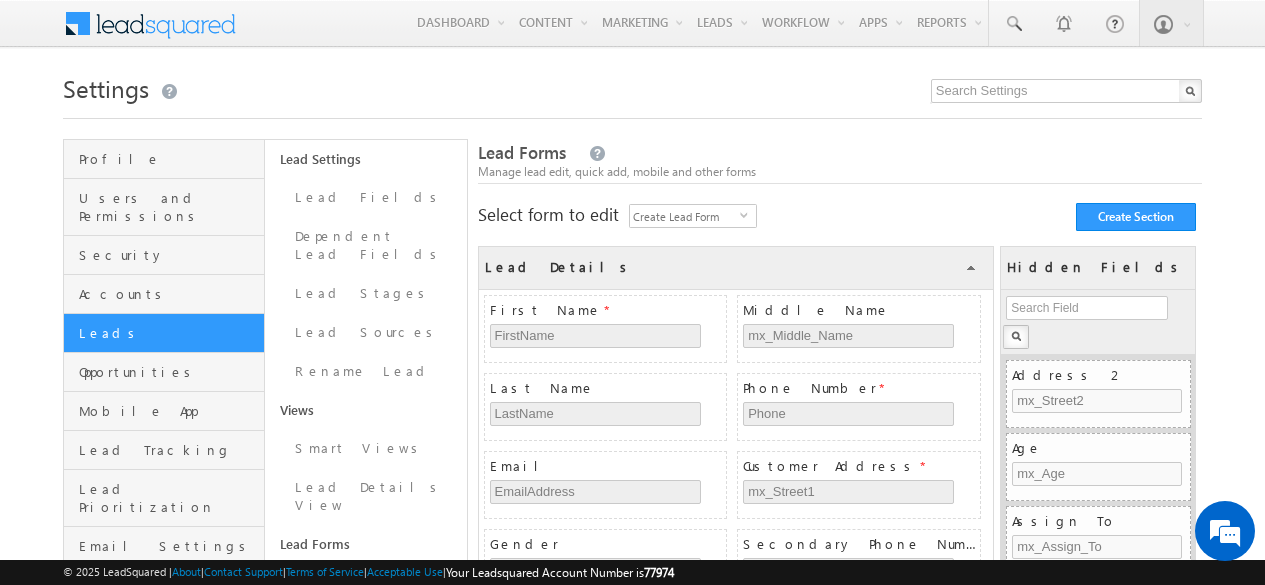 scroll, scrollTop: 0, scrollLeft: 0, axis: both 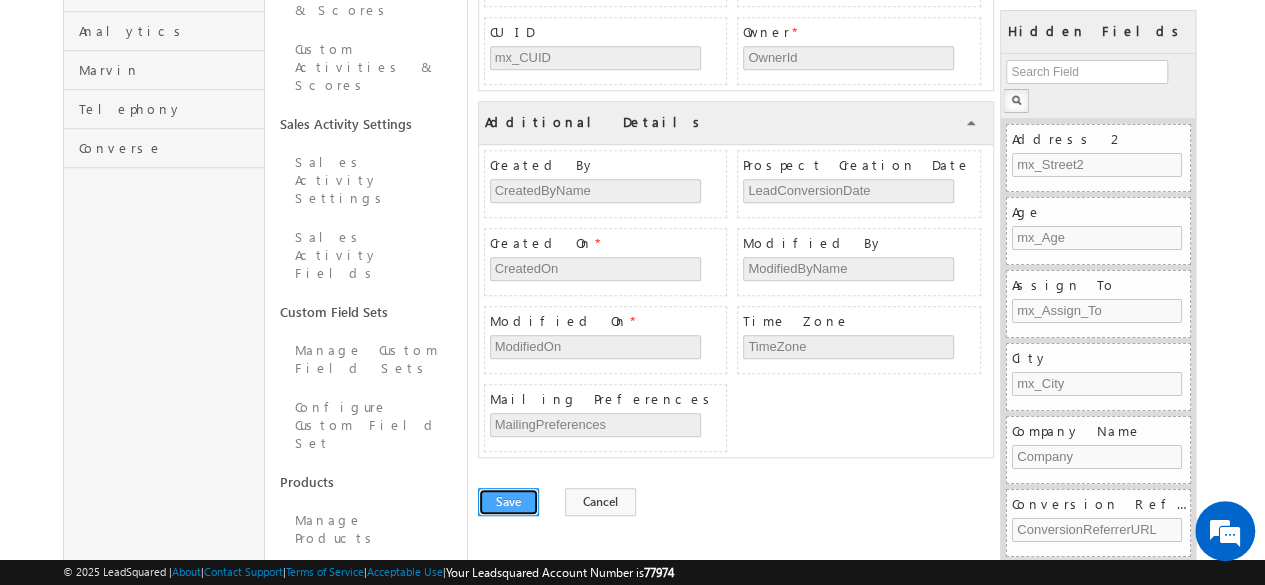 click on "Save" at bounding box center (508, 502) 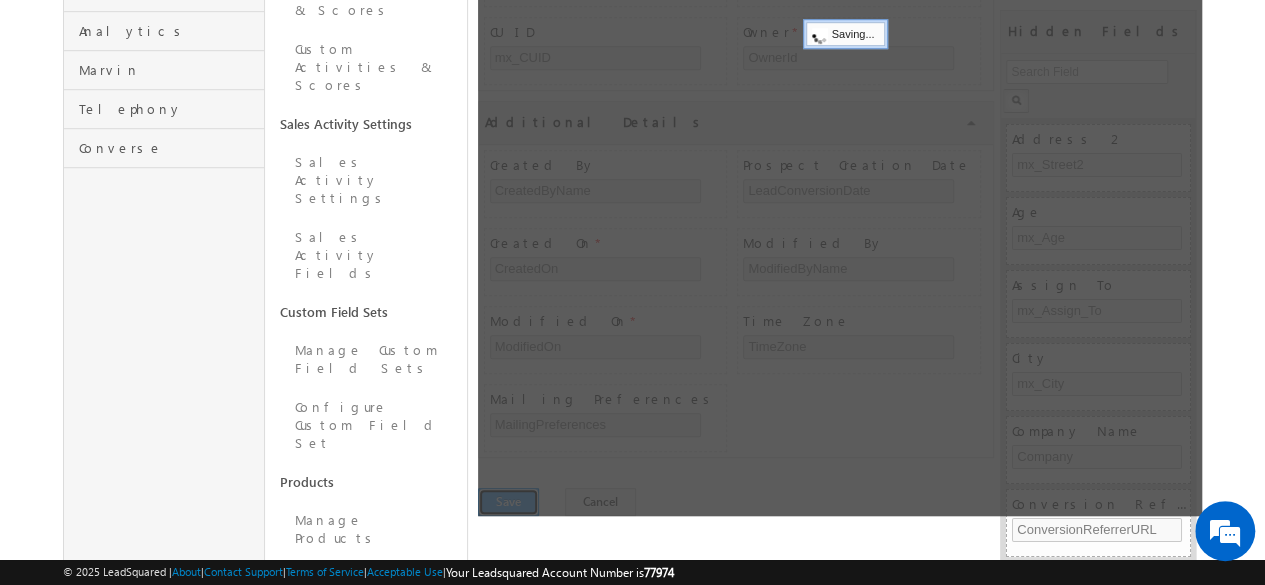 scroll, scrollTop: 0, scrollLeft: 0, axis: both 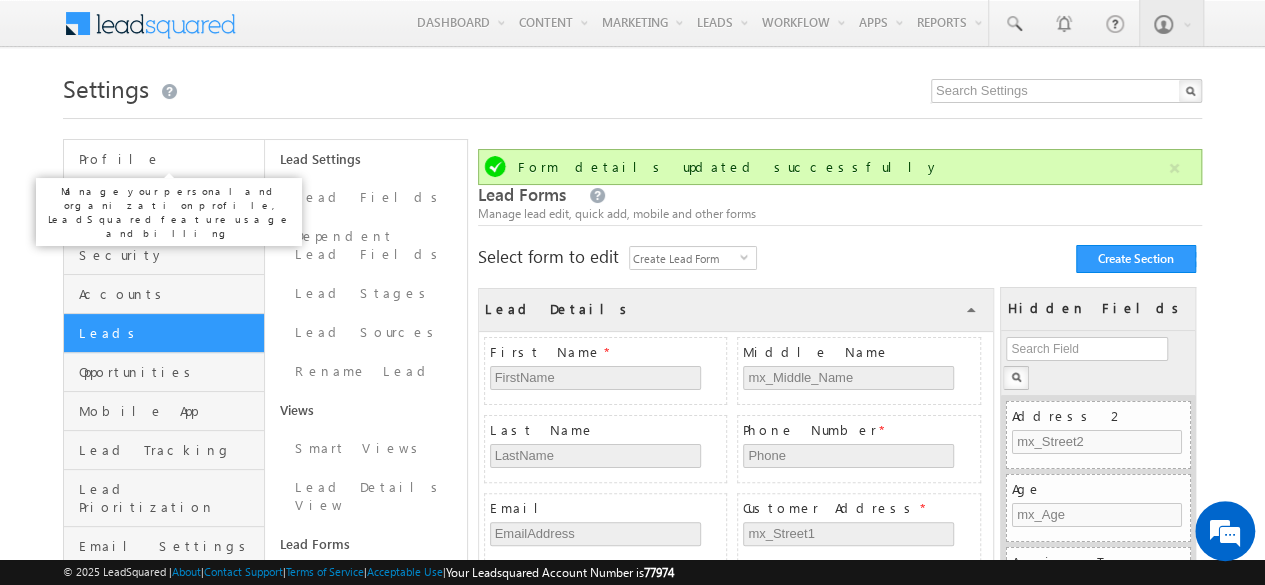 click on "Profile" at bounding box center (169, 159) 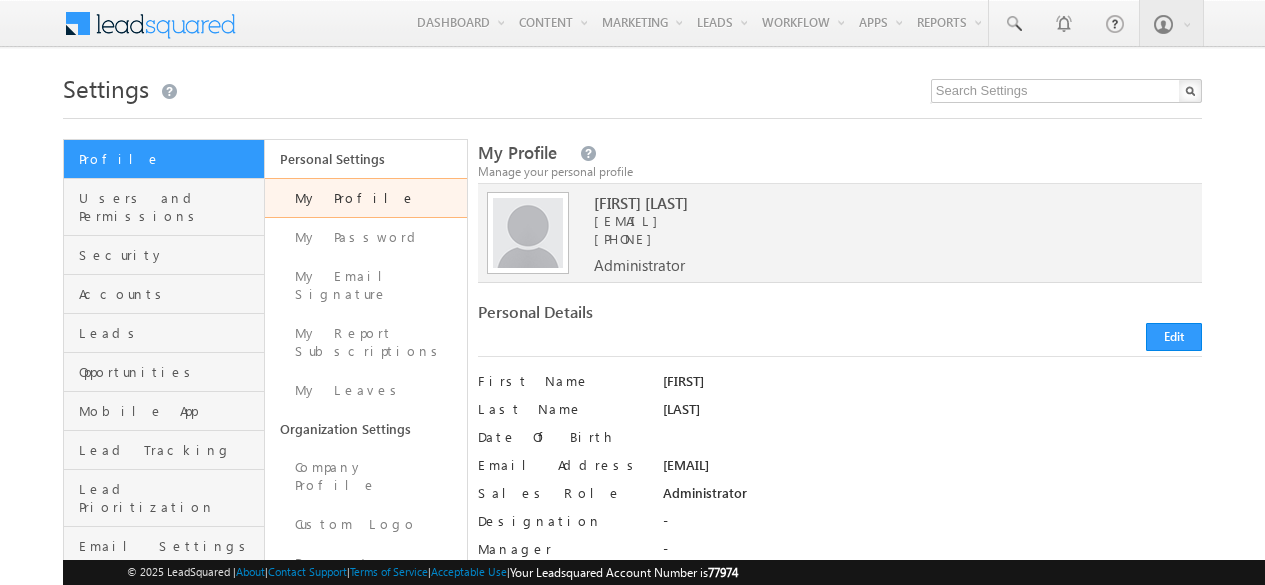 scroll, scrollTop: 0, scrollLeft: 0, axis: both 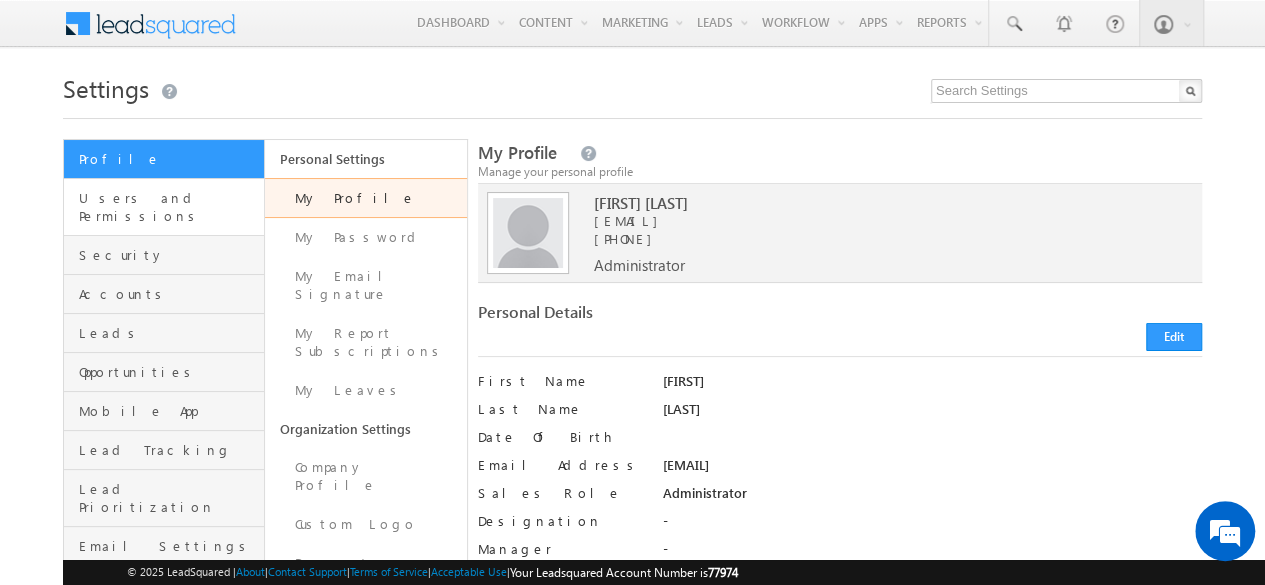 click on "Users and Permissions" at bounding box center [164, 207] 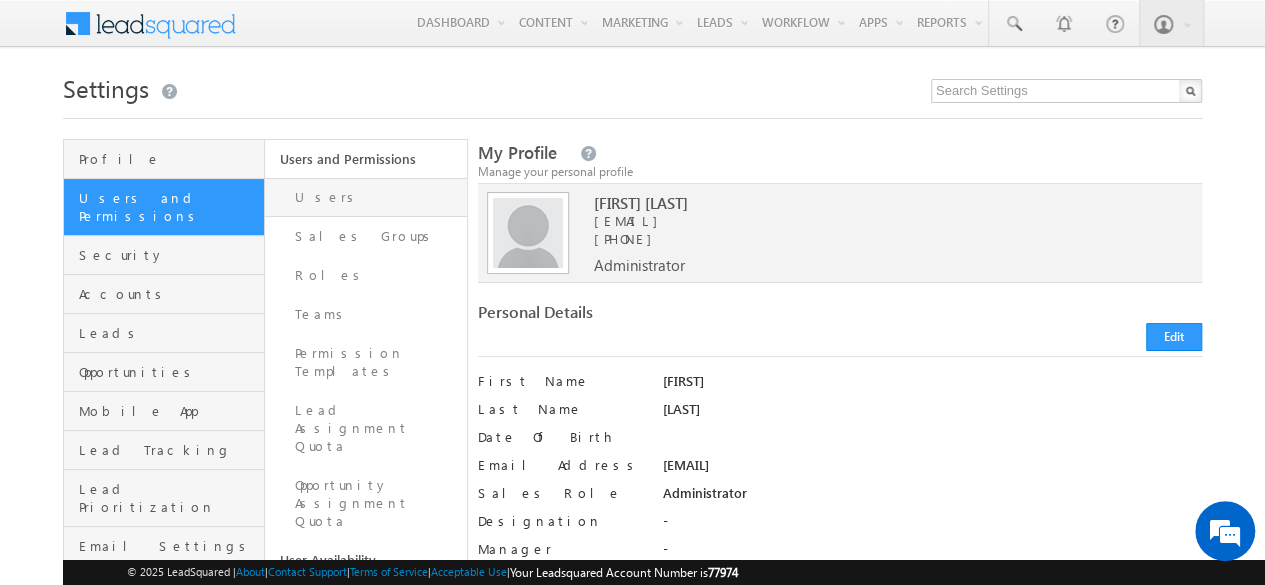 click on "Users" at bounding box center (365, 197) 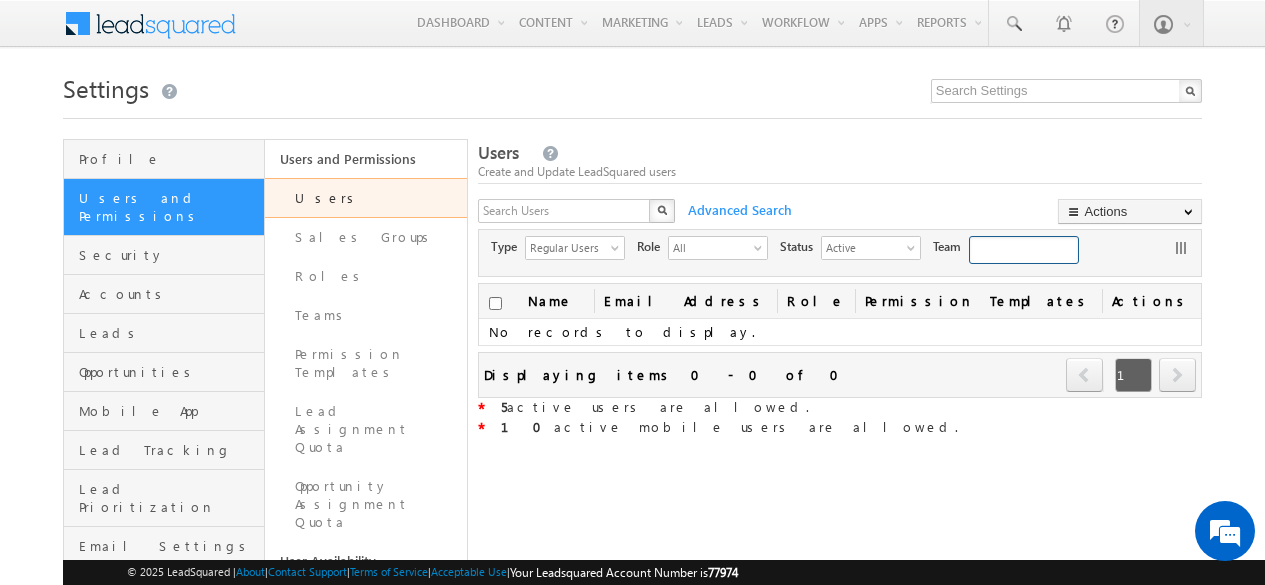 scroll, scrollTop: 0, scrollLeft: 0, axis: both 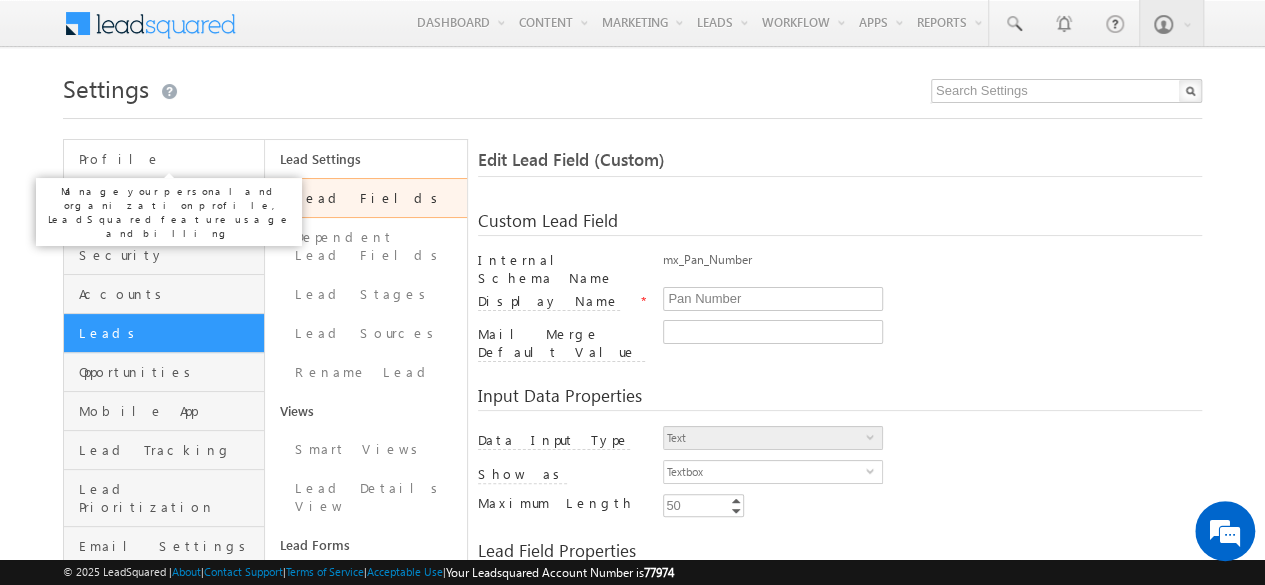 click on "Profile" at bounding box center [169, 159] 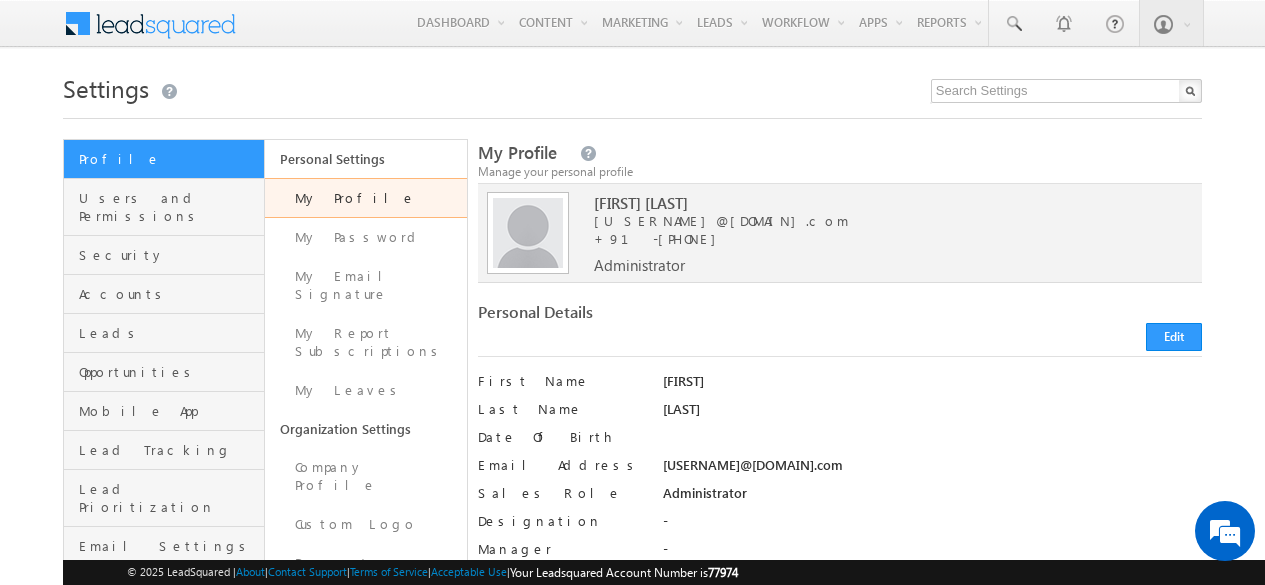 scroll, scrollTop: 0, scrollLeft: 0, axis: both 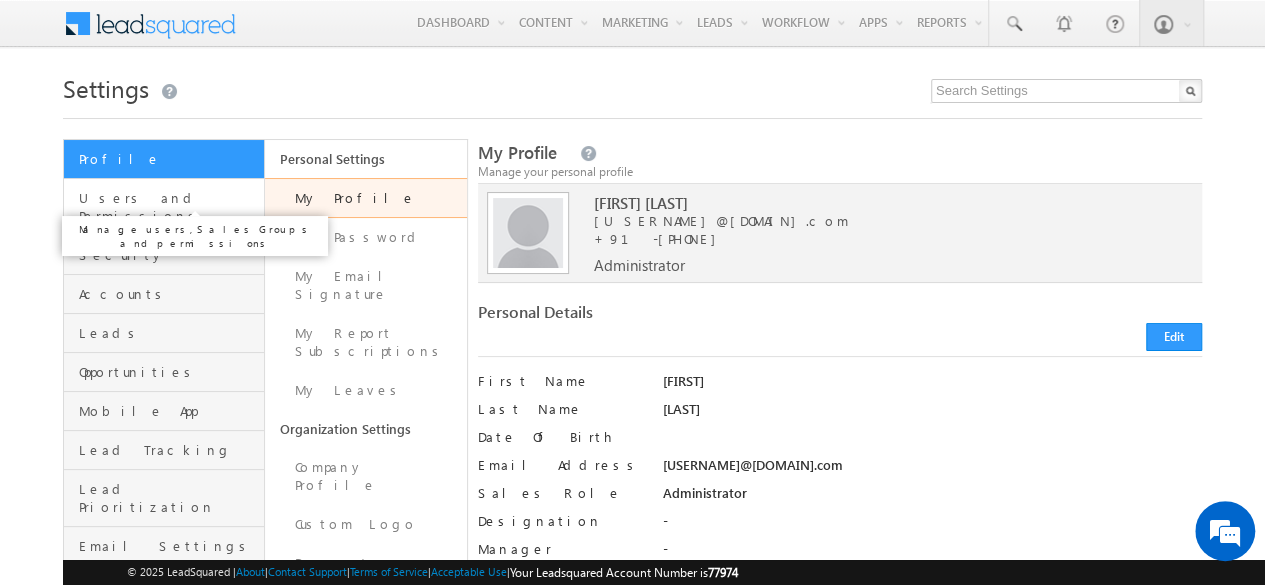 click on "Users and Permissions" at bounding box center (169, 207) 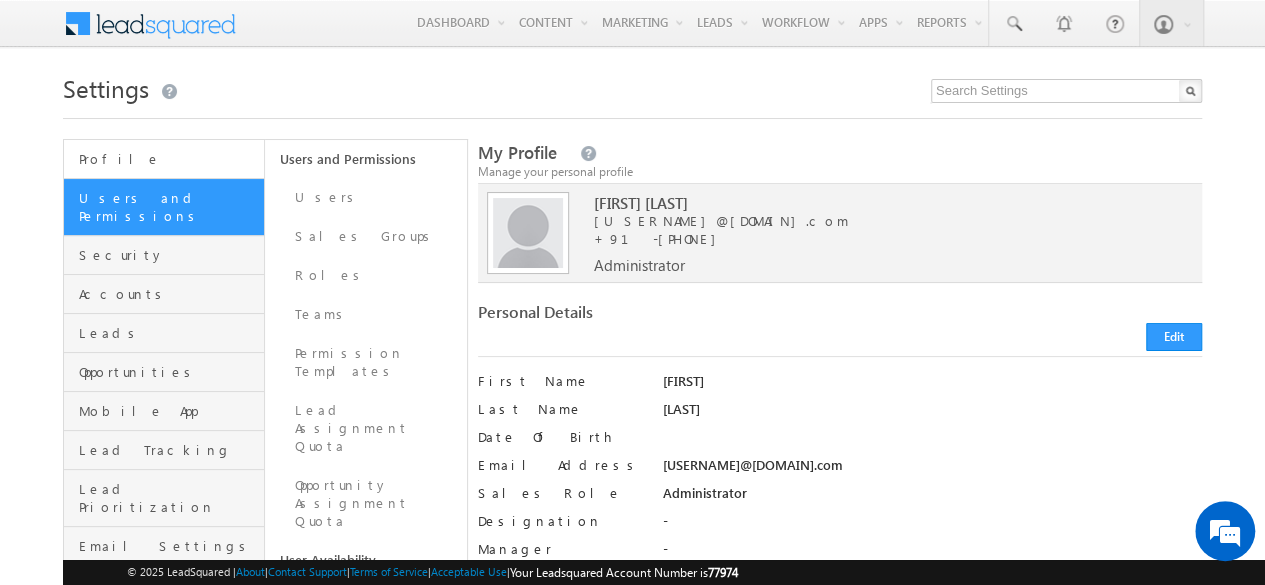 click on "Profile" at bounding box center [164, 159] 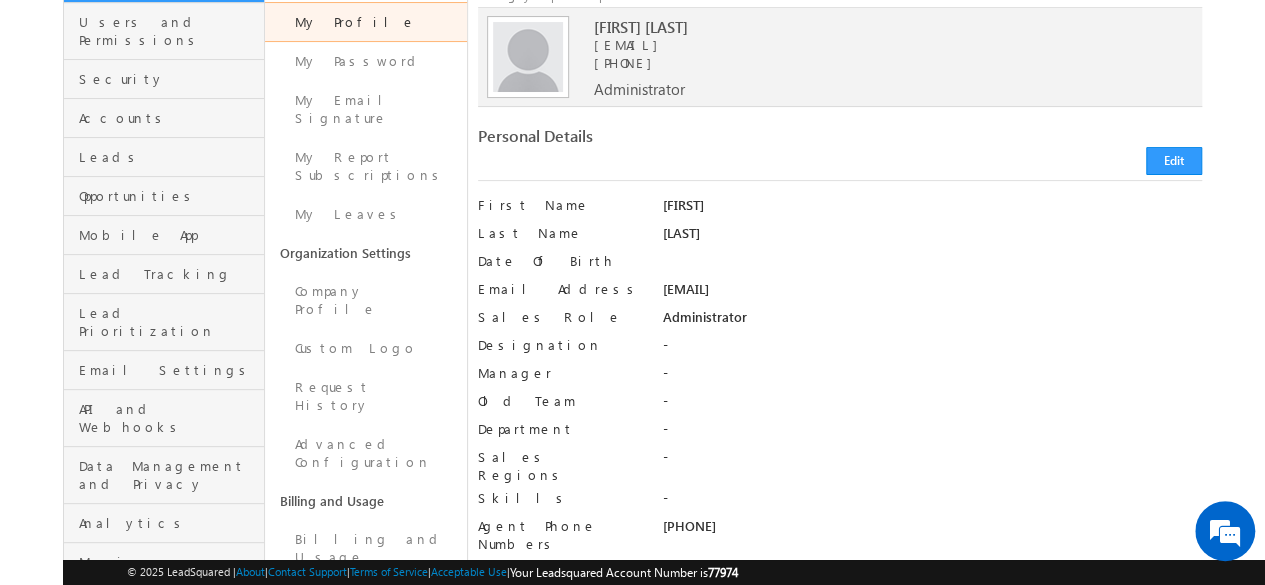 scroll, scrollTop: 177, scrollLeft: 0, axis: vertical 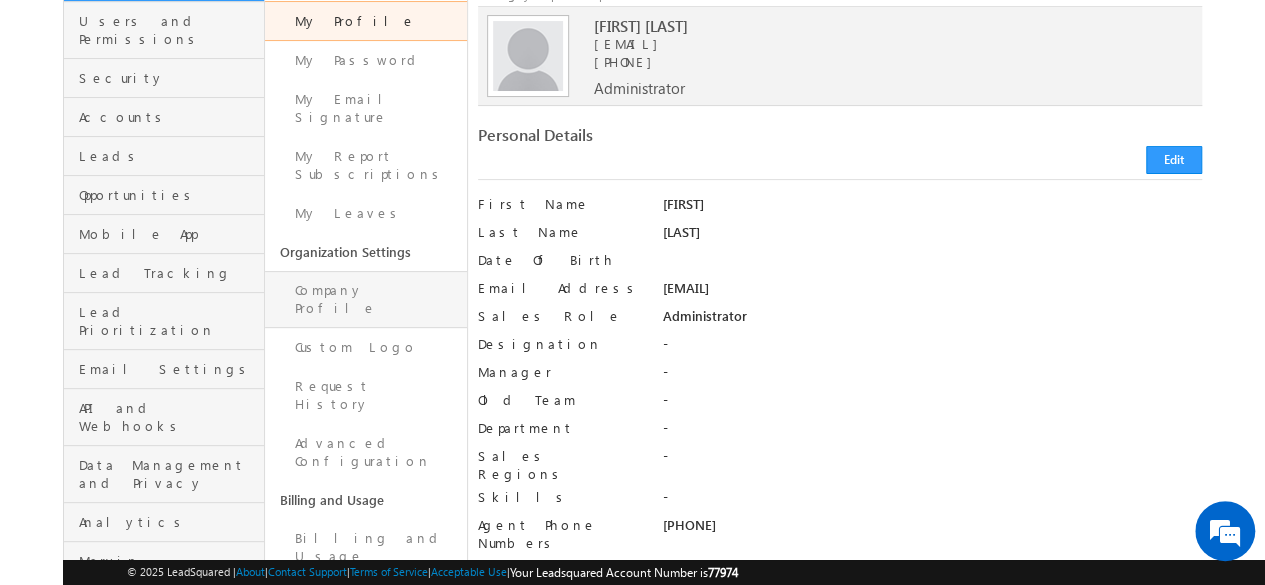 click on "Company Profile" at bounding box center (365, 299) 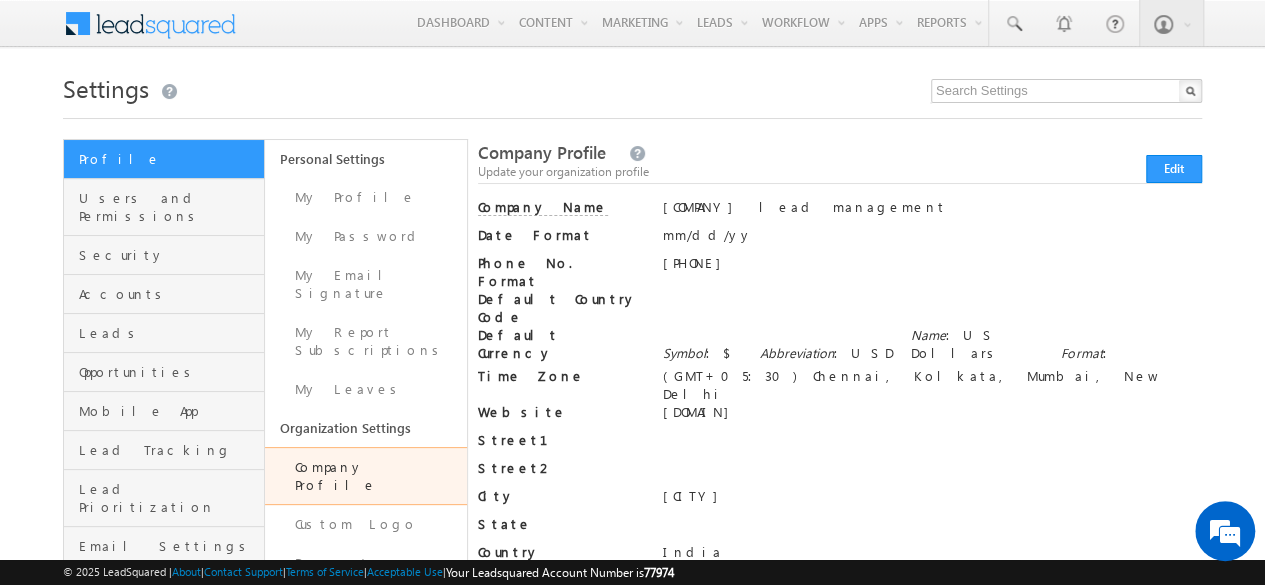 scroll, scrollTop: 254, scrollLeft: 0, axis: vertical 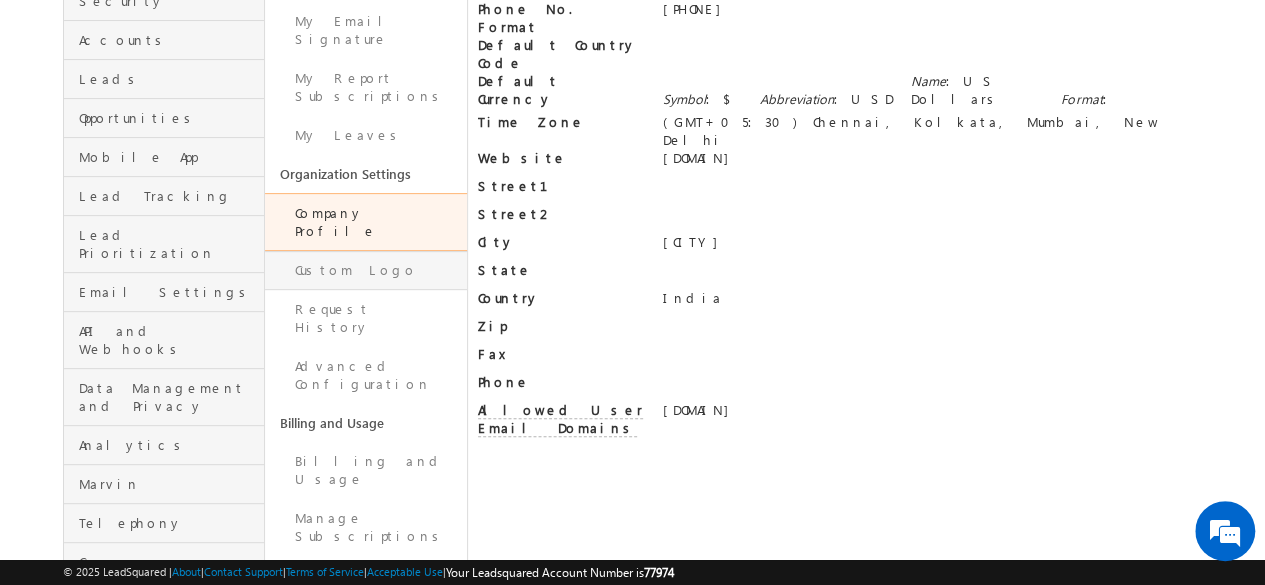 click on "Custom Logo" at bounding box center [365, 270] 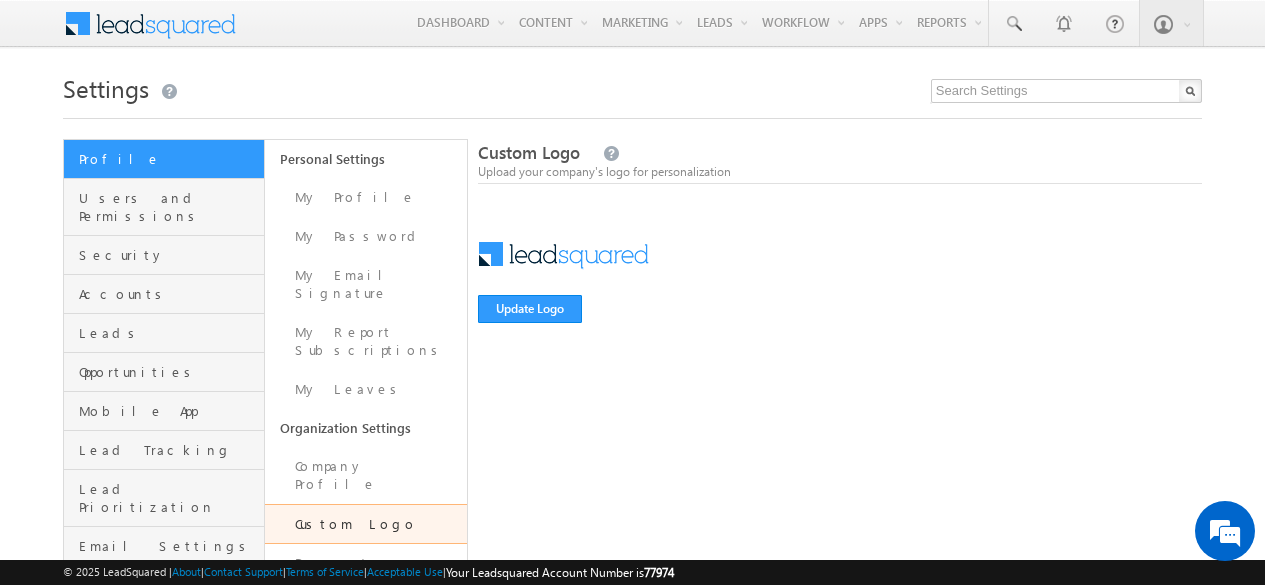 scroll, scrollTop: 0, scrollLeft: 0, axis: both 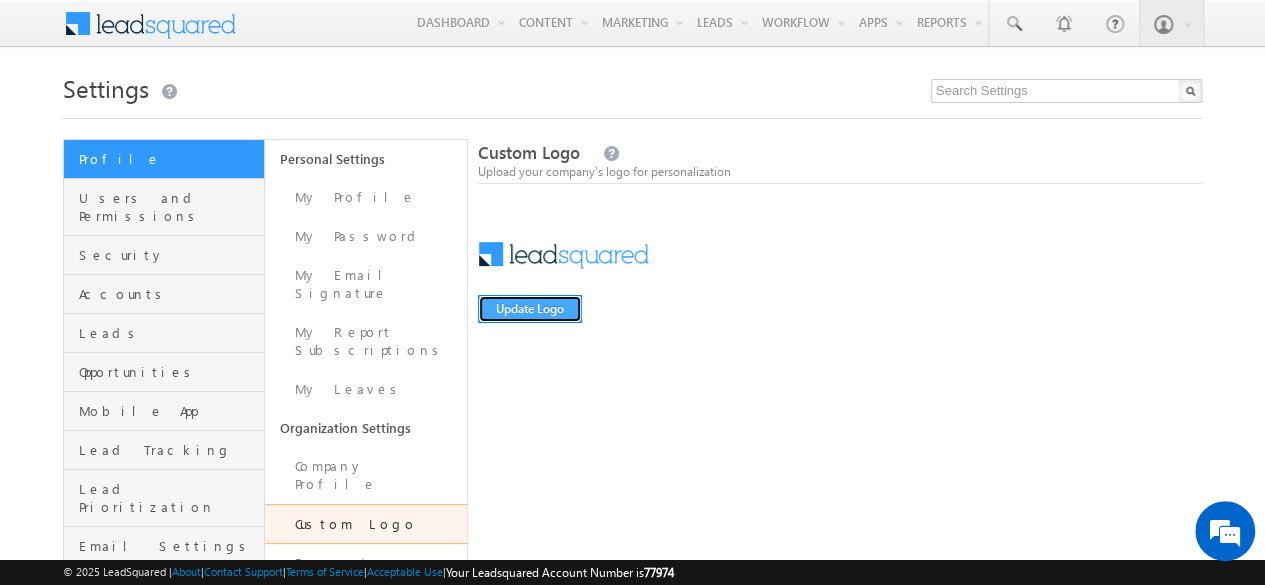 click on "Update Logo" at bounding box center (530, 309) 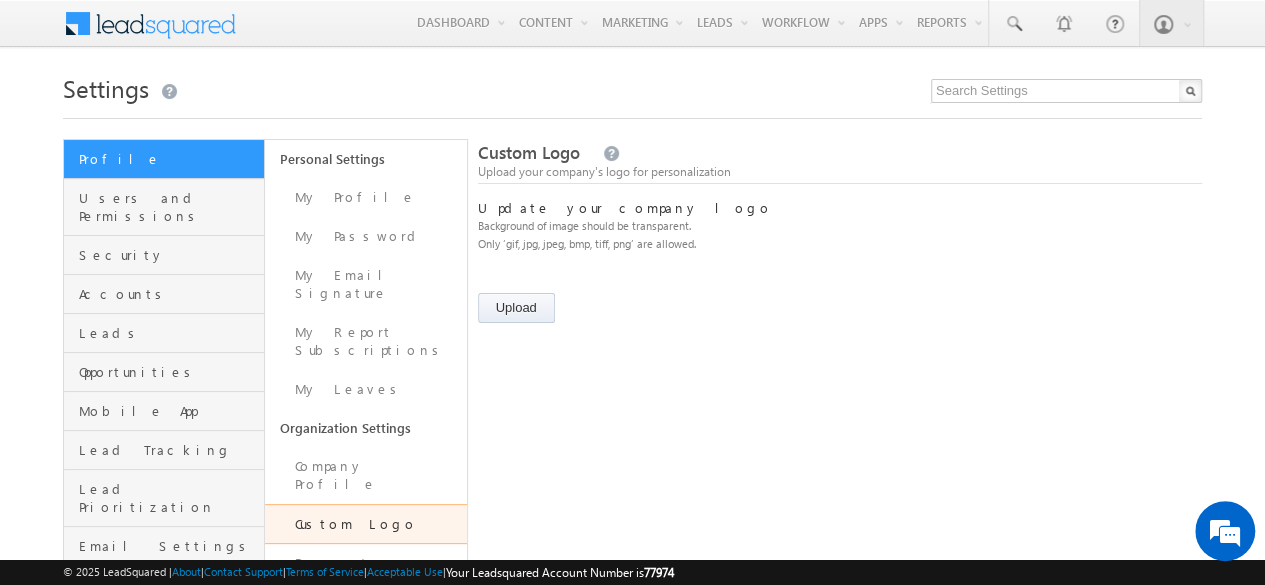 click at bounding box center (538, 310) 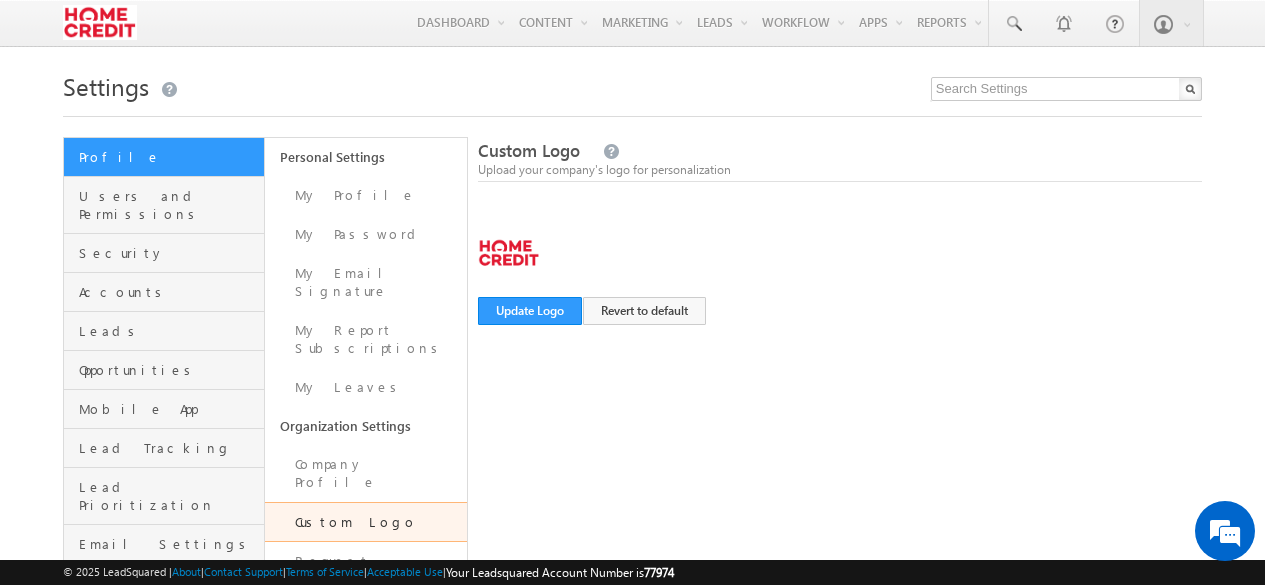scroll, scrollTop: 0, scrollLeft: 0, axis: both 